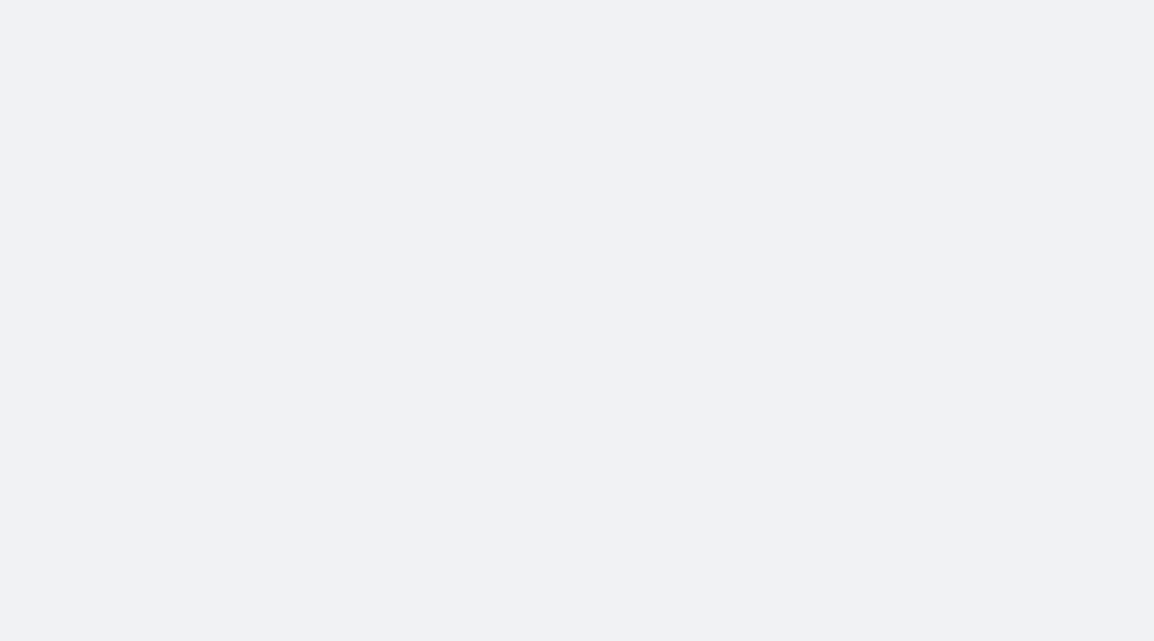 scroll, scrollTop: 0, scrollLeft: 0, axis: both 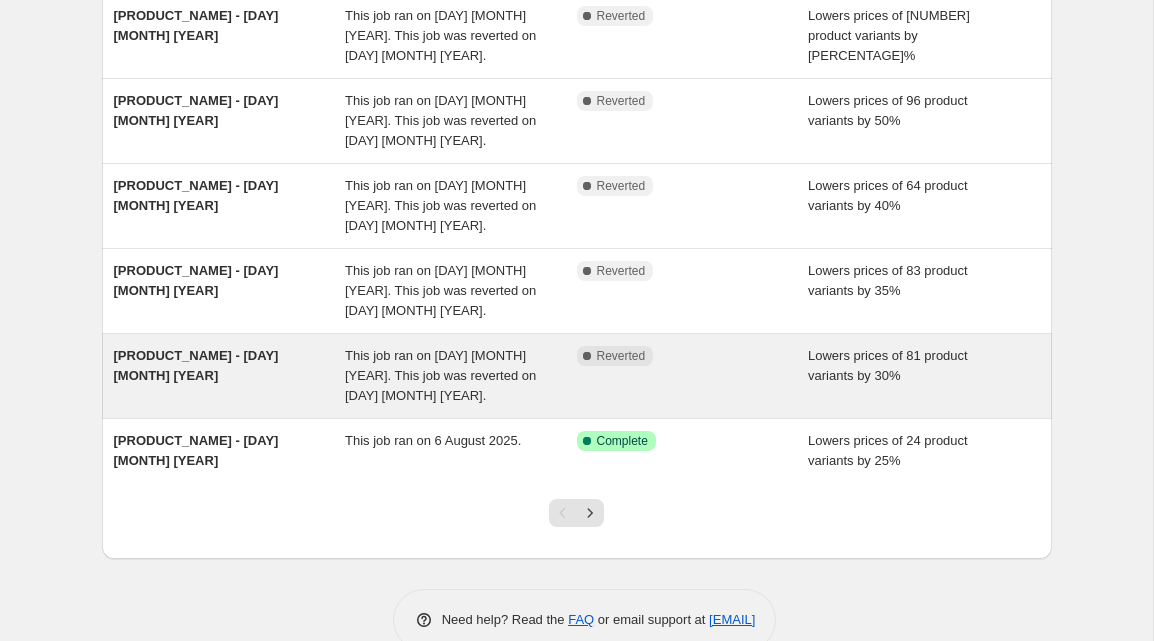 click on "[PRODUCT_NAME] - [DAY] [MONTH] [YEAR]" at bounding box center [196, 365] 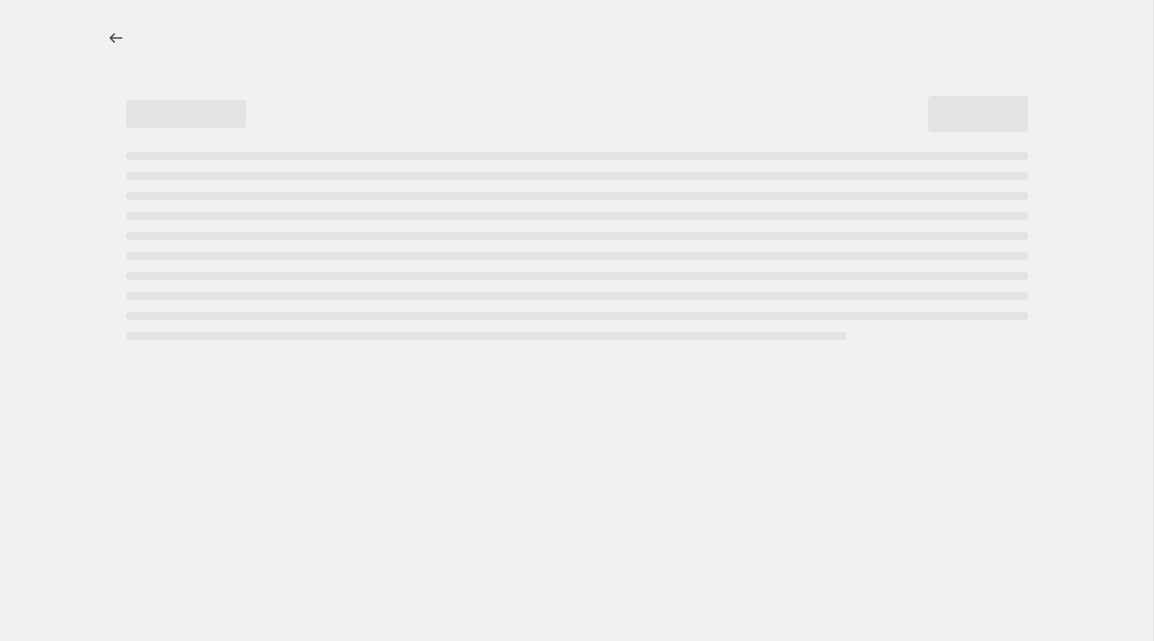 scroll, scrollTop: 0, scrollLeft: 0, axis: both 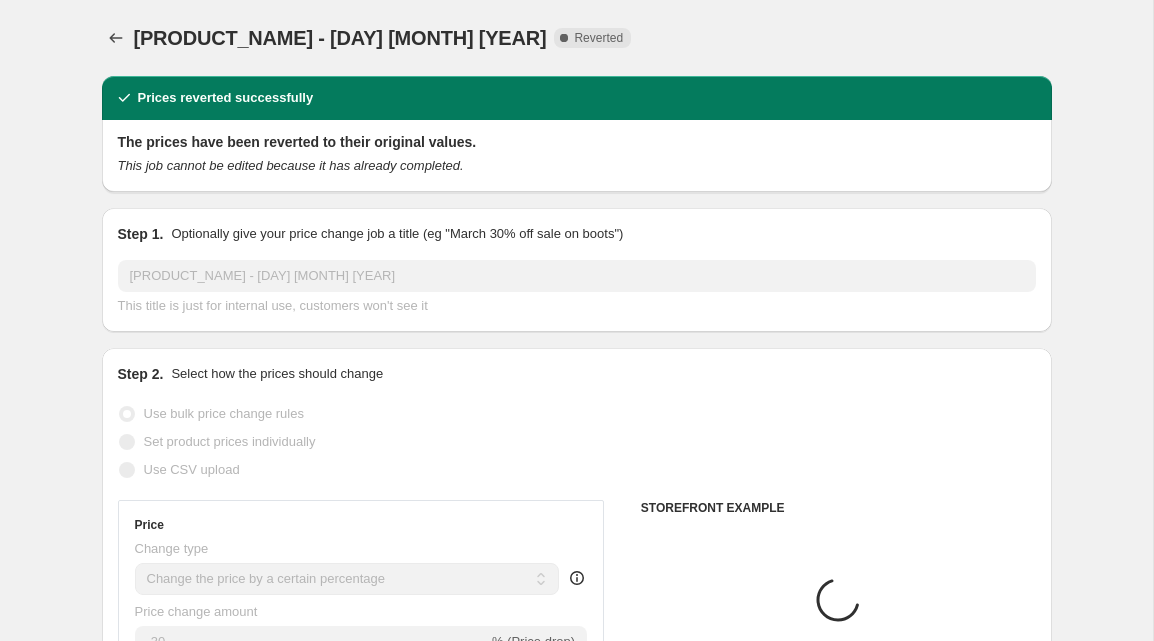 select on "tag" 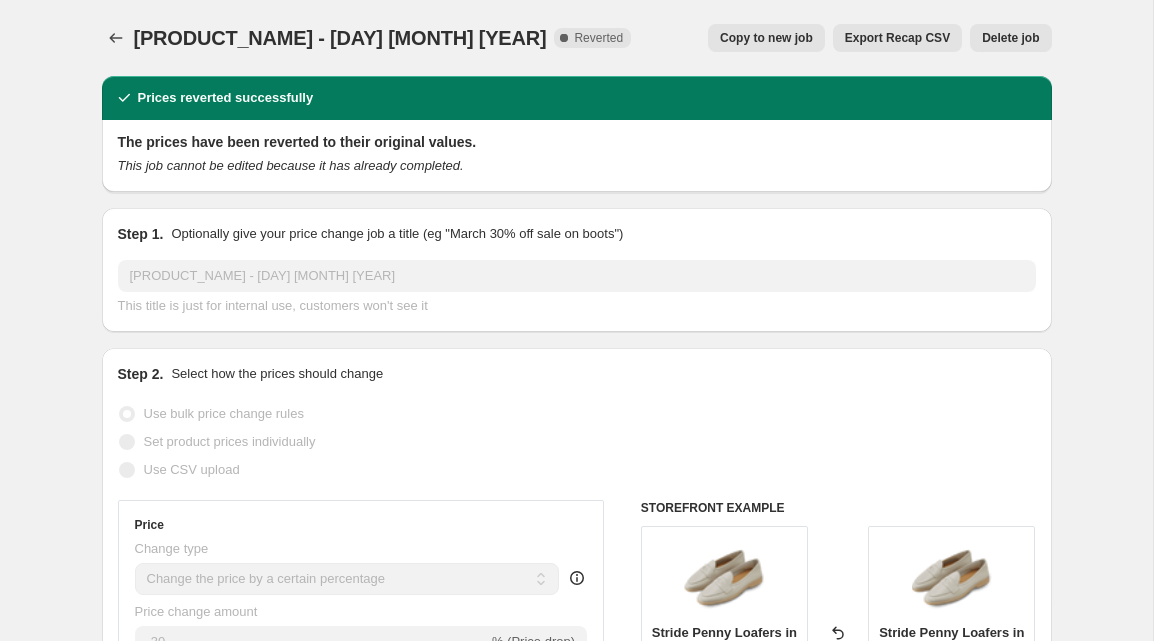 click on "Delete job" at bounding box center [1010, 38] 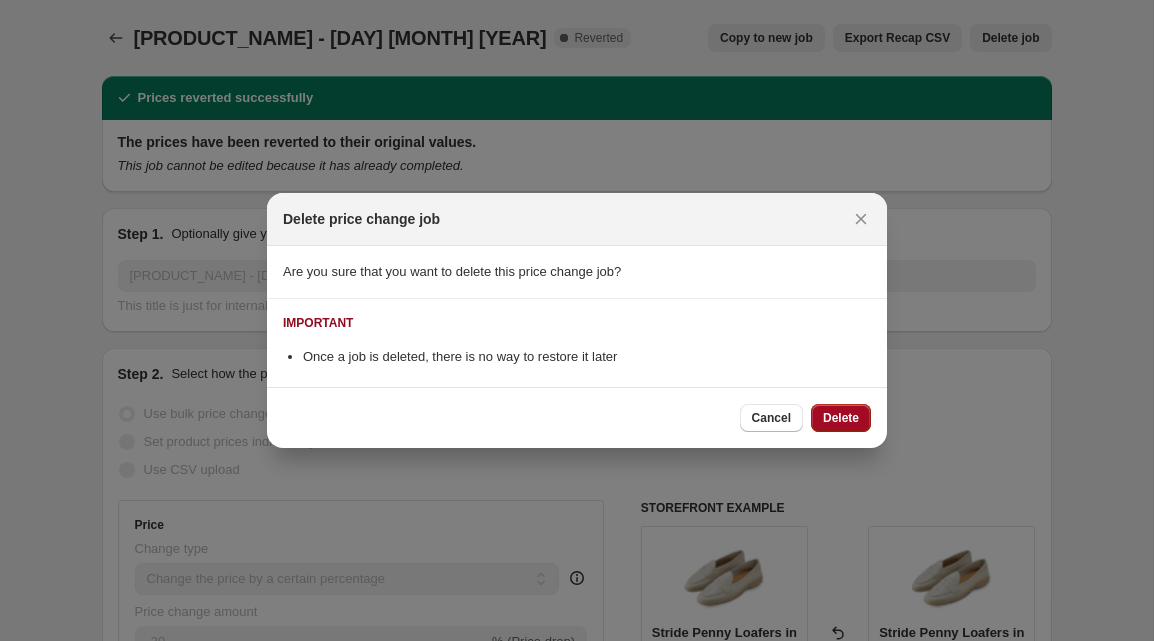 click on "Delete" at bounding box center (841, 418) 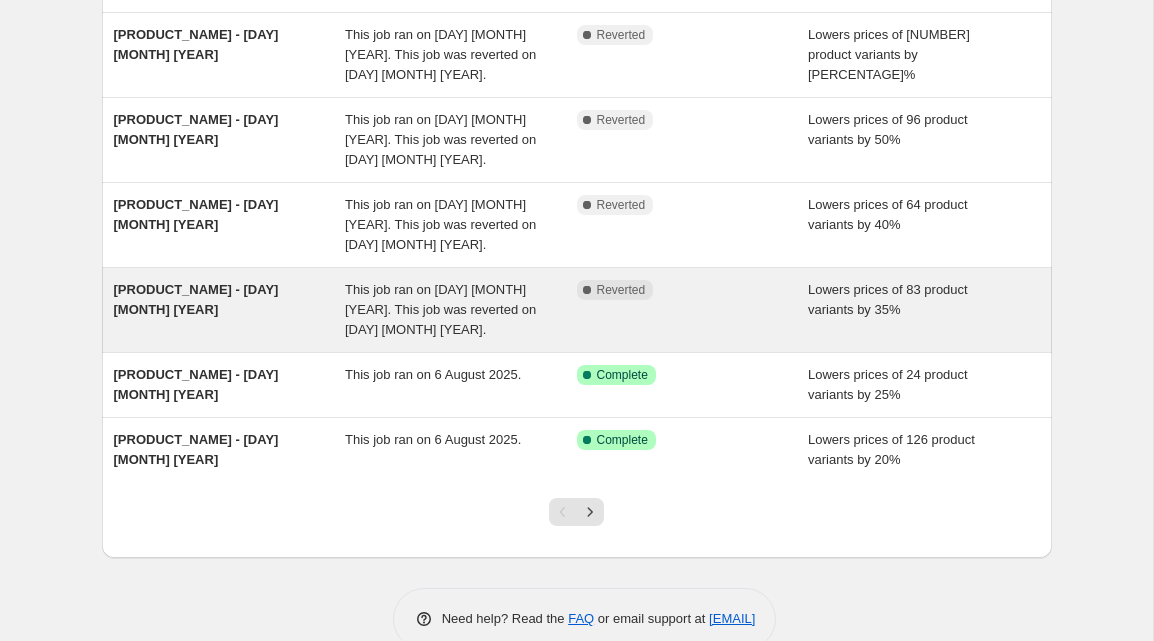 scroll, scrollTop: 489, scrollLeft: 0, axis: vertical 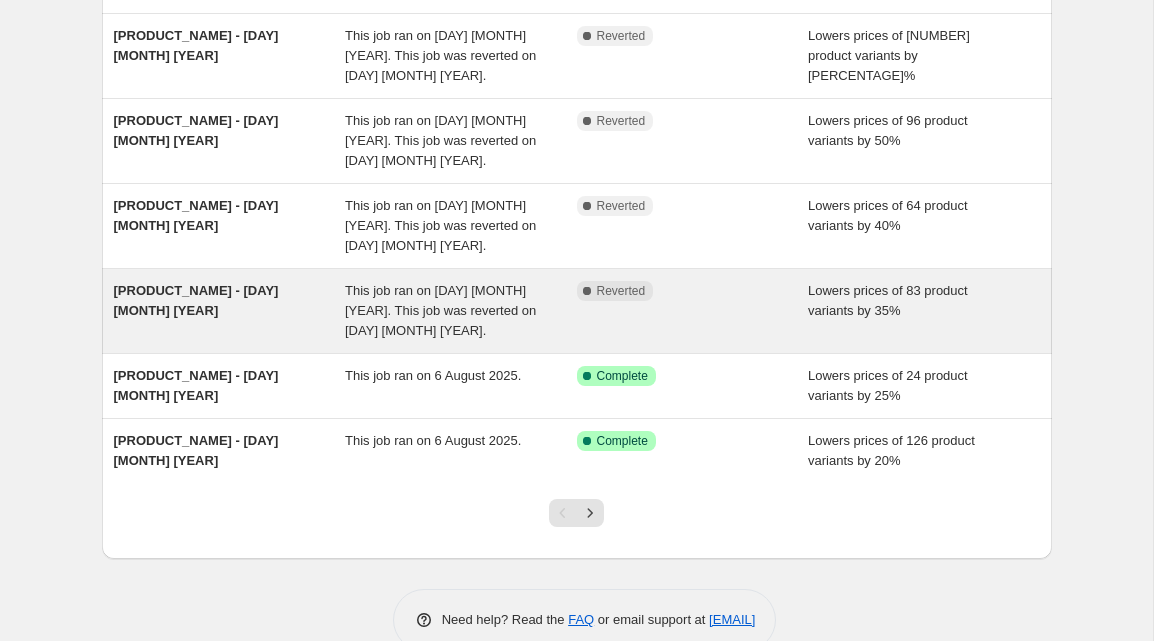 click on "[PRODUCT_NAME] - [DAY] [MONTH] [YEAR]" at bounding box center (230, 311) 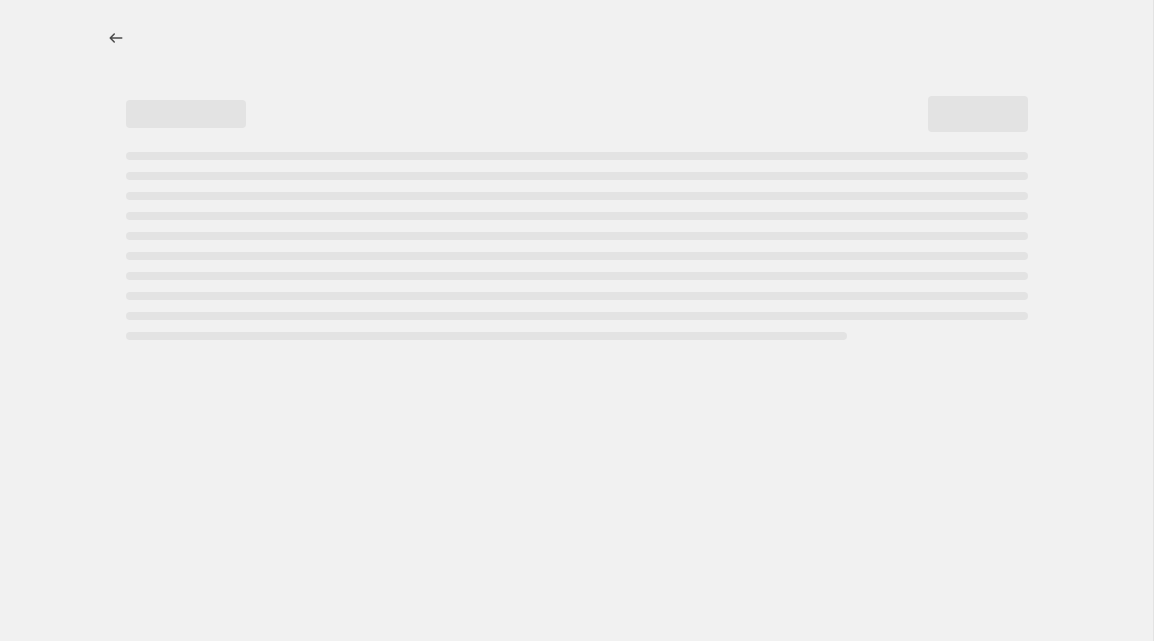 scroll, scrollTop: 0, scrollLeft: 0, axis: both 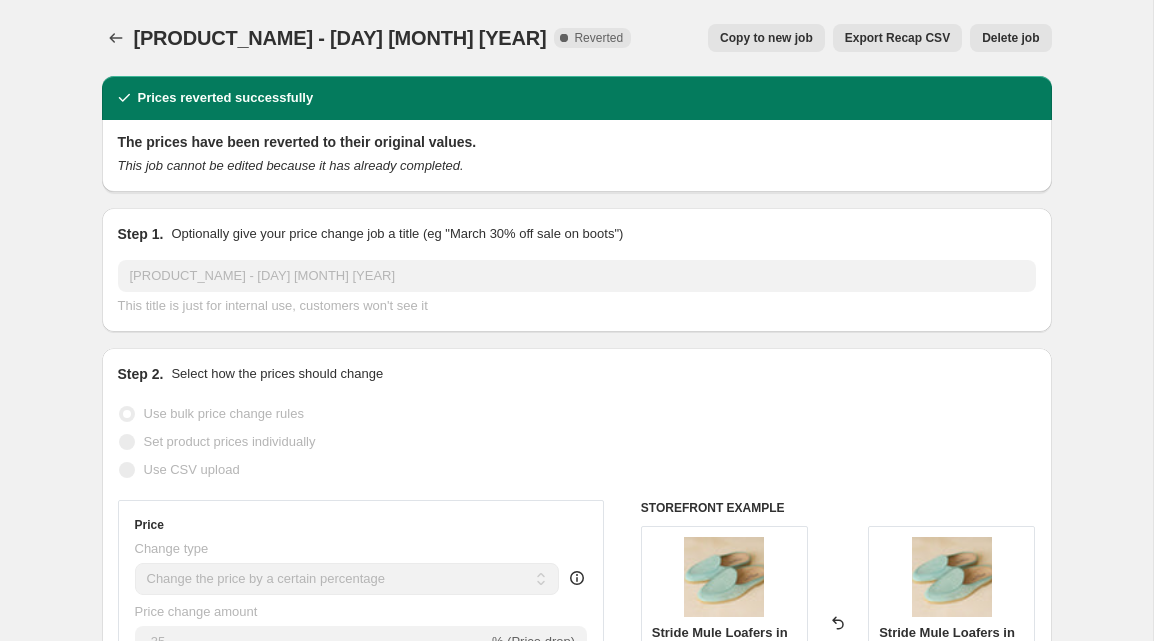 click on "Delete job" at bounding box center (1010, 38) 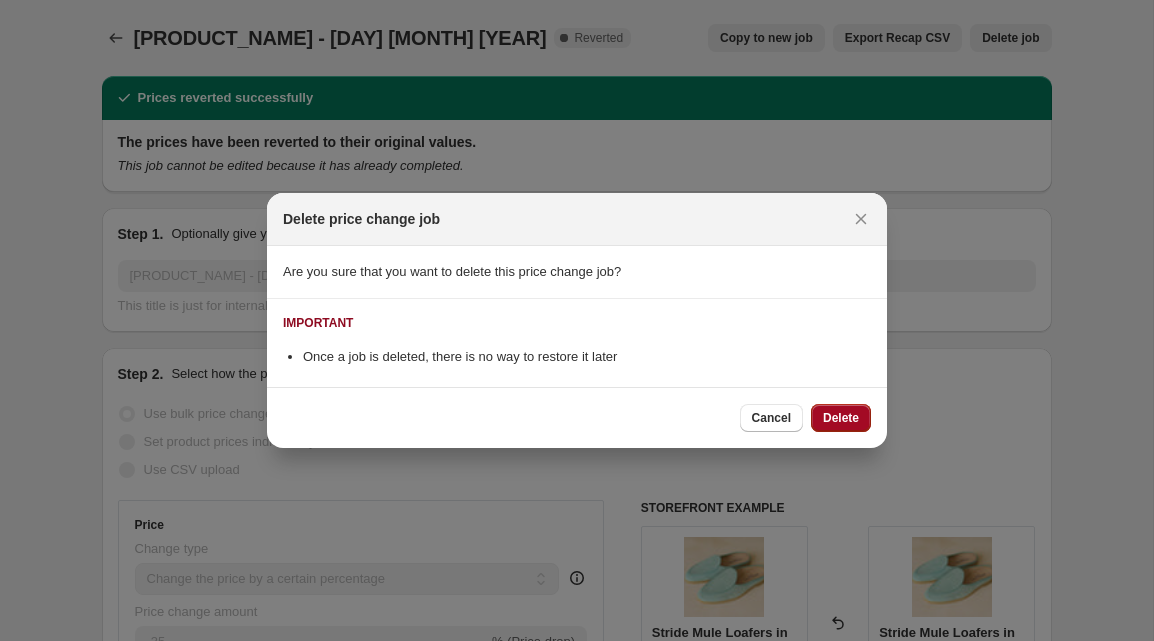 click on "Delete" at bounding box center [841, 418] 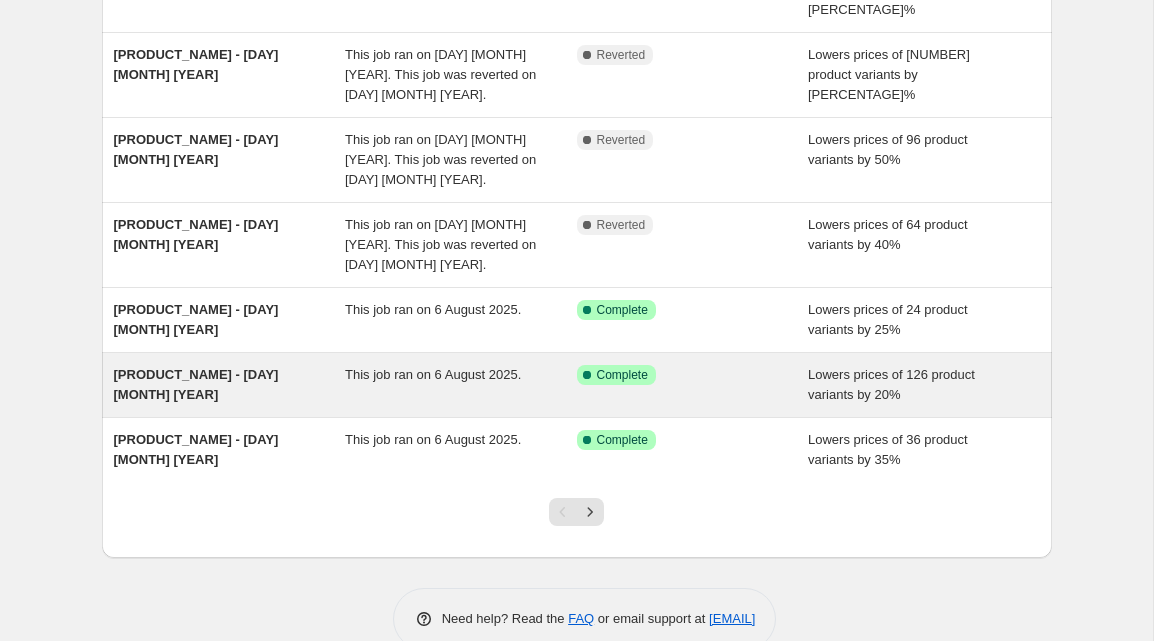 scroll, scrollTop: 469, scrollLeft: 0, axis: vertical 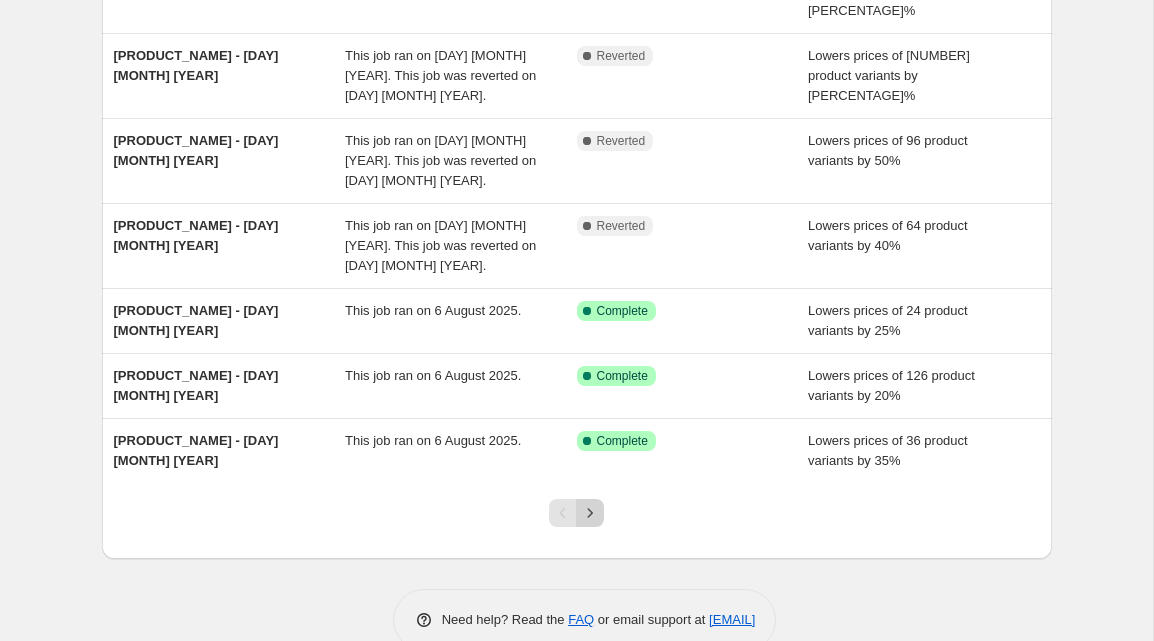click 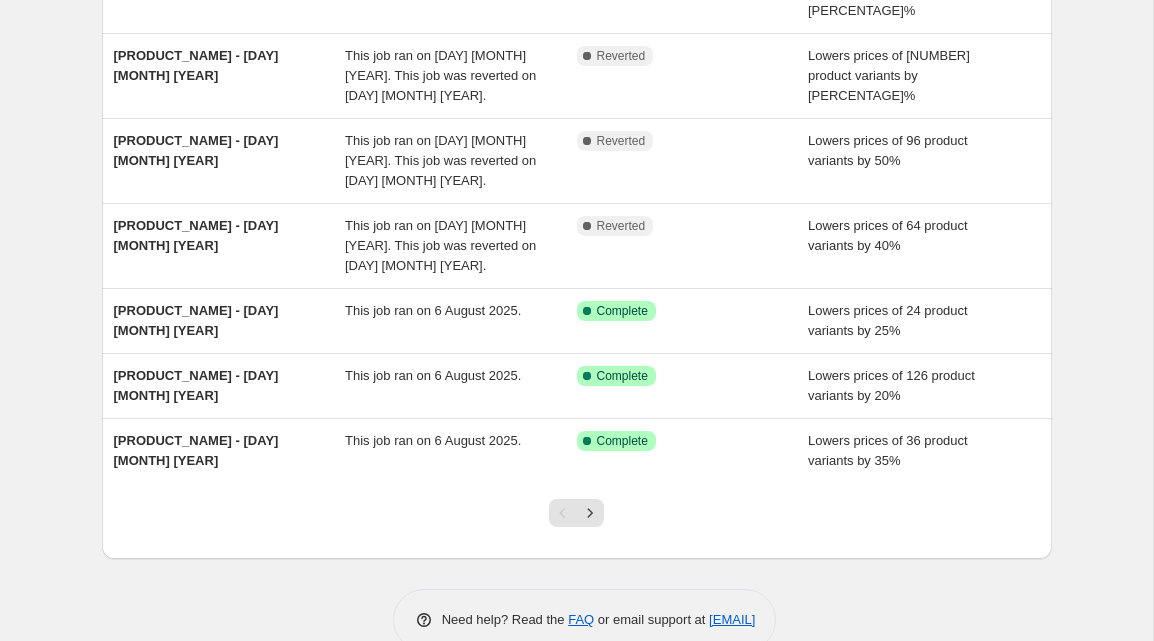 scroll, scrollTop: 0, scrollLeft: 0, axis: both 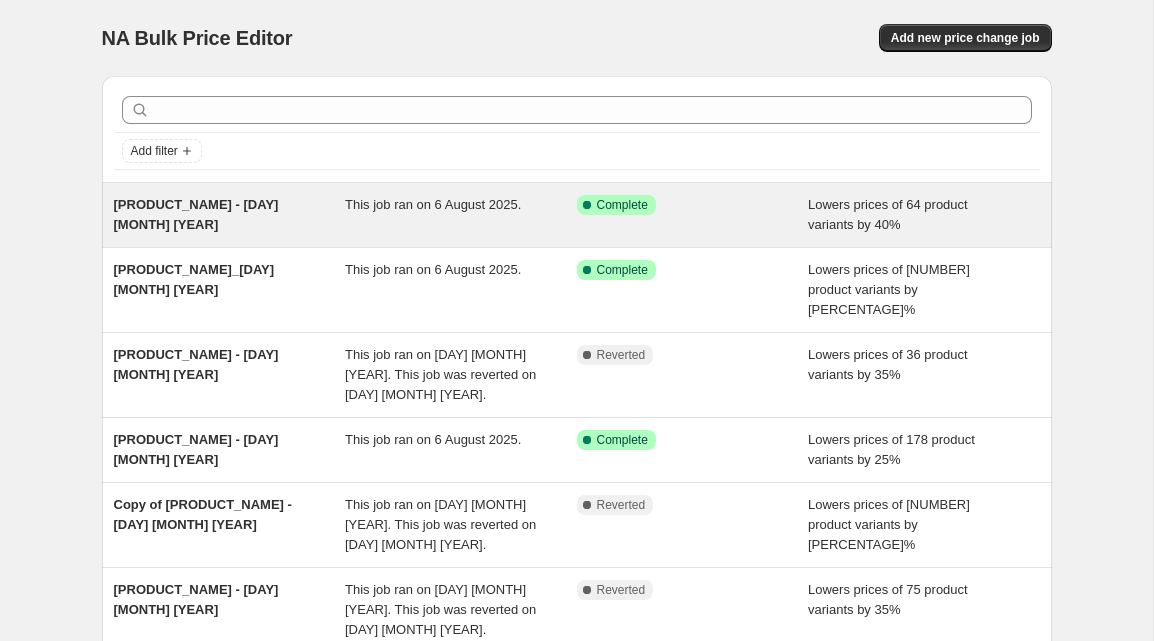 click on "[PRODUCT_NAME] - [DAY] [MONTH] [YEAR]" at bounding box center (196, 214) 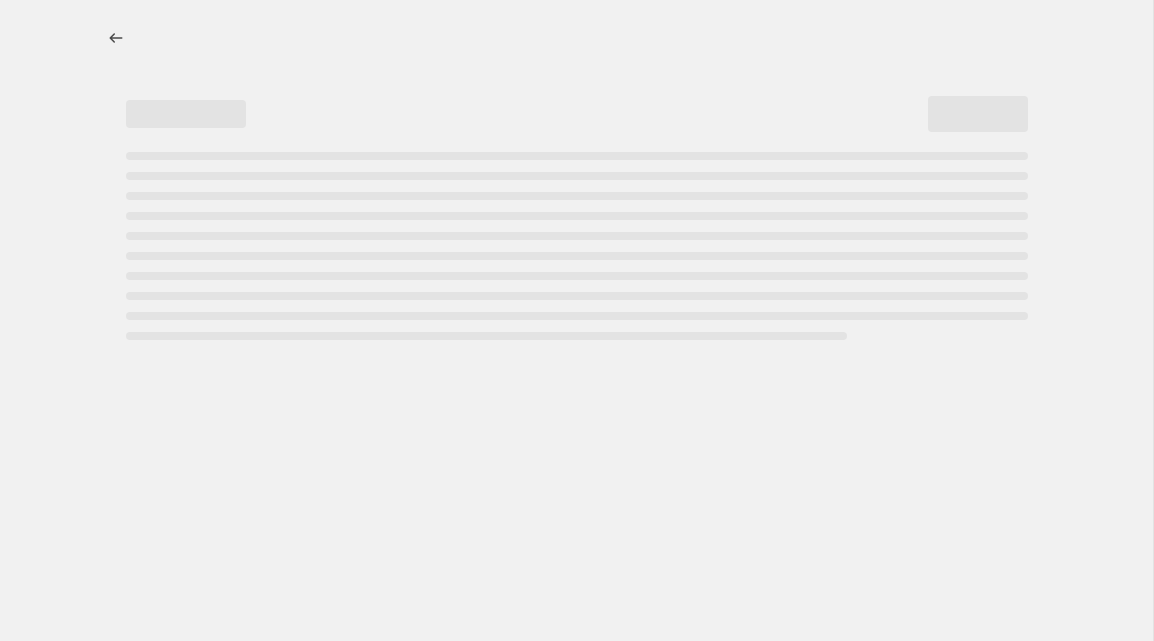 select on "percentage" 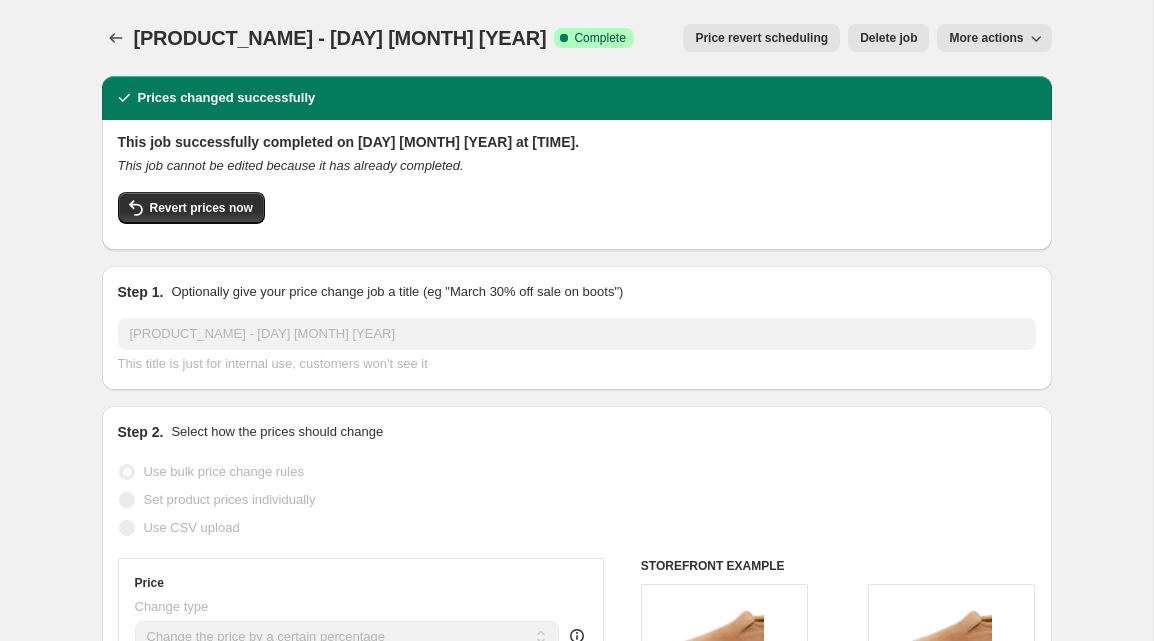 click on "Price revert scheduling" at bounding box center [761, 38] 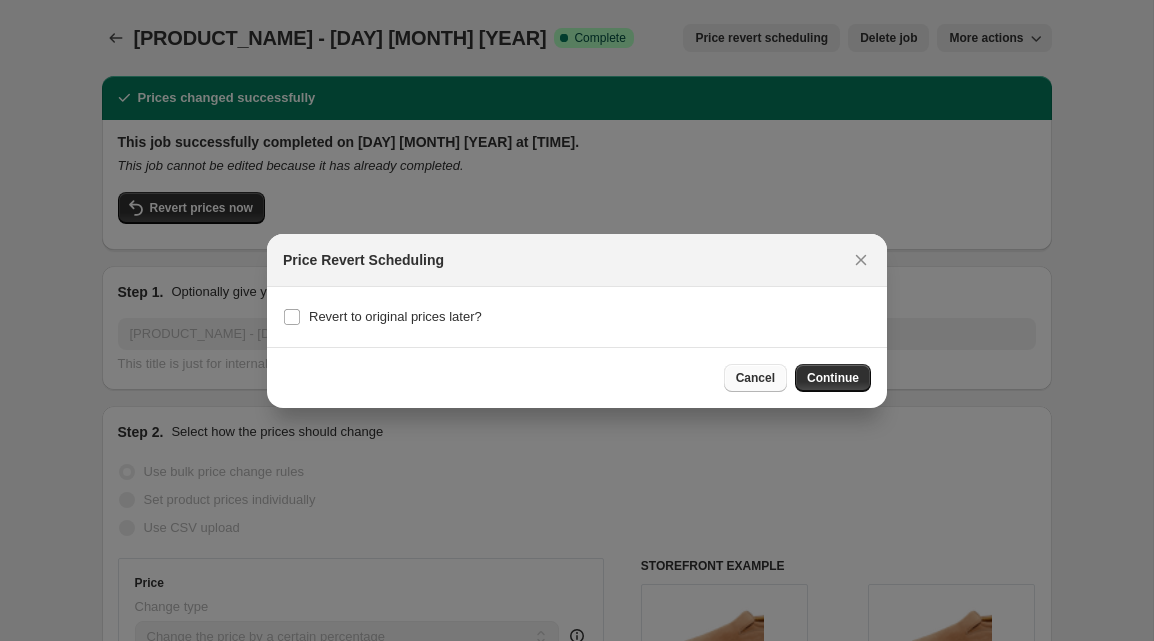 click on "Cancel" at bounding box center [755, 378] 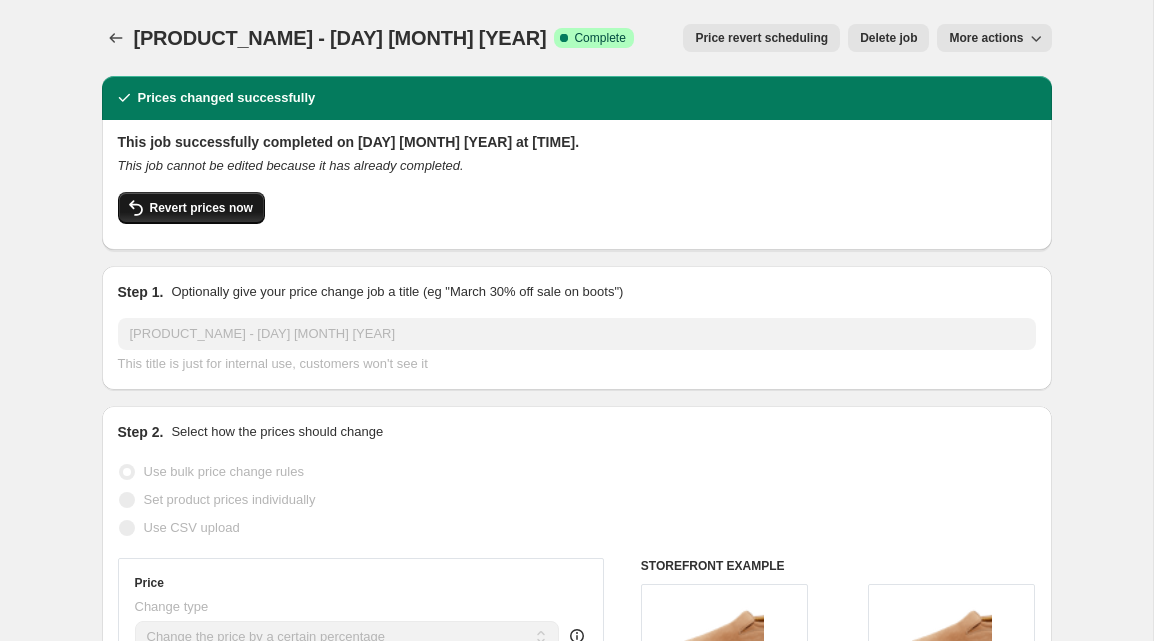 click on "Revert prices now" at bounding box center (201, 208) 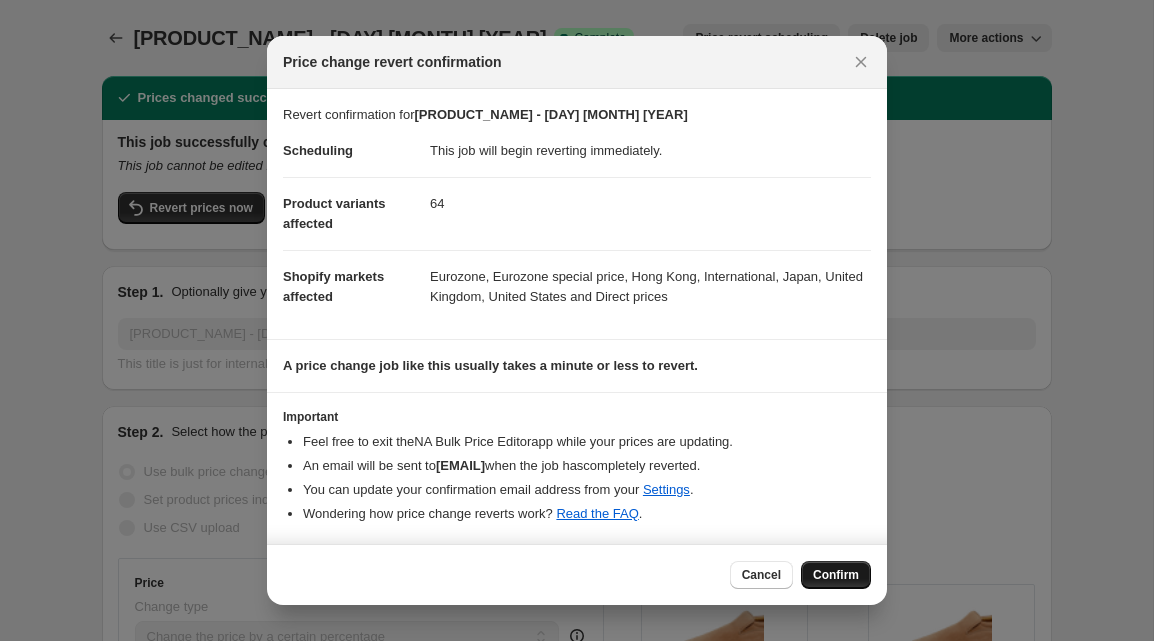 click on "Confirm" at bounding box center [836, 575] 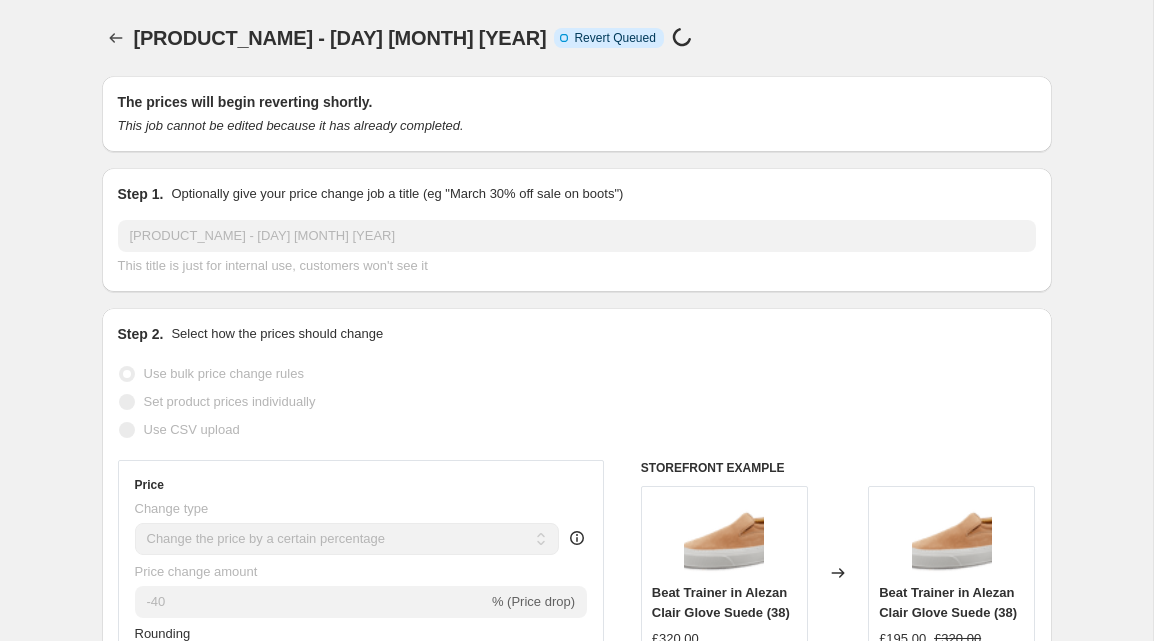 scroll, scrollTop: 1, scrollLeft: 0, axis: vertical 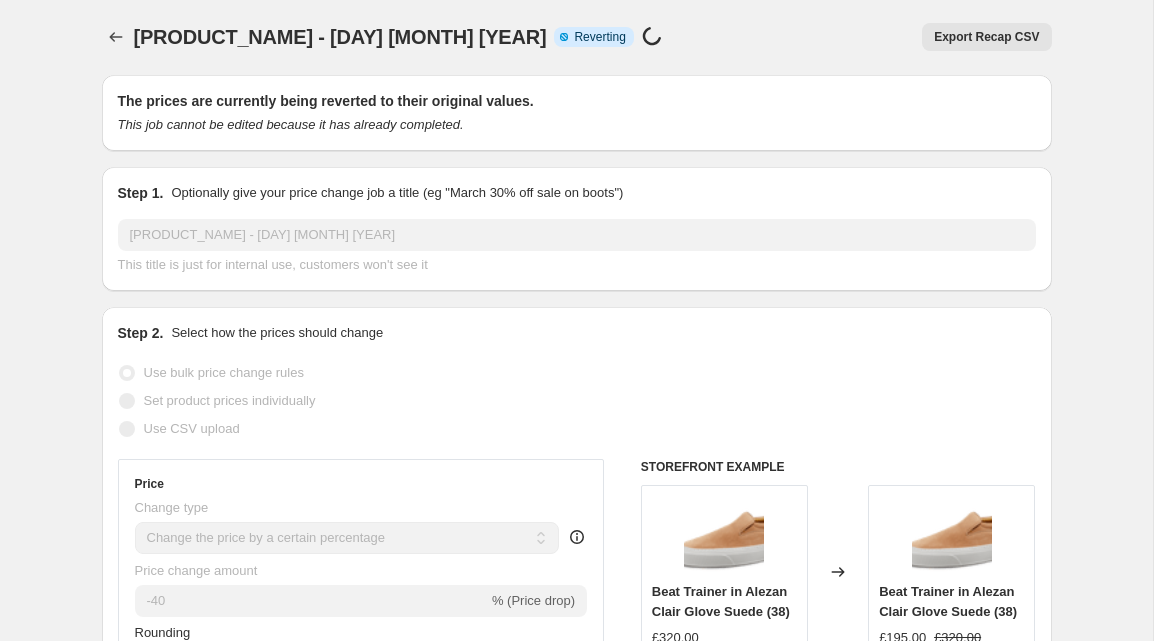 select on "percentage" 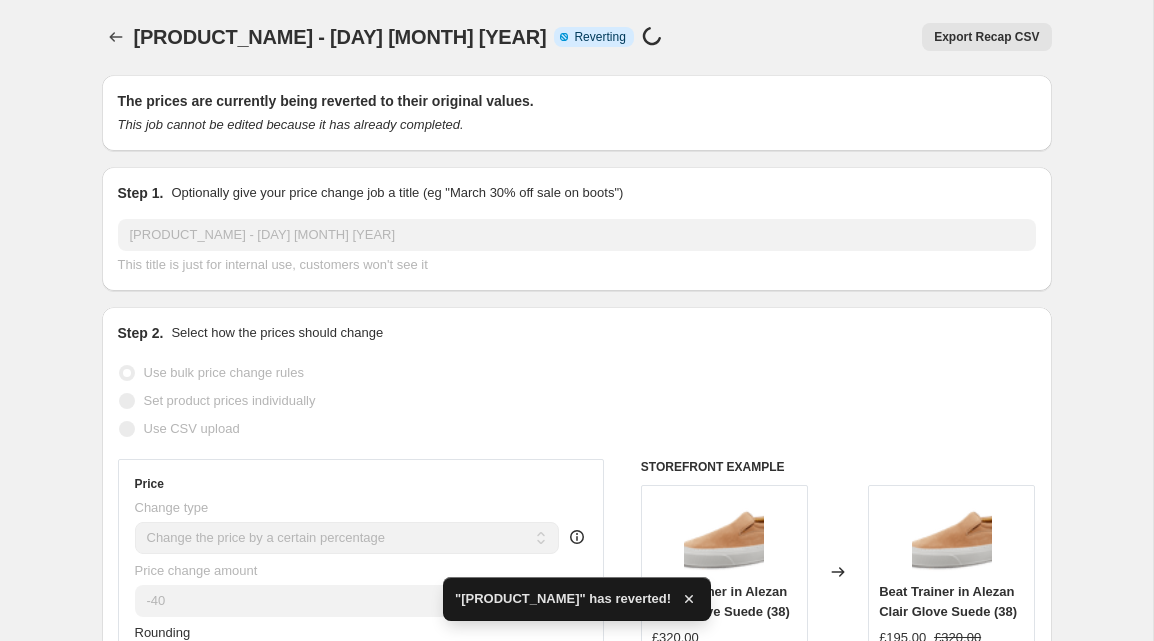 scroll, scrollTop: 0, scrollLeft: 0, axis: both 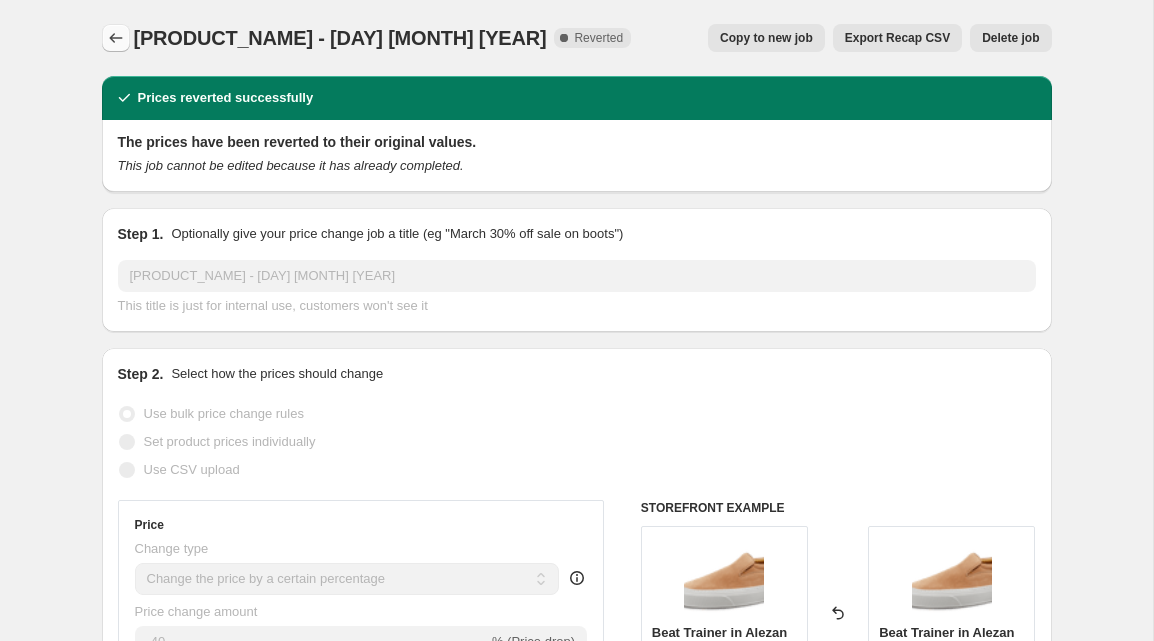 click 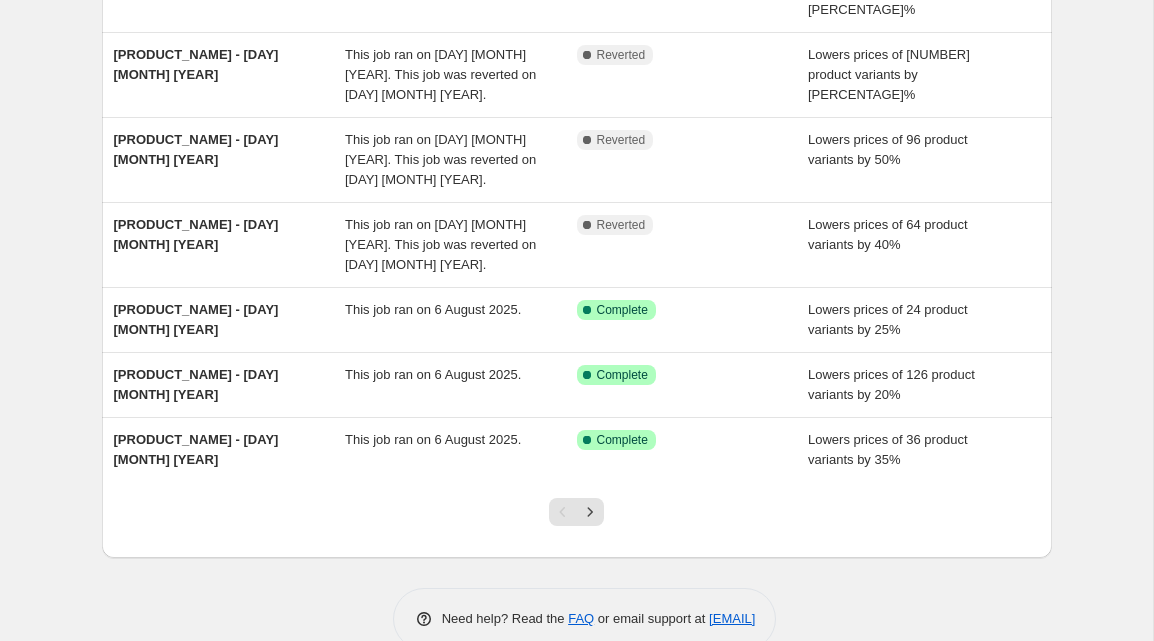 scroll, scrollTop: 469, scrollLeft: 0, axis: vertical 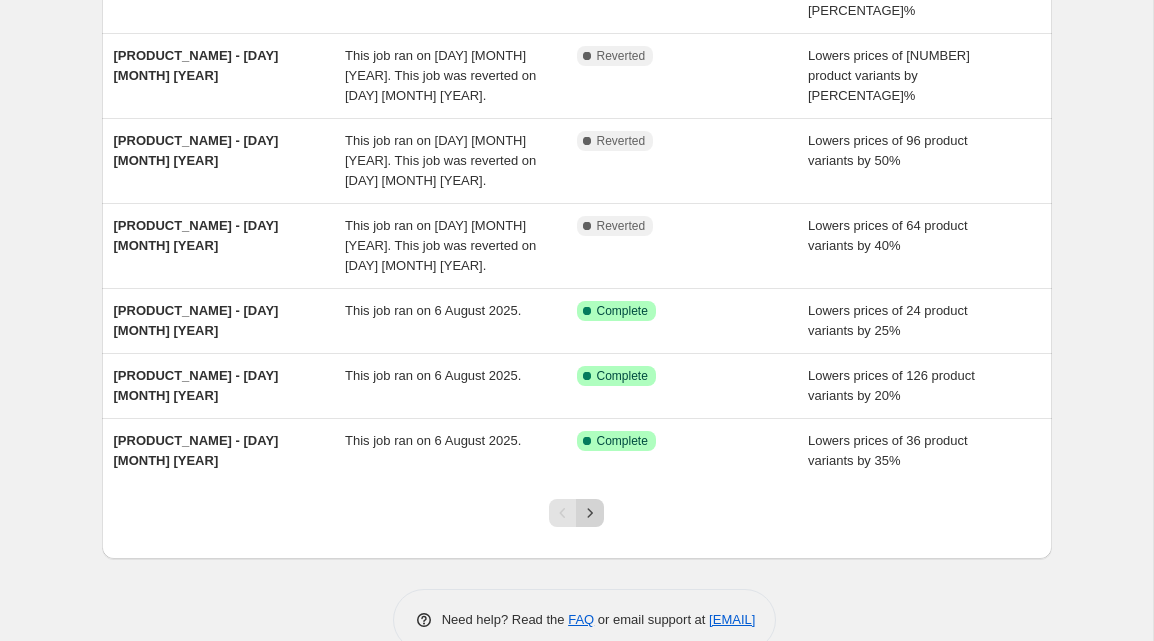 click 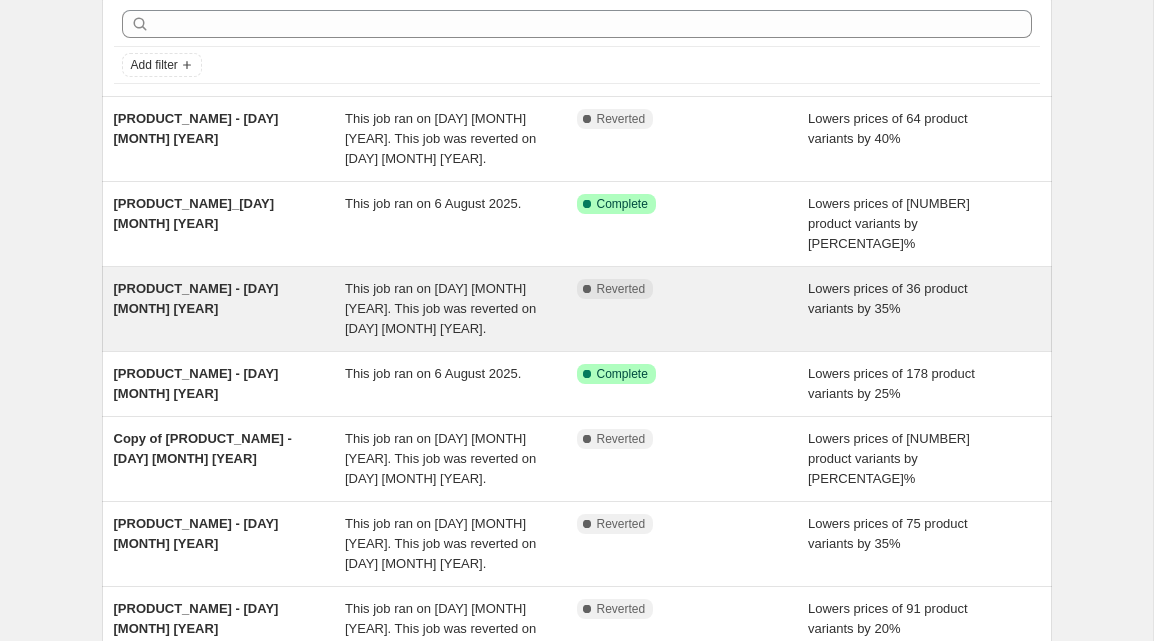 scroll, scrollTop: 88, scrollLeft: 0, axis: vertical 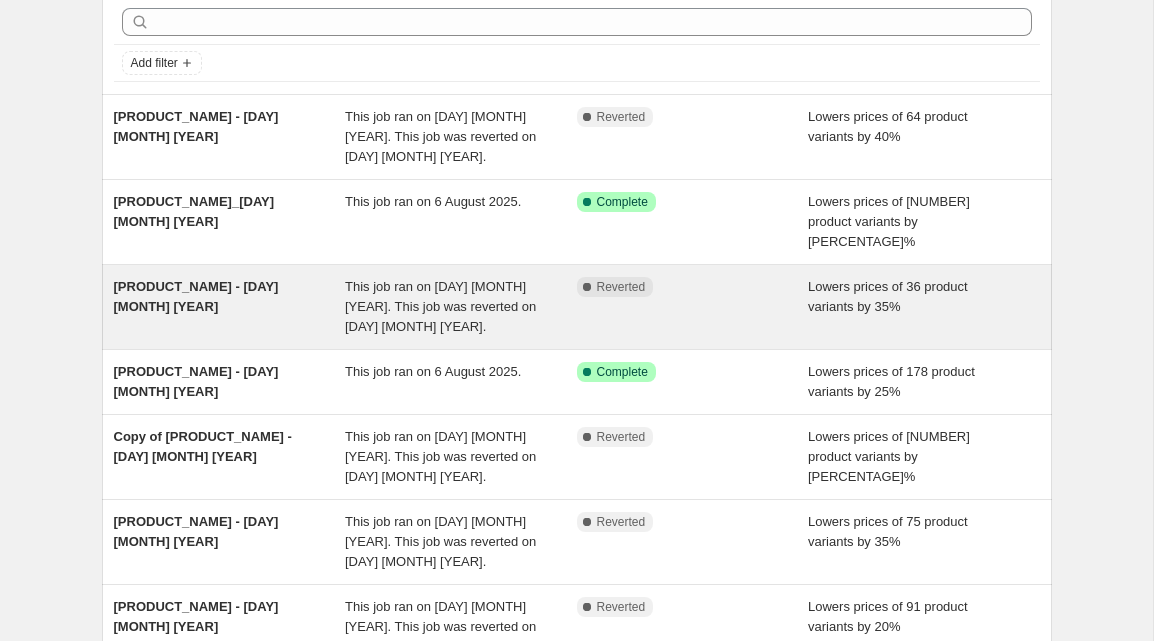 click on "[PRODUCT_NAME] - [DAY] [MONTH] [YEAR]" at bounding box center (230, 137) 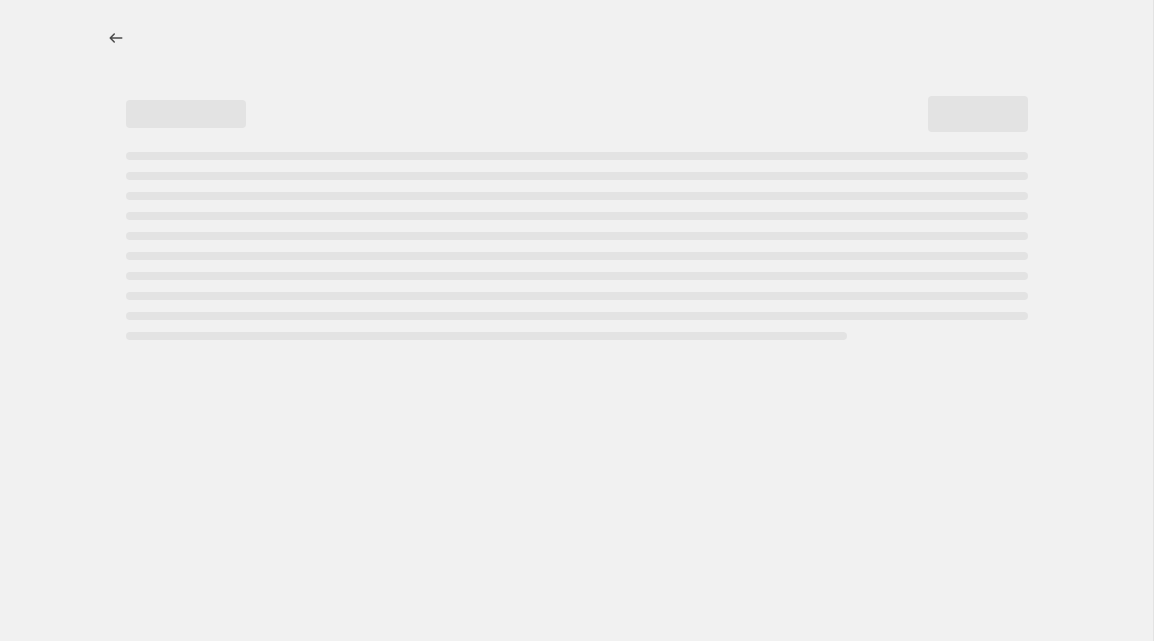 scroll, scrollTop: 0, scrollLeft: 0, axis: both 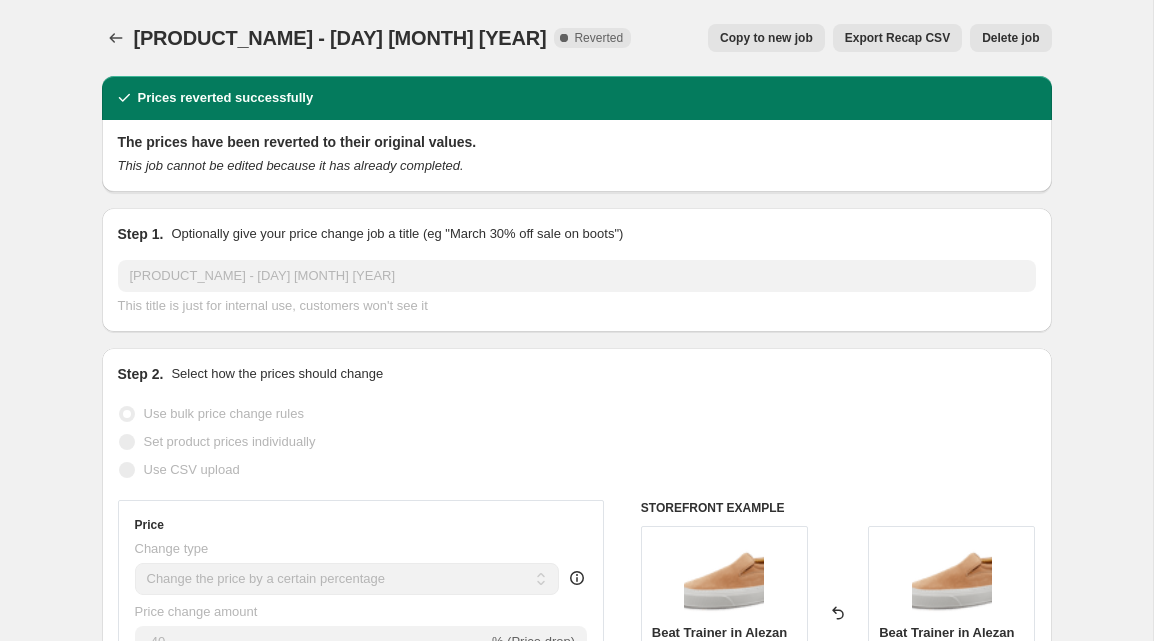 click on "Copy to new job" at bounding box center [766, 38] 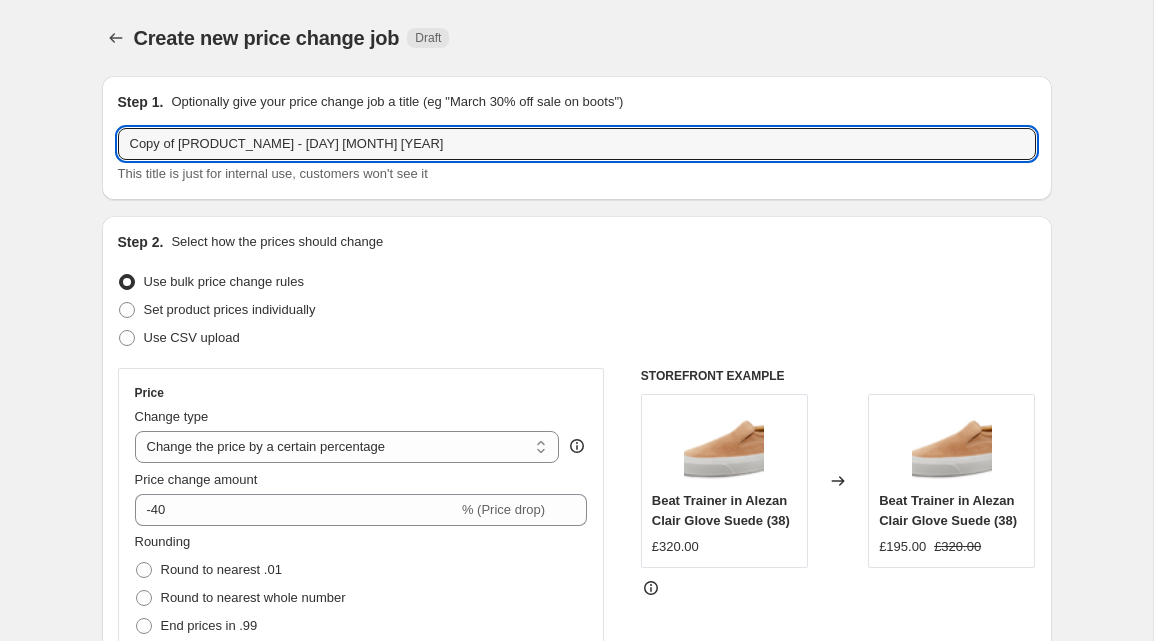 drag, startPoint x: 181, startPoint y: 145, endPoint x: 102, endPoint y: 149, distance: 79.101204 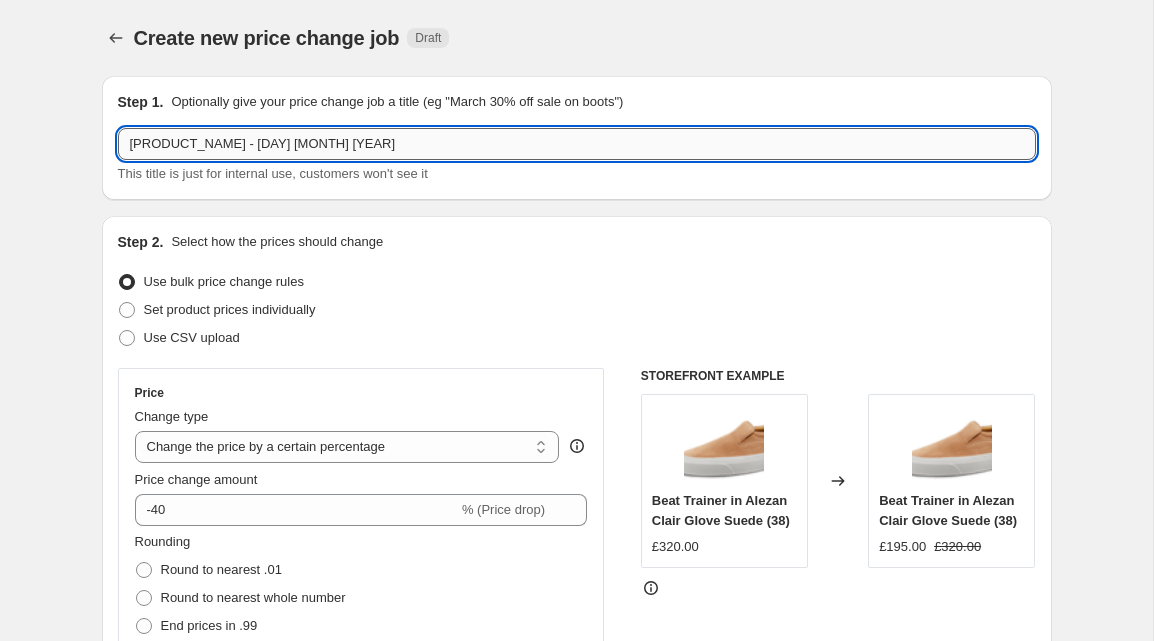 drag, startPoint x: 334, startPoint y: 145, endPoint x: 347, endPoint y: 150, distance: 13.928389 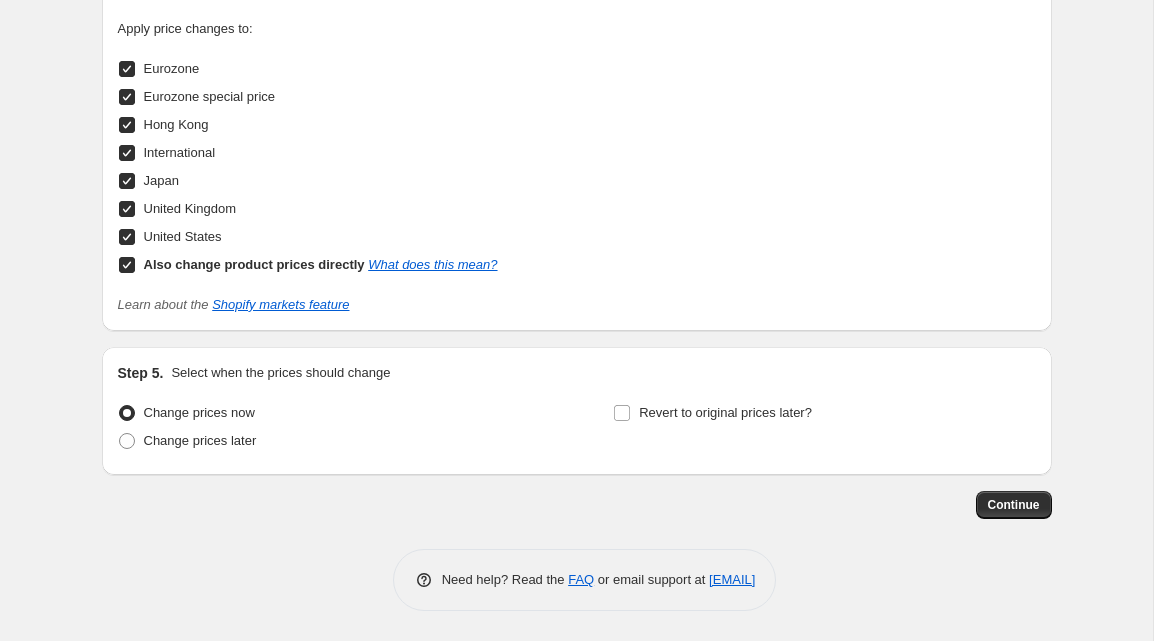 scroll, scrollTop: 2151, scrollLeft: 0, axis: vertical 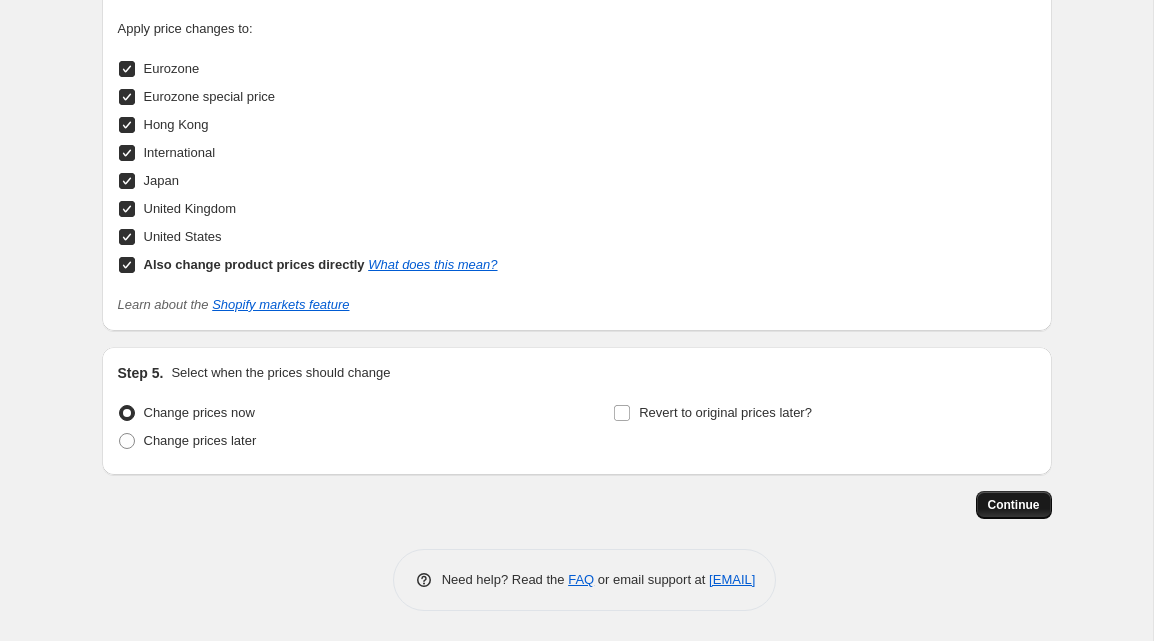 type on "[PRODUCT_NAME] - [DAY] [MONTH] [YEAR]" 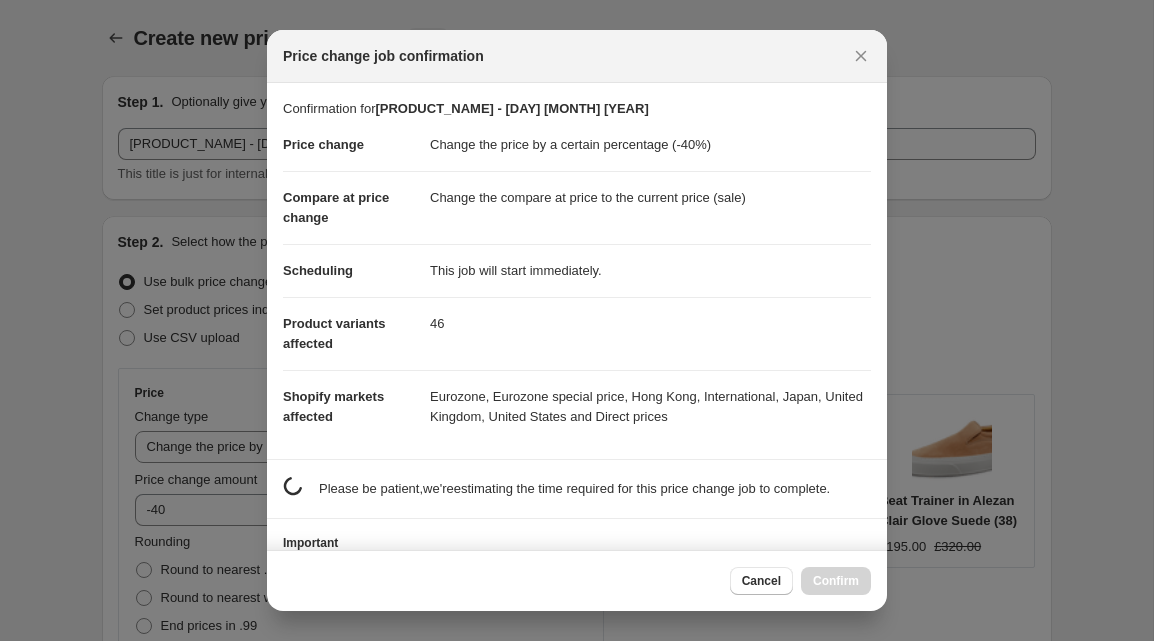 scroll, scrollTop: 0, scrollLeft: 0, axis: both 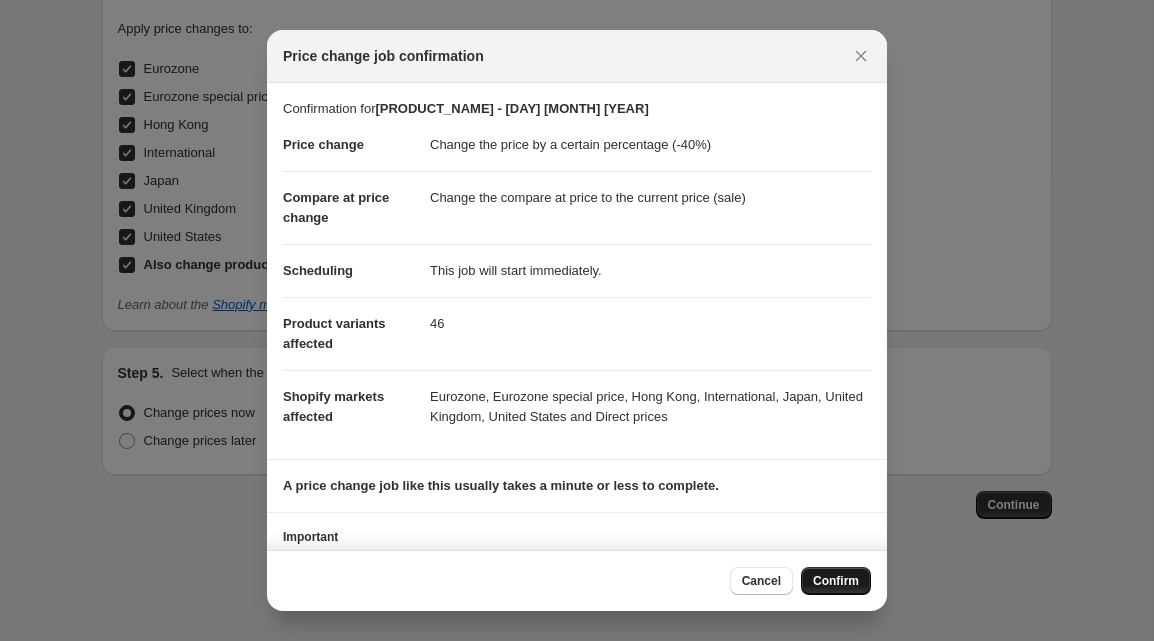 click on "Confirm" at bounding box center (836, 581) 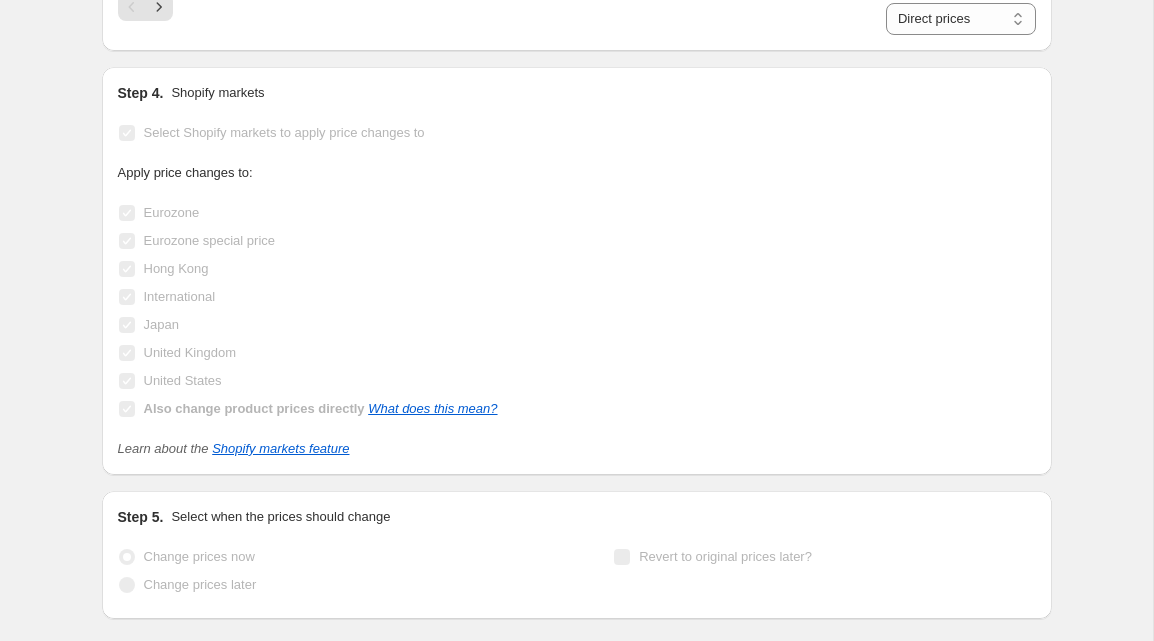 scroll, scrollTop: 0, scrollLeft: 0, axis: both 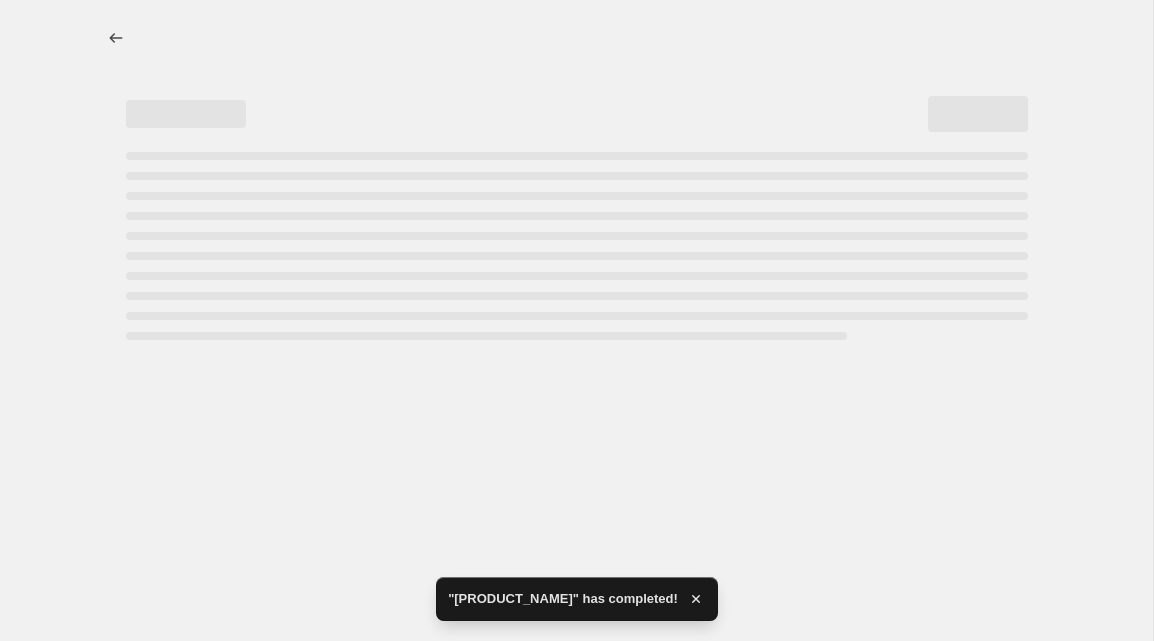 select on "percentage" 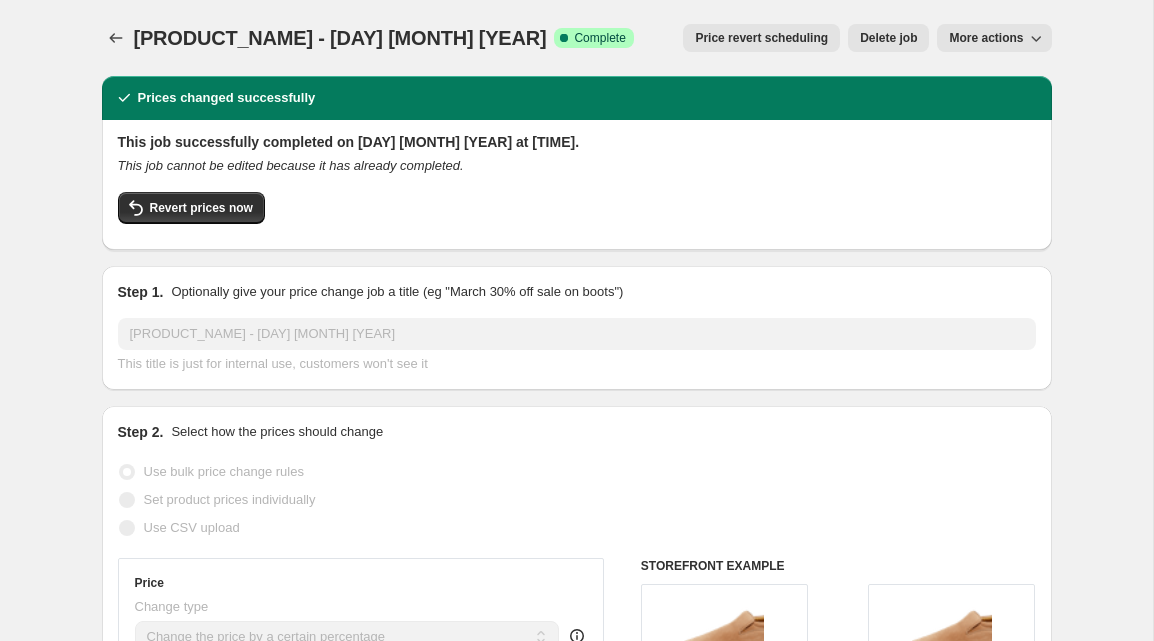 scroll, scrollTop: 1, scrollLeft: 0, axis: vertical 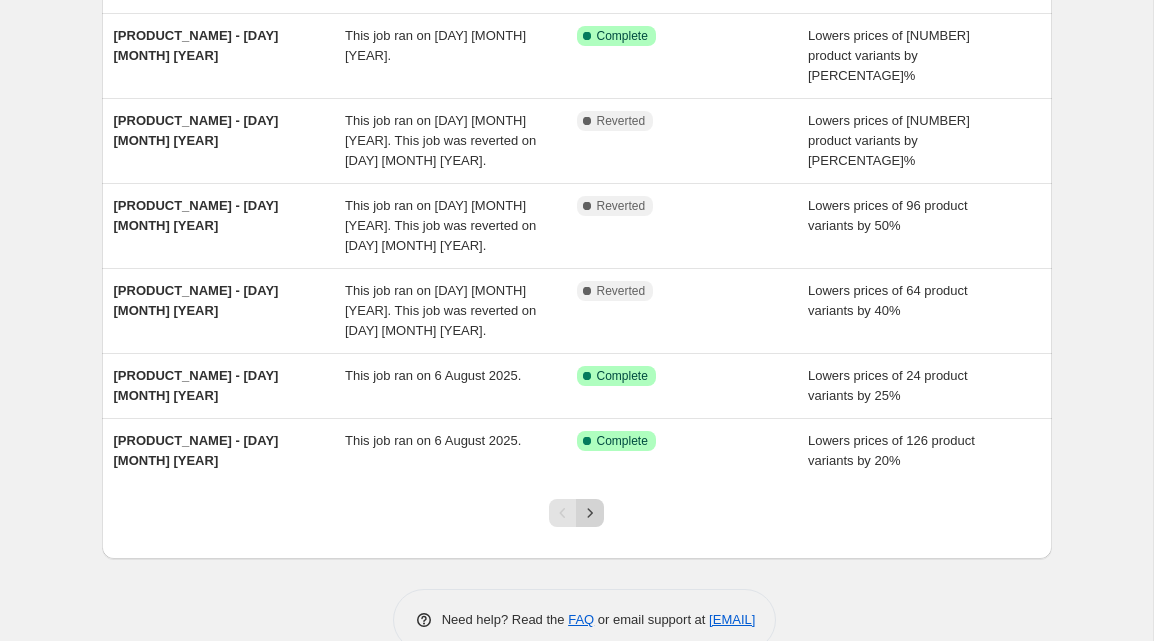 click 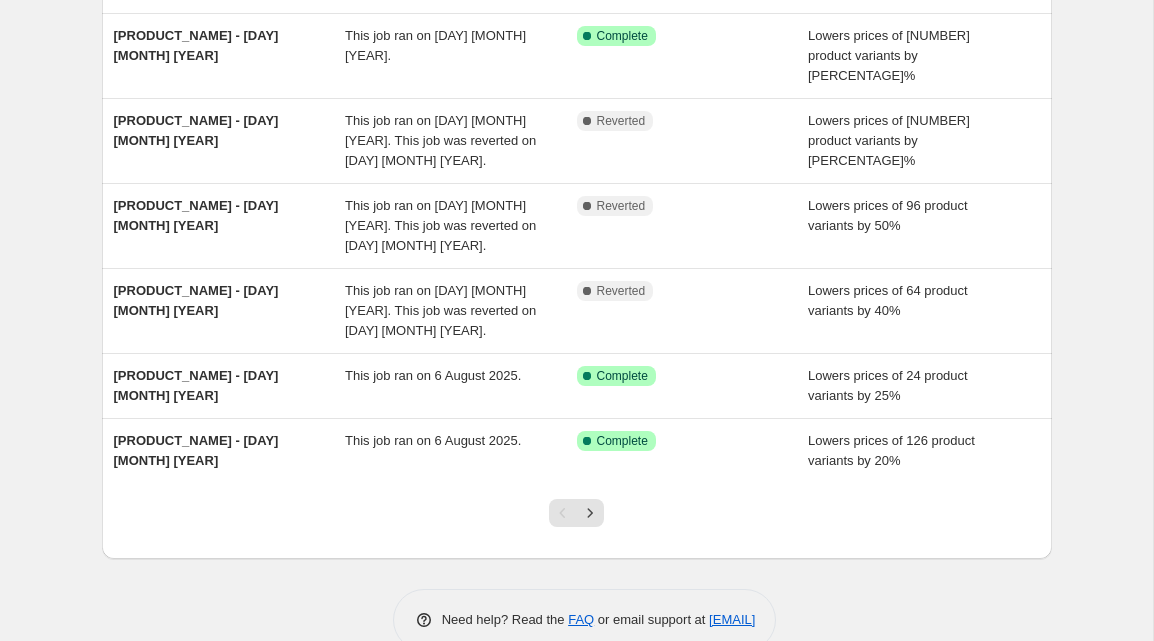 scroll, scrollTop: 0, scrollLeft: 0, axis: both 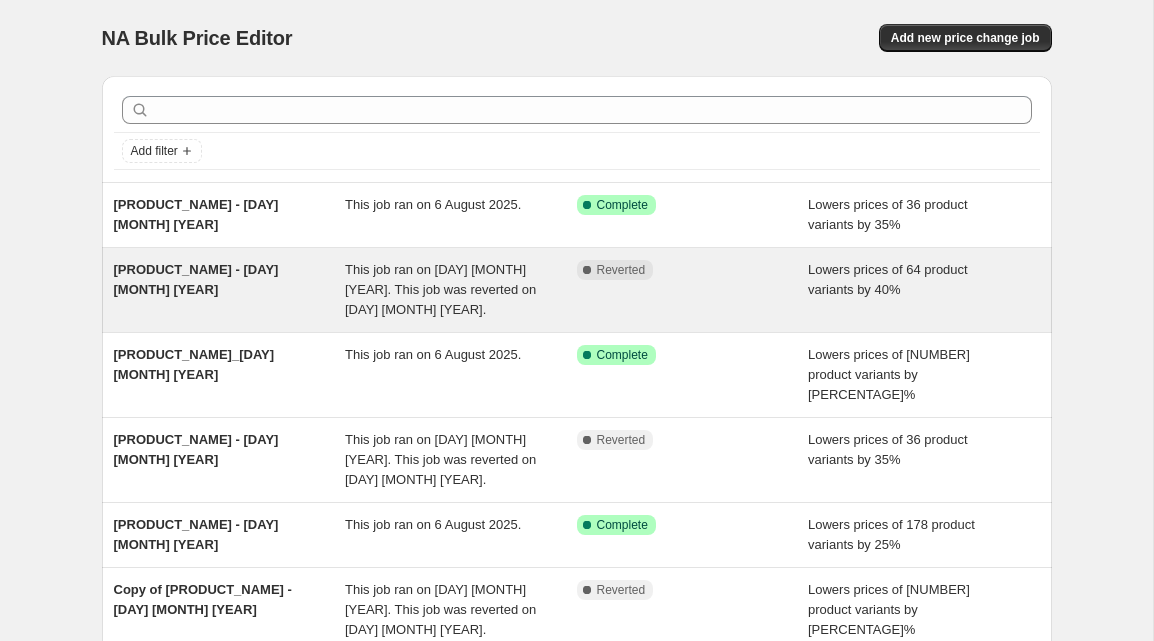 click on "[PRODUCT_NAME] - [DAY] [MONTH] [YEAR]" at bounding box center [230, 290] 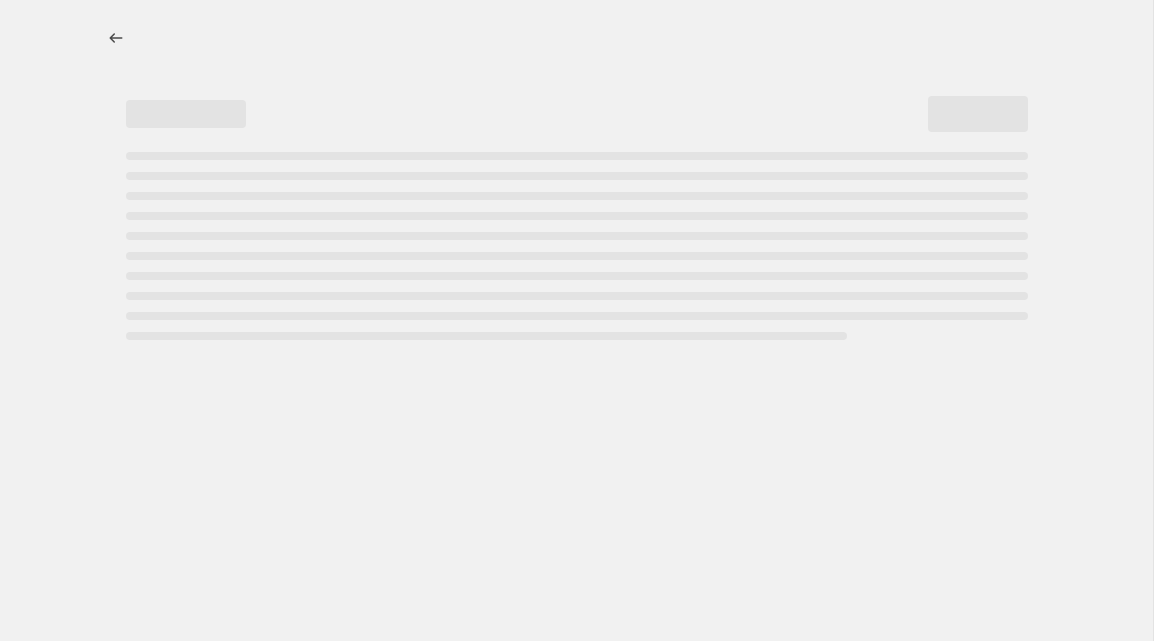 select on "percentage" 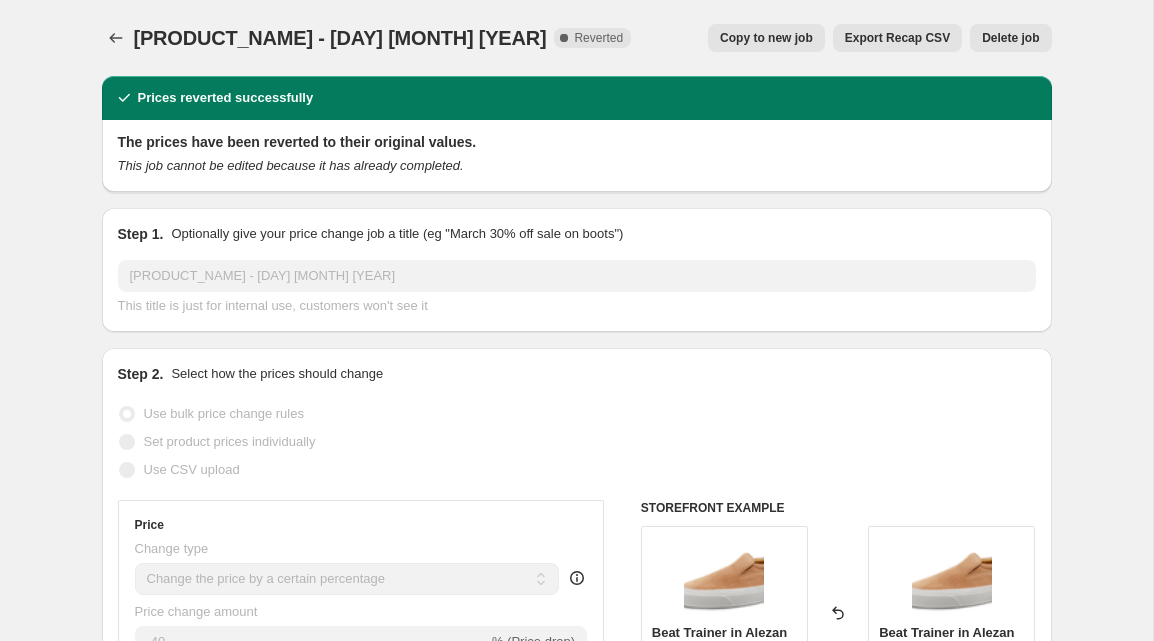 scroll, scrollTop: 0, scrollLeft: 0, axis: both 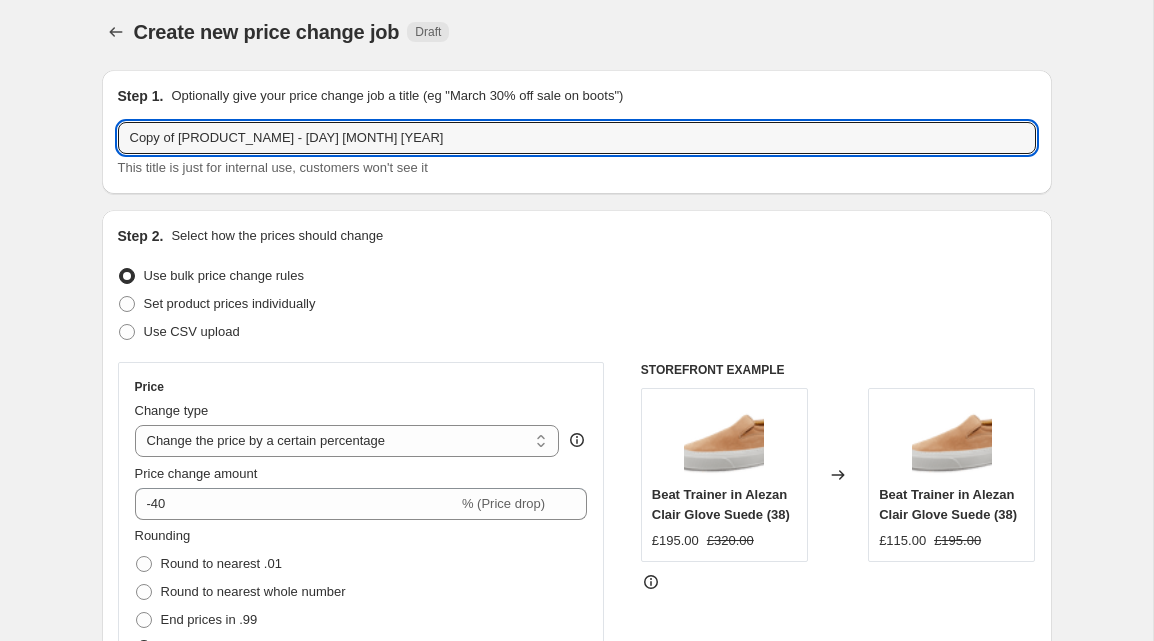 drag, startPoint x: 182, startPoint y: 138, endPoint x: 113, endPoint y: 140, distance: 69.02898 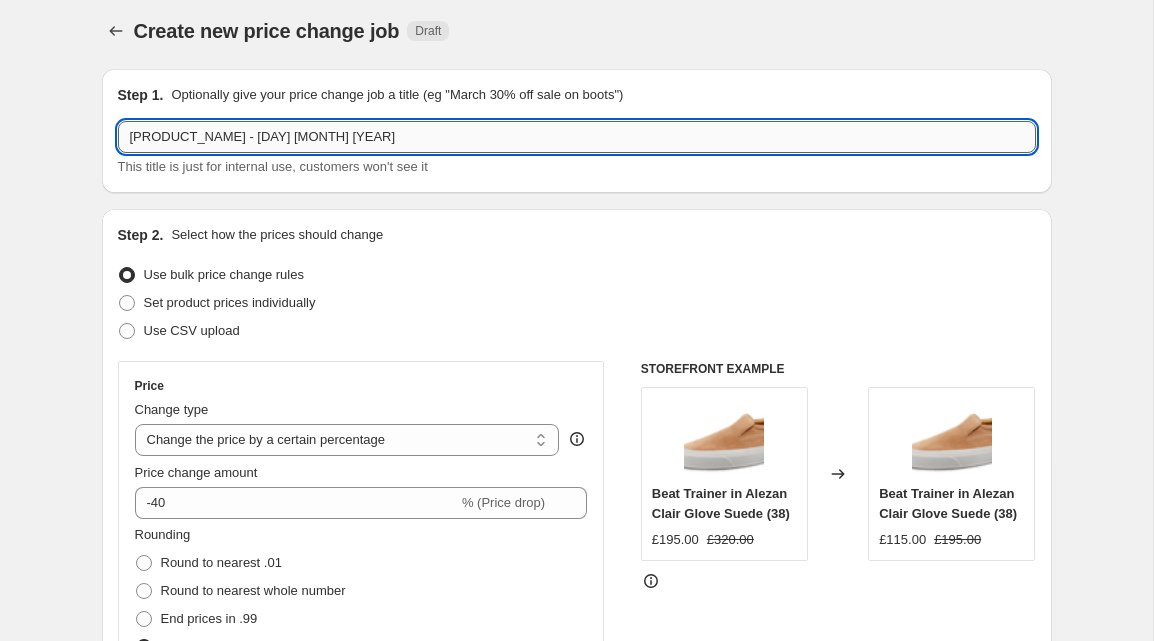 click on "[PRODUCT_NAME] - [DAY] [MONTH] [YEAR]" at bounding box center (577, 137) 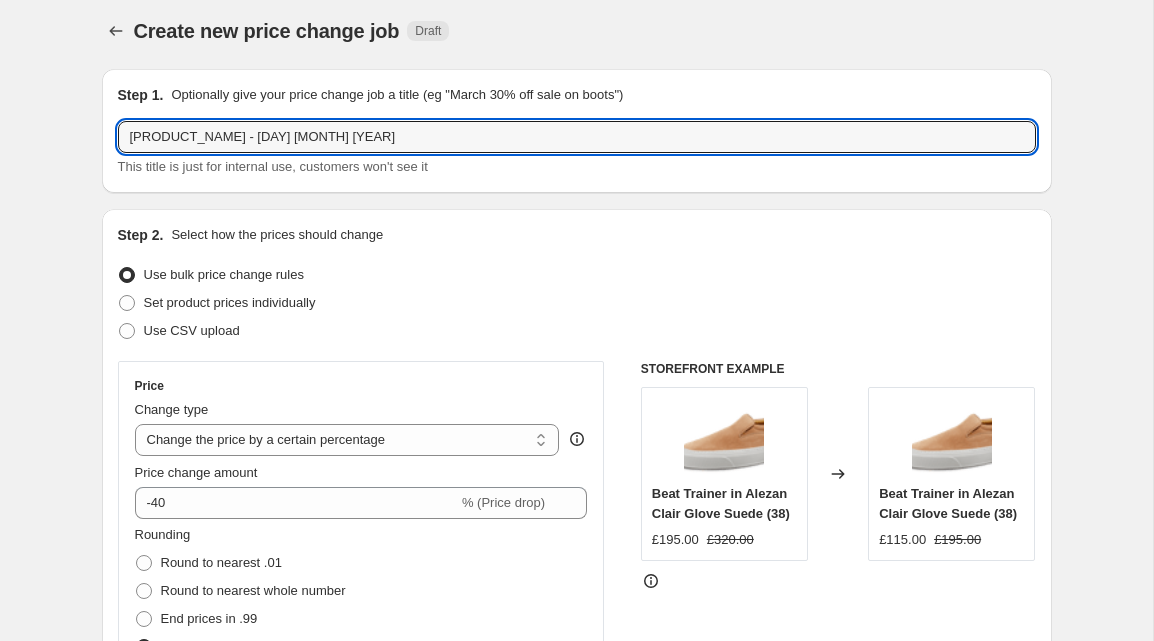 scroll, scrollTop: 166, scrollLeft: 0, axis: vertical 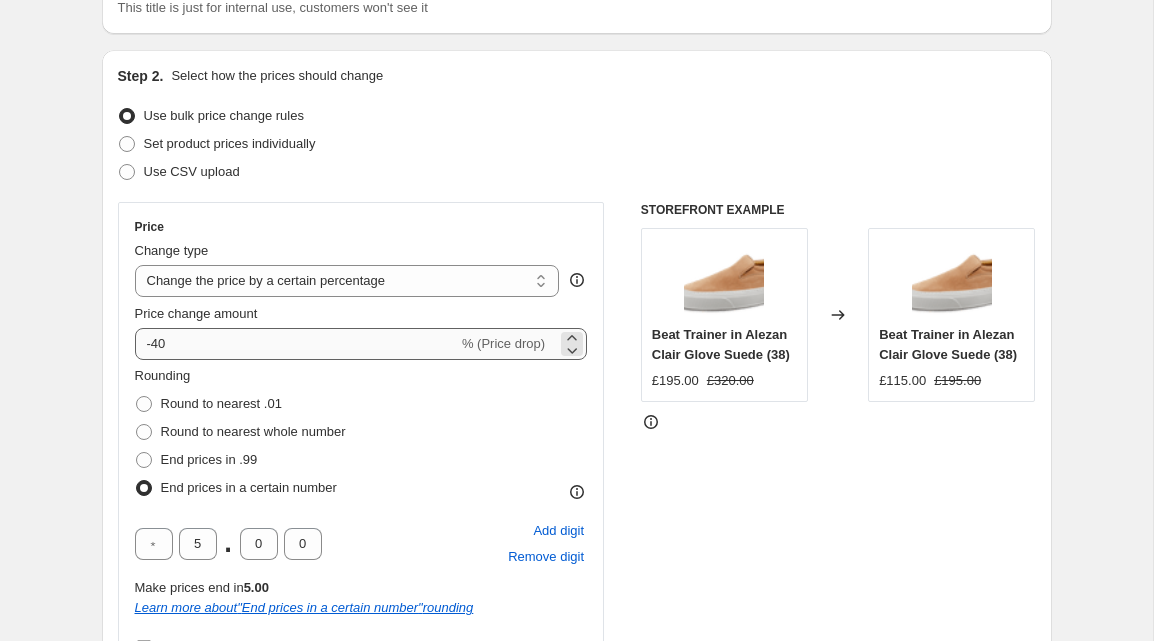 type on "[PRODUCT_NAME] - [DAY] [MONTH] [YEAR]" 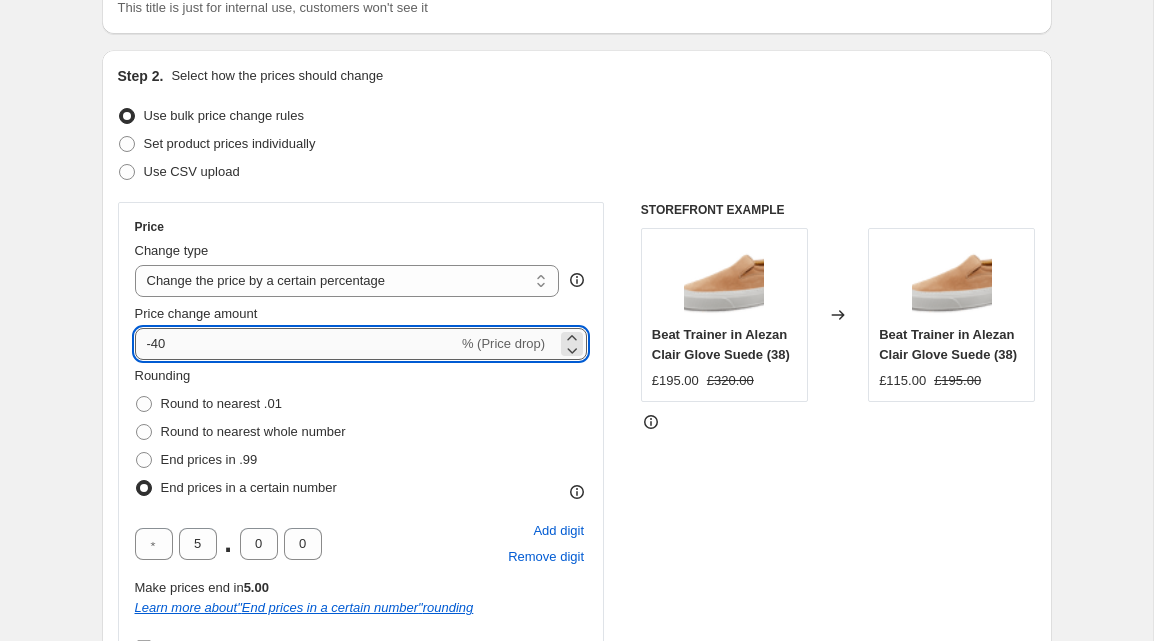 click on "-40" at bounding box center (296, 344) 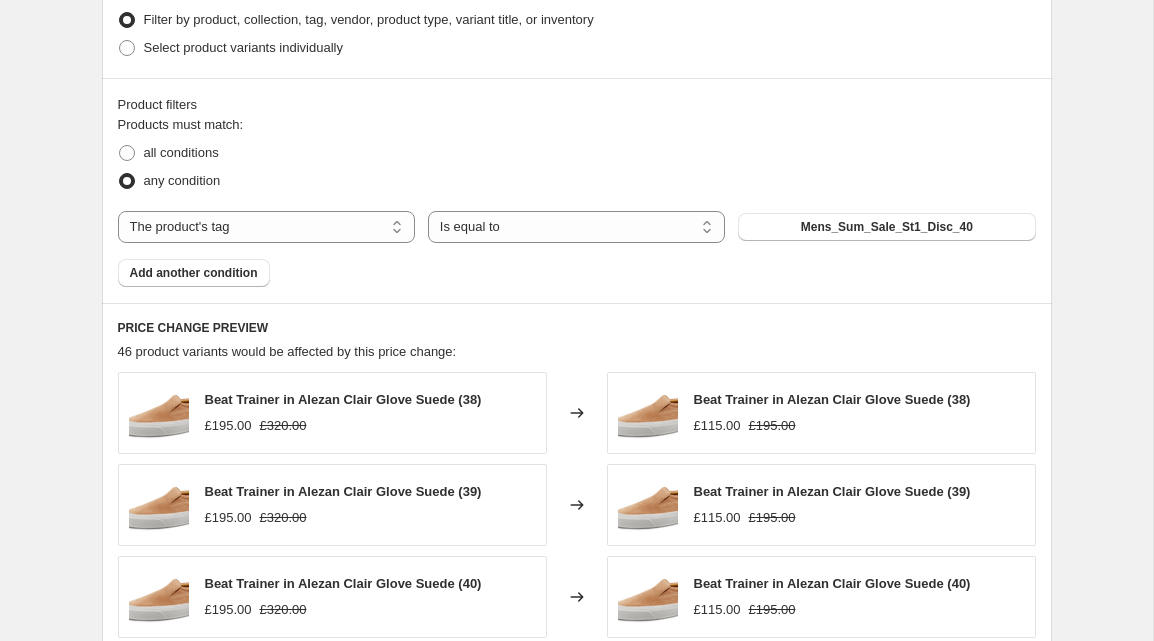 scroll, scrollTop: 1149, scrollLeft: 0, axis: vertical 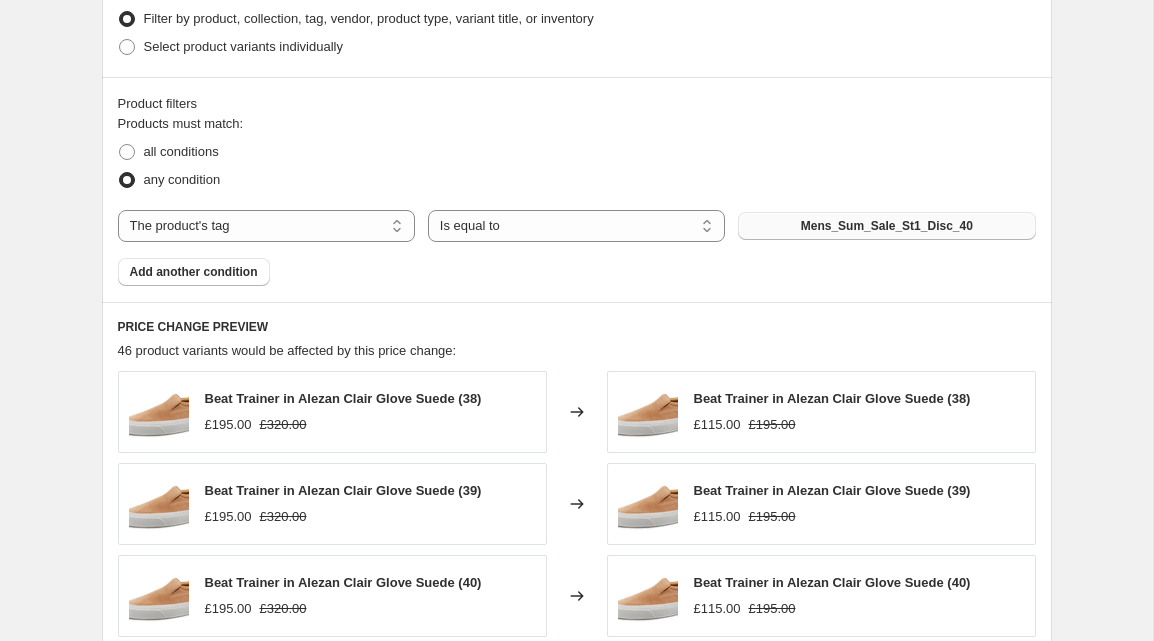 type on "-45" 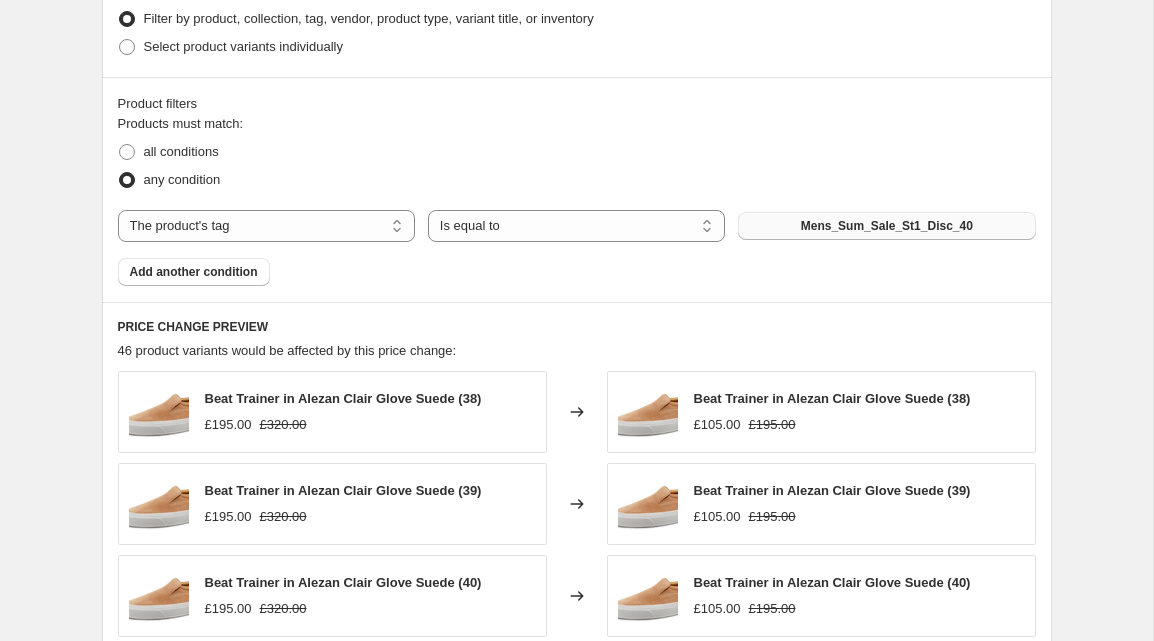 click on "Mens_Sum_Sale_St1_Disc_40" at bounding box center (886, 226) 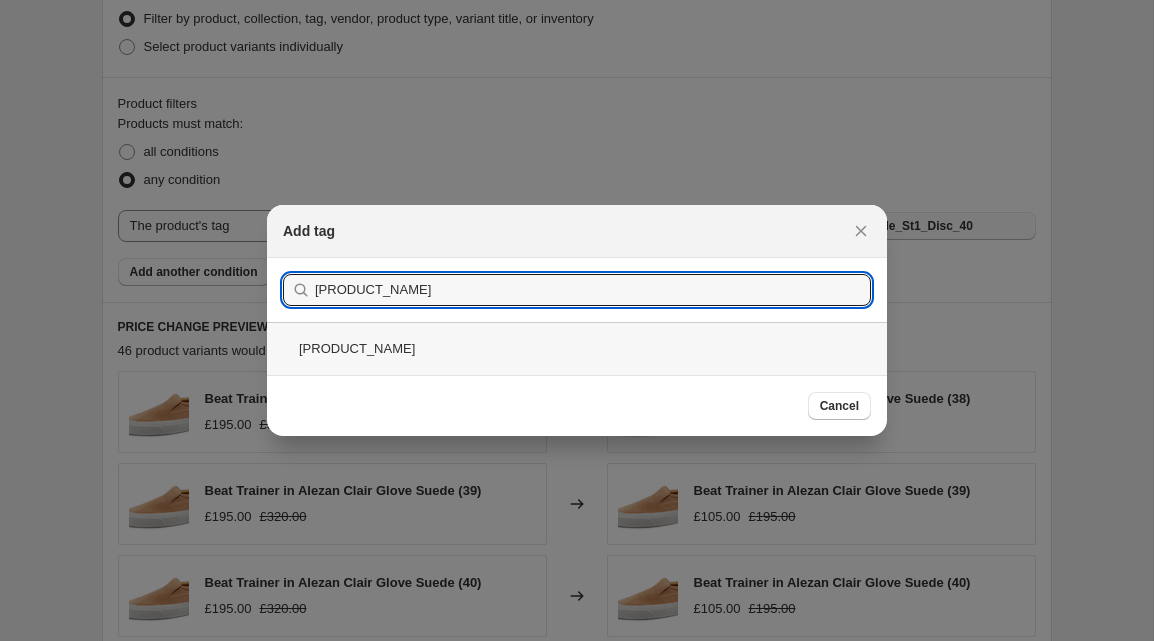 type on "[PRODUCT_NAME]" 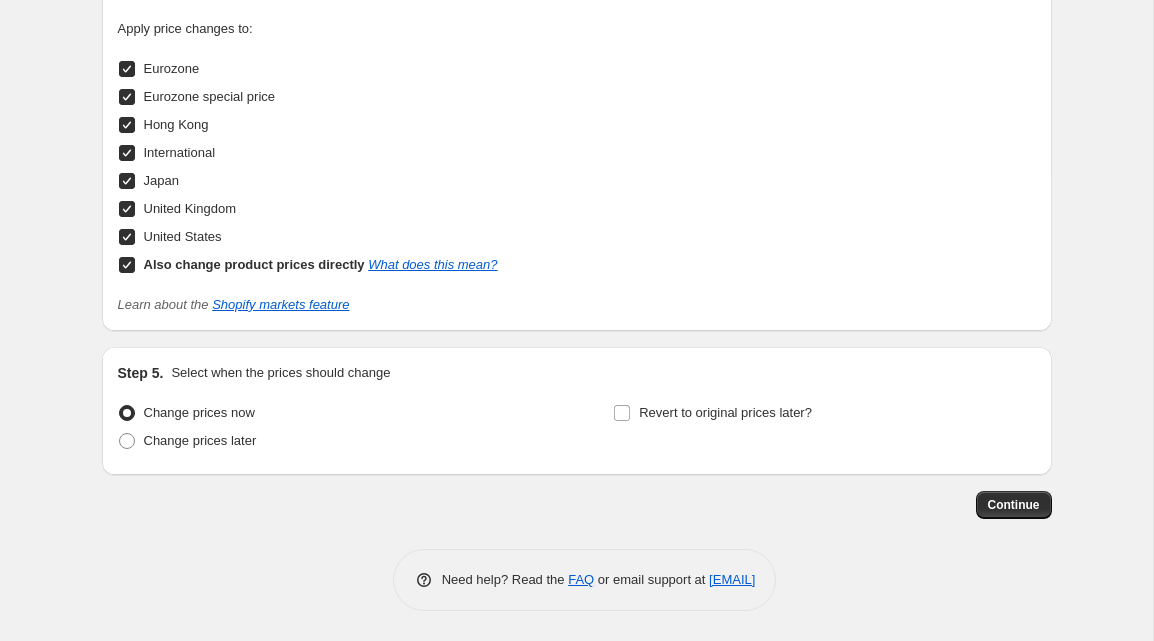 scroll, scrollTop: 2183, scrollLeft: 0, axis: vertical 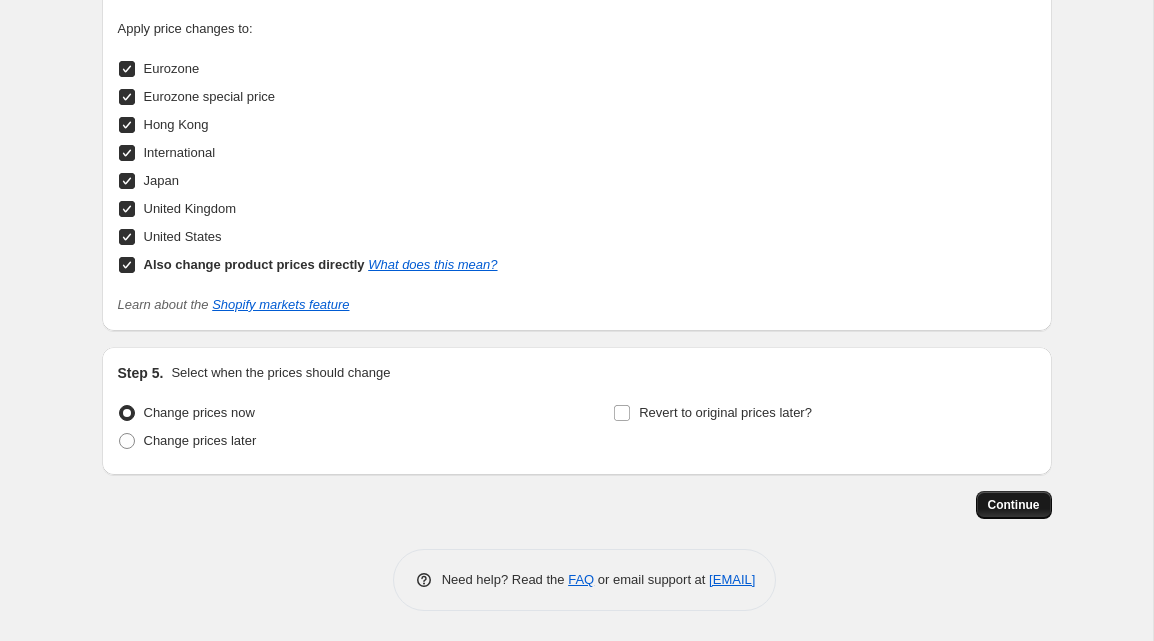 click on "Continue" at bounding box center [1014, 505] 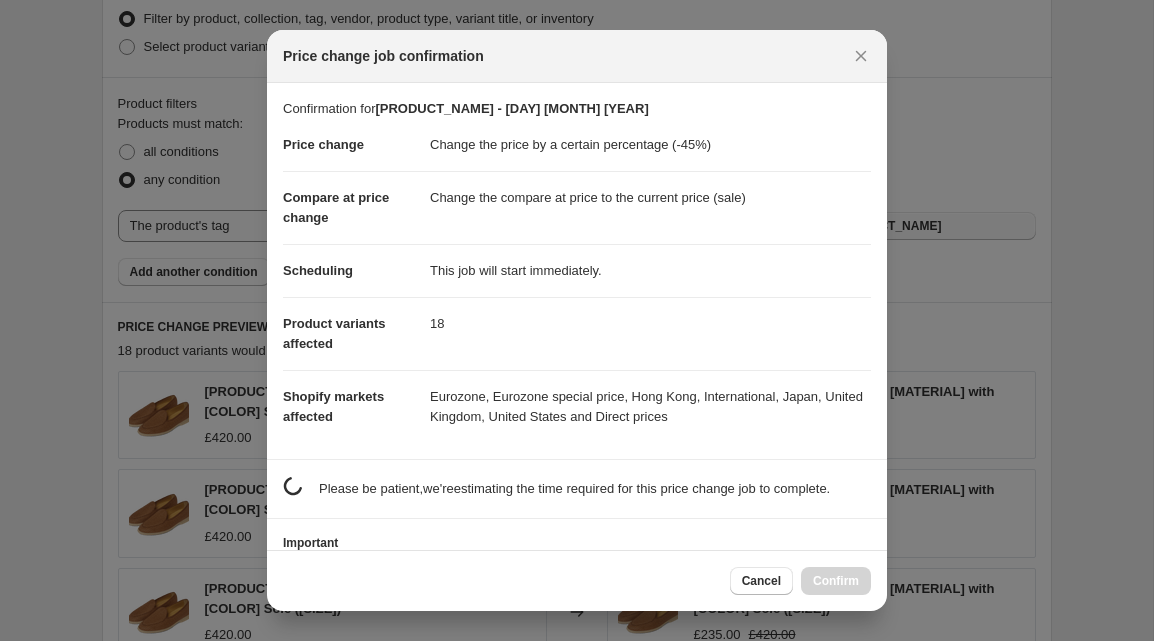 scroll, scrollTop: 0, scrollLeft: 0, axis: both 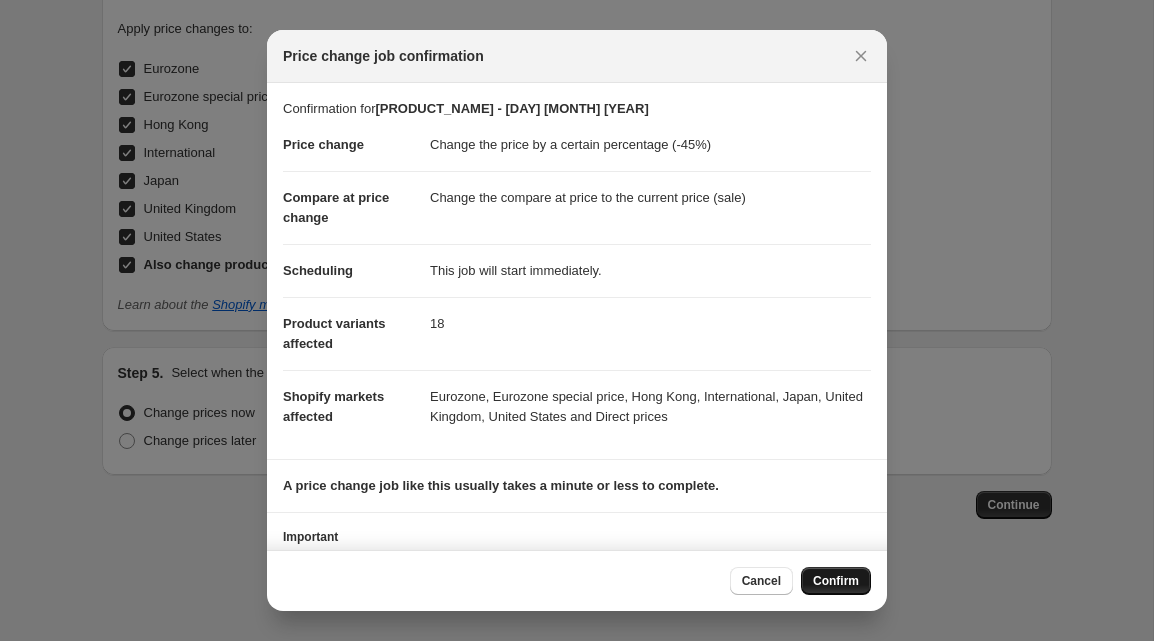 click on "Confirm" at bounding box center (836, 581) 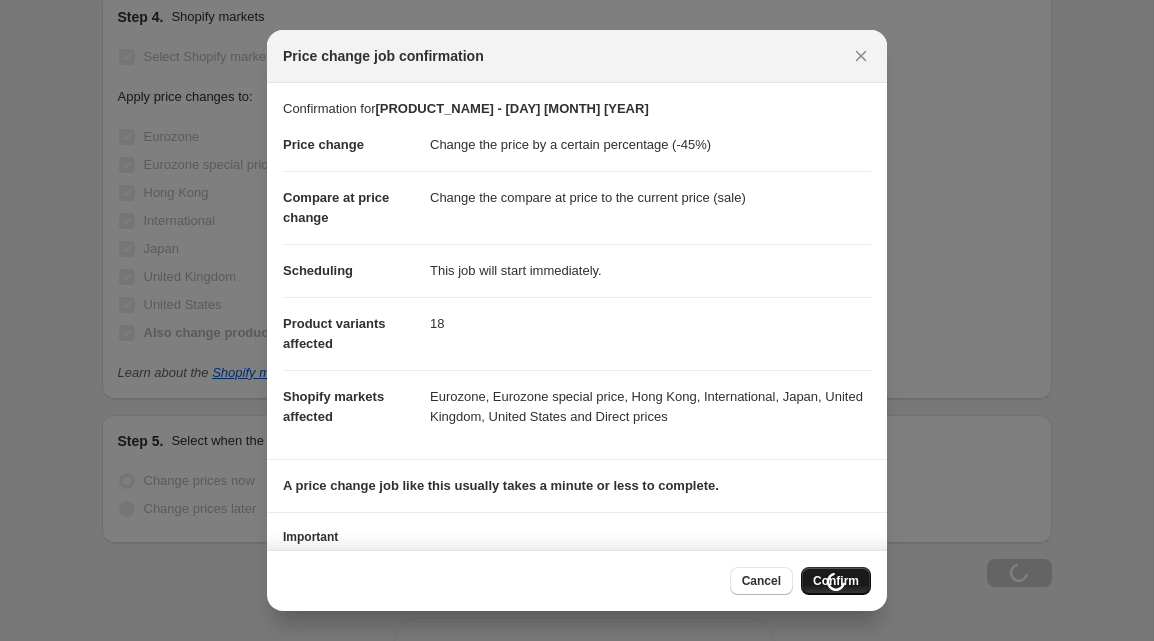 scroll, scrollTop: 2183, scrollLeft: 0, axis: vertical 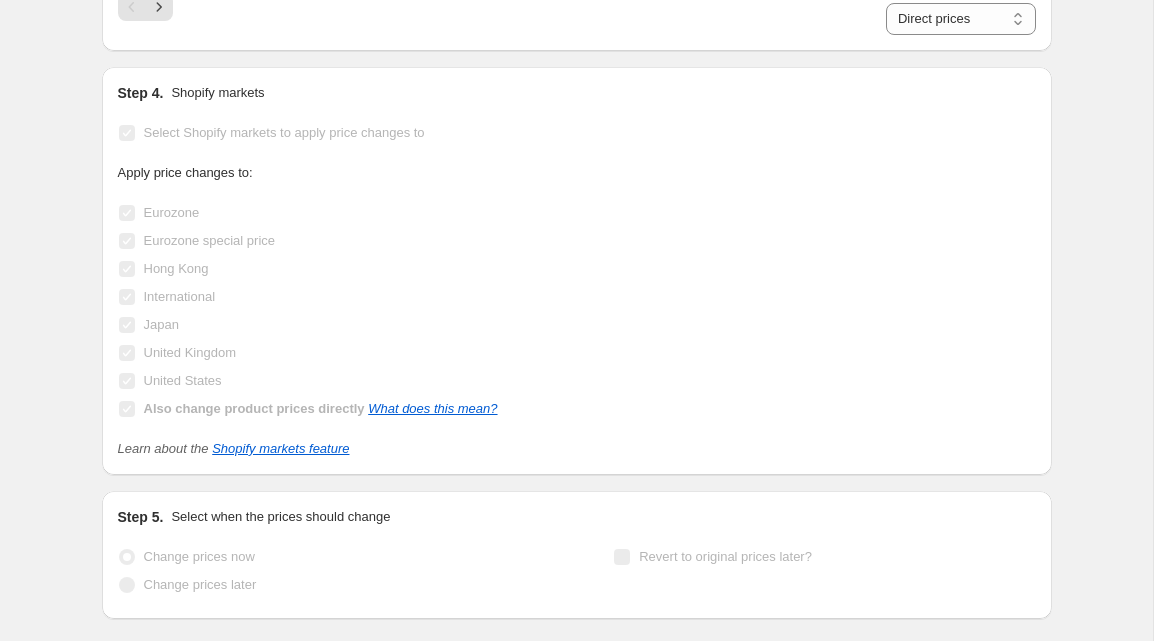 select on "percentage" 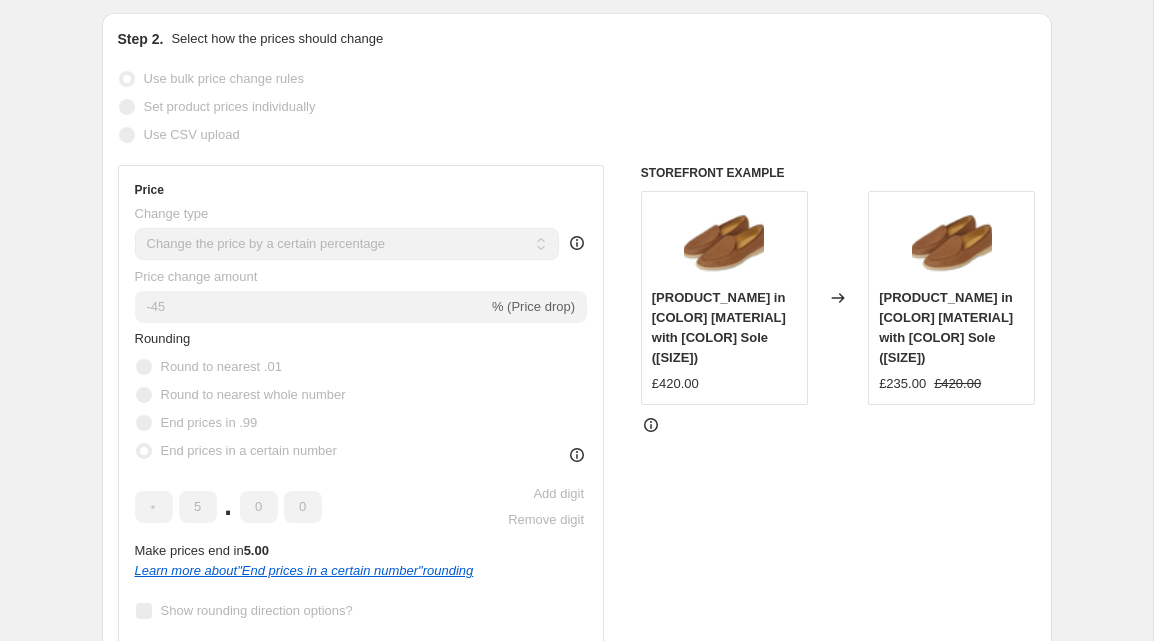 scroll, scrollTop: 401, scrollLeft: 0, axis: vertical 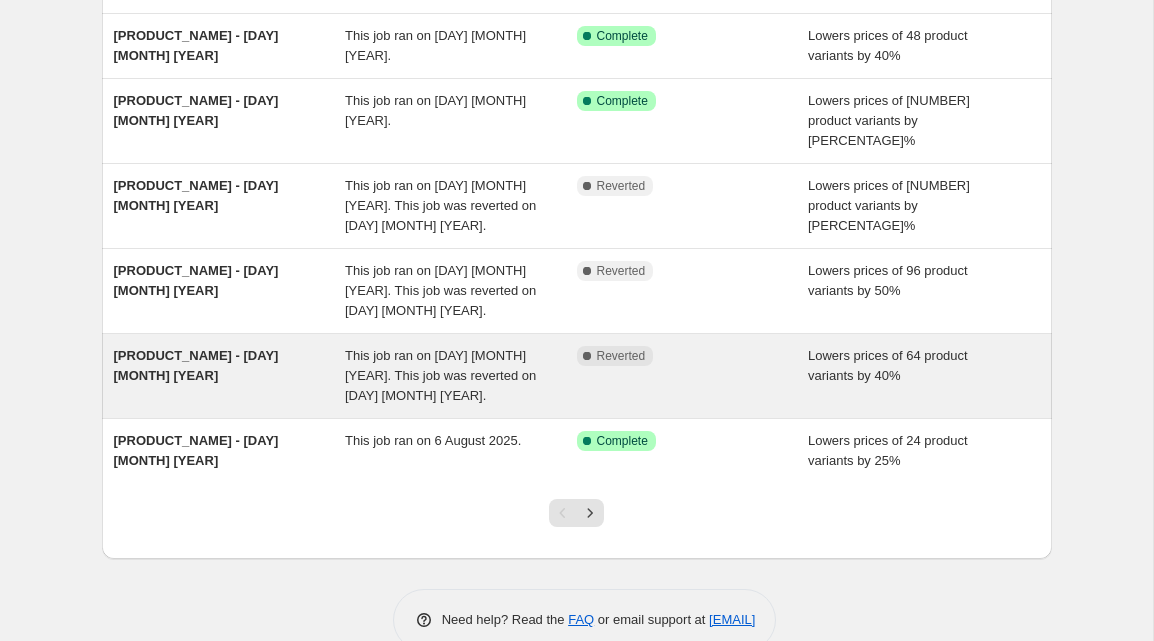 click on "[PRODUCT_NAME] - [DAY] [MONTH] [YEAR]" at bounding box center [196, 365] 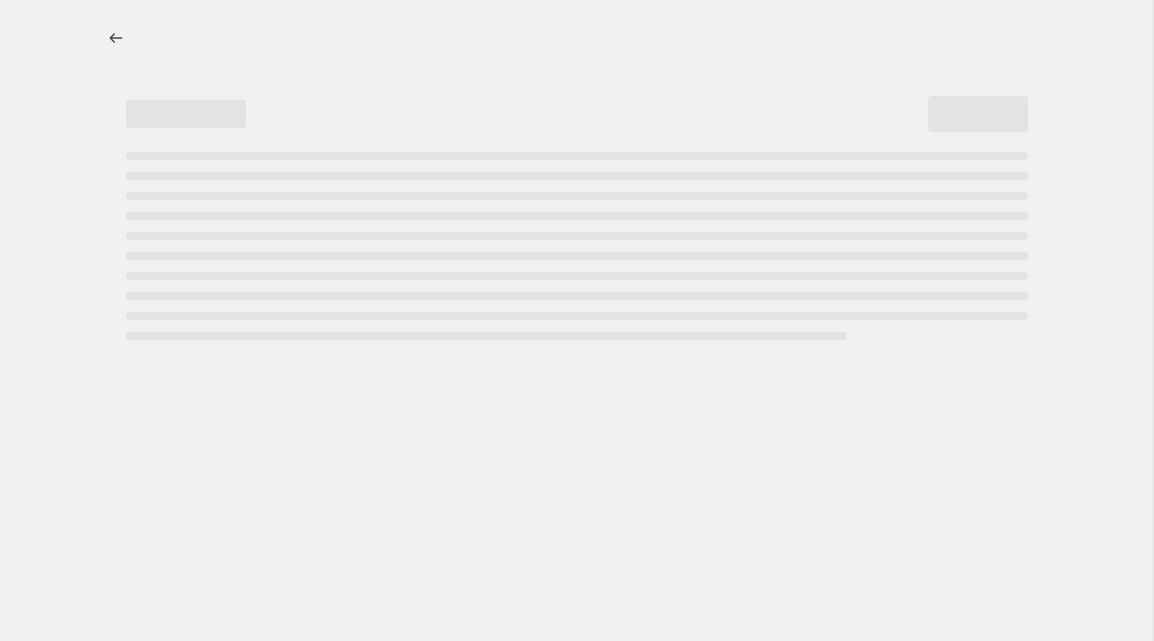 scroll, scrollTop: 0, scrollLeft: 0, axis: both 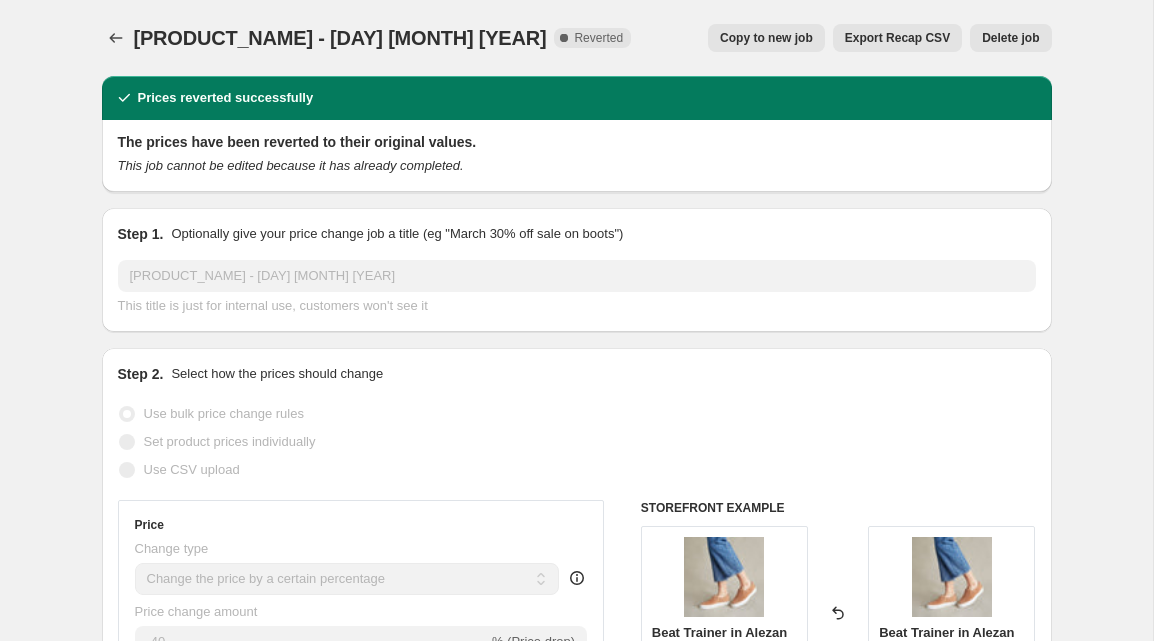 click on "Delete job" at bounding box center [1010, 38] 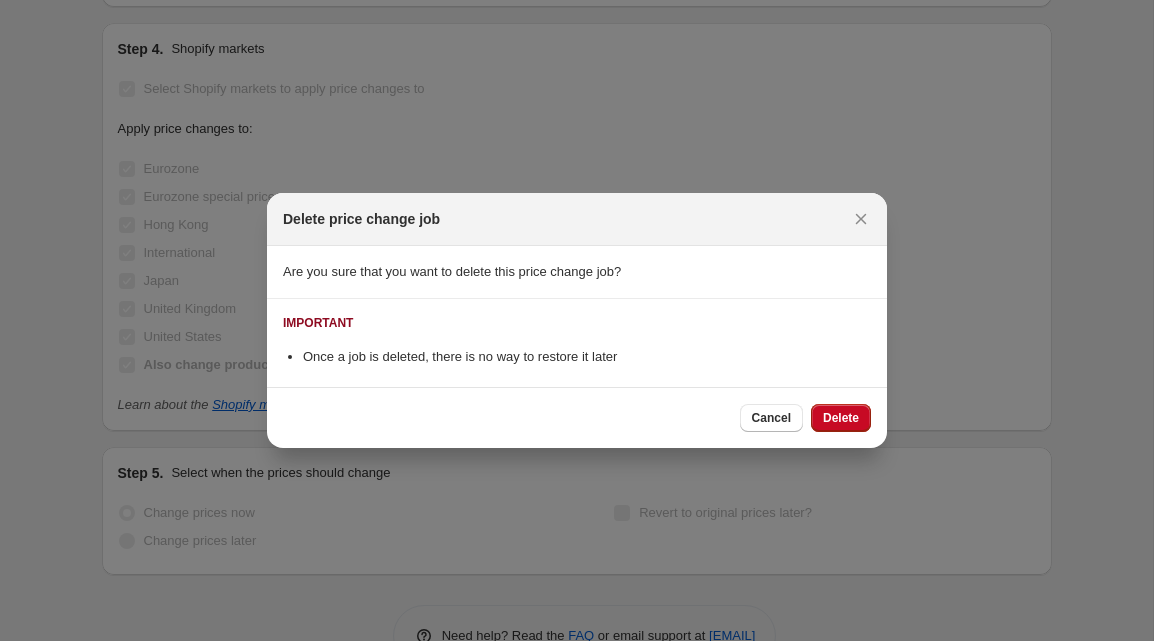 scroll, scrollTop: 0, scrollLeft: 0, axis: both 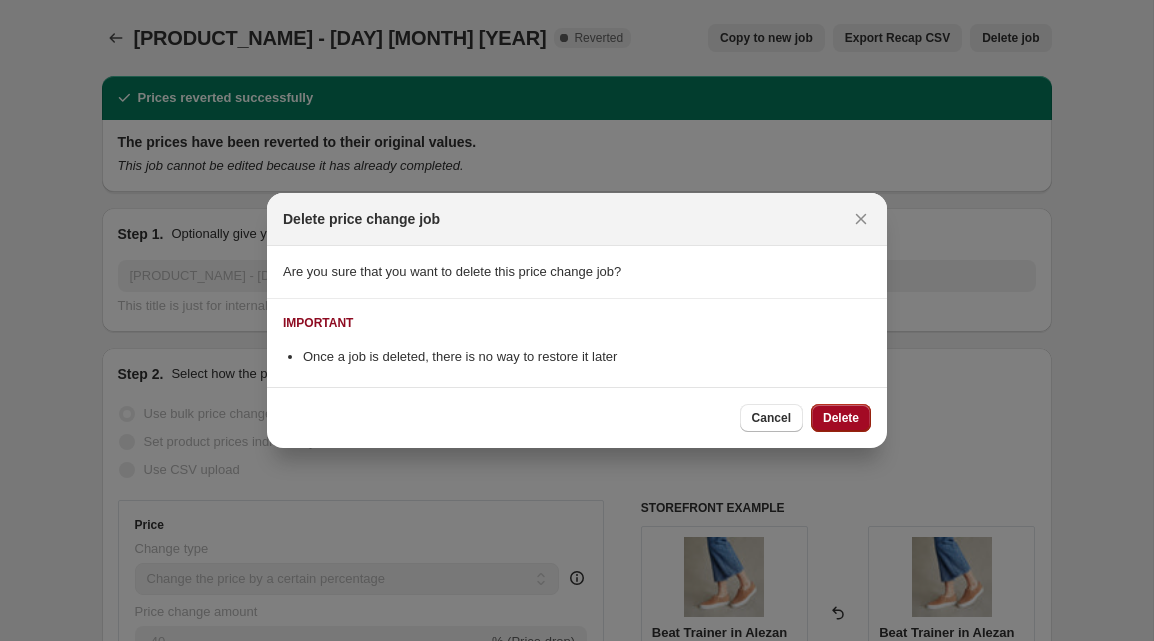 click on "Delete" at bounding box center (841, 418) 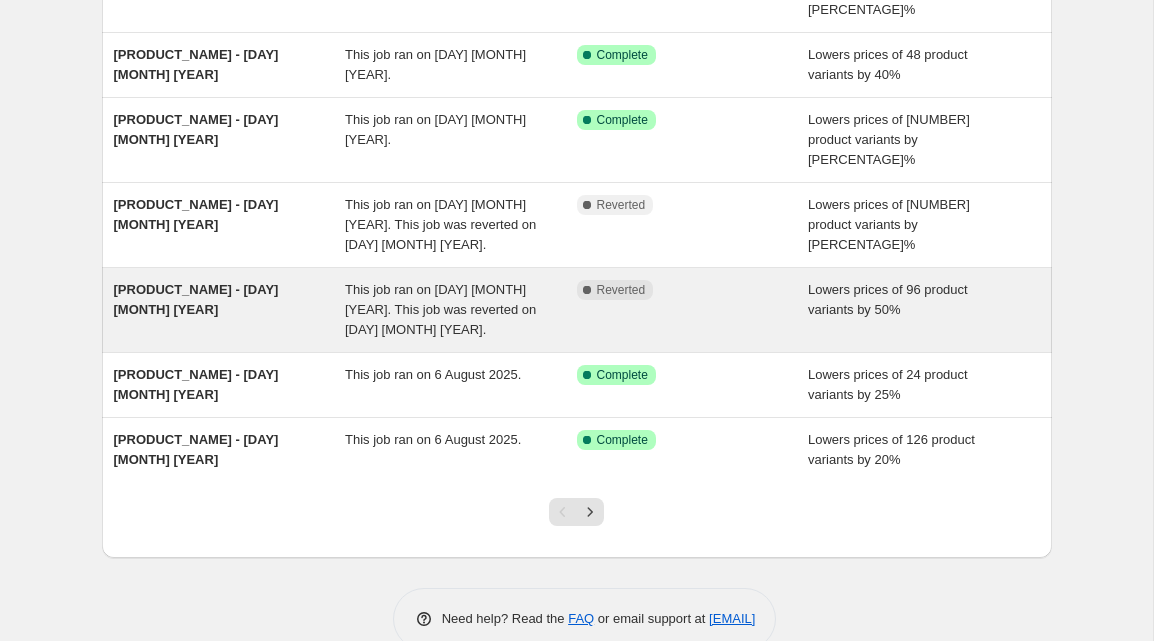 scroll, scrollTop: 449, scrollLeft: 0, axis: vertical 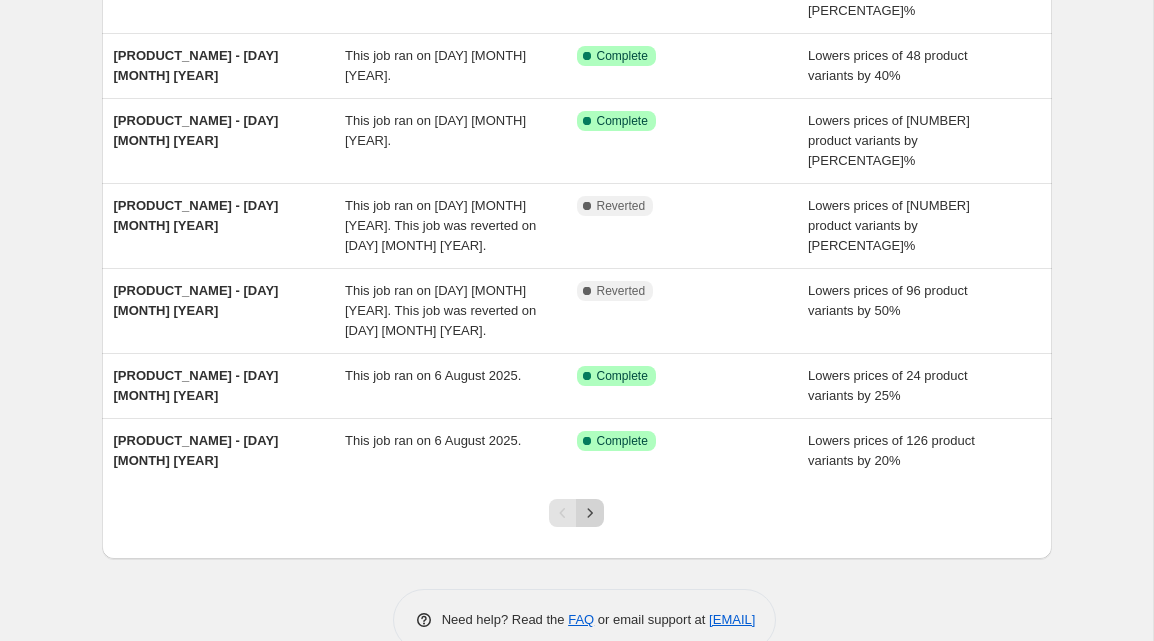 click 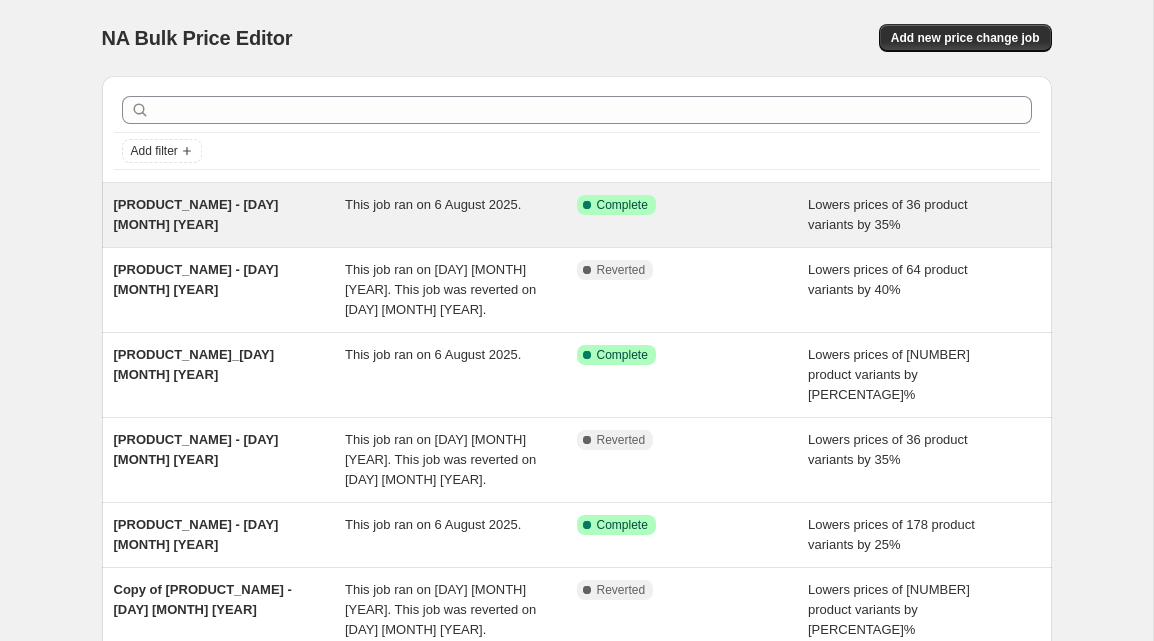 click on "[PRODUCT_NAME] - [DAY] [MONTH] [YEAR]" at bounding box center (196, 214) 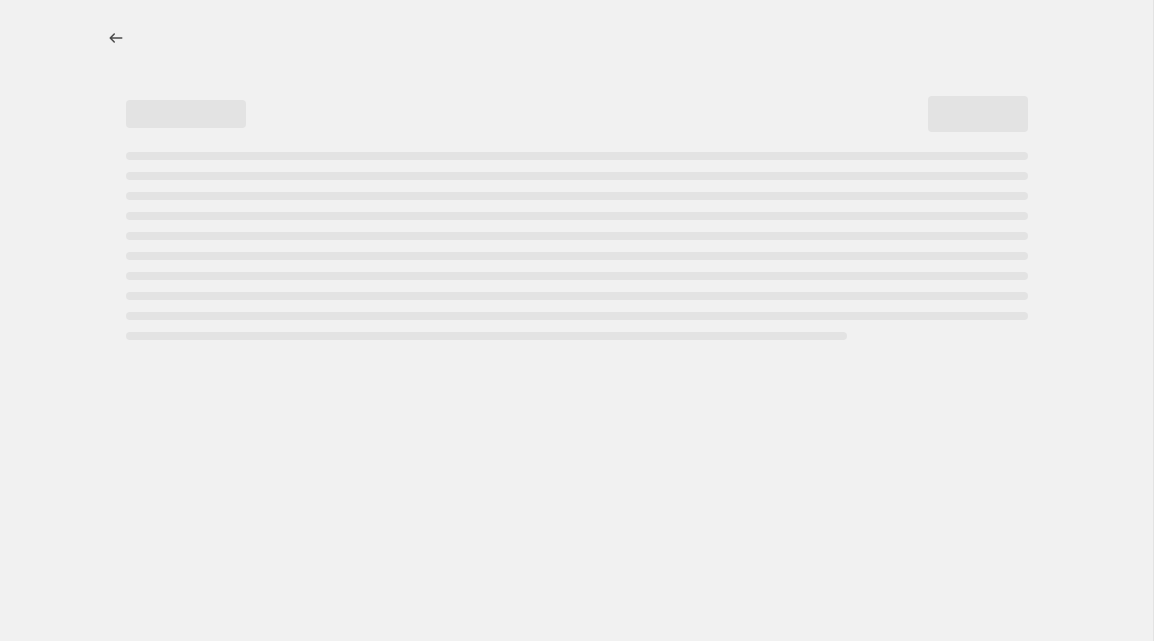 select on "percentage" 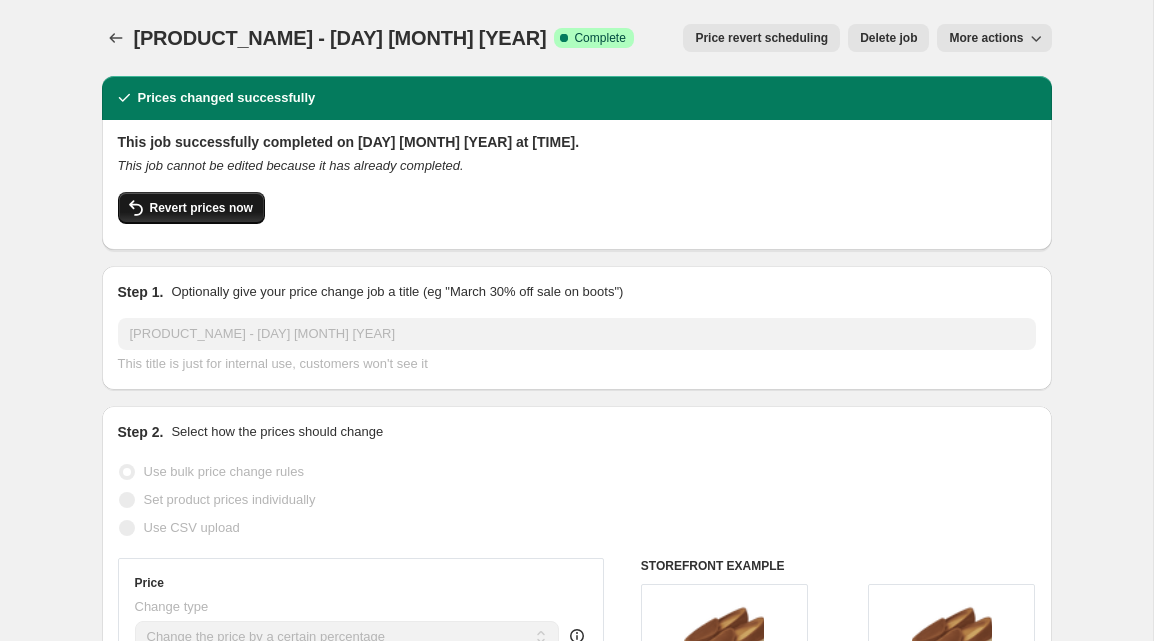 click on "Revert prices now" at bounding box center (201, 208) 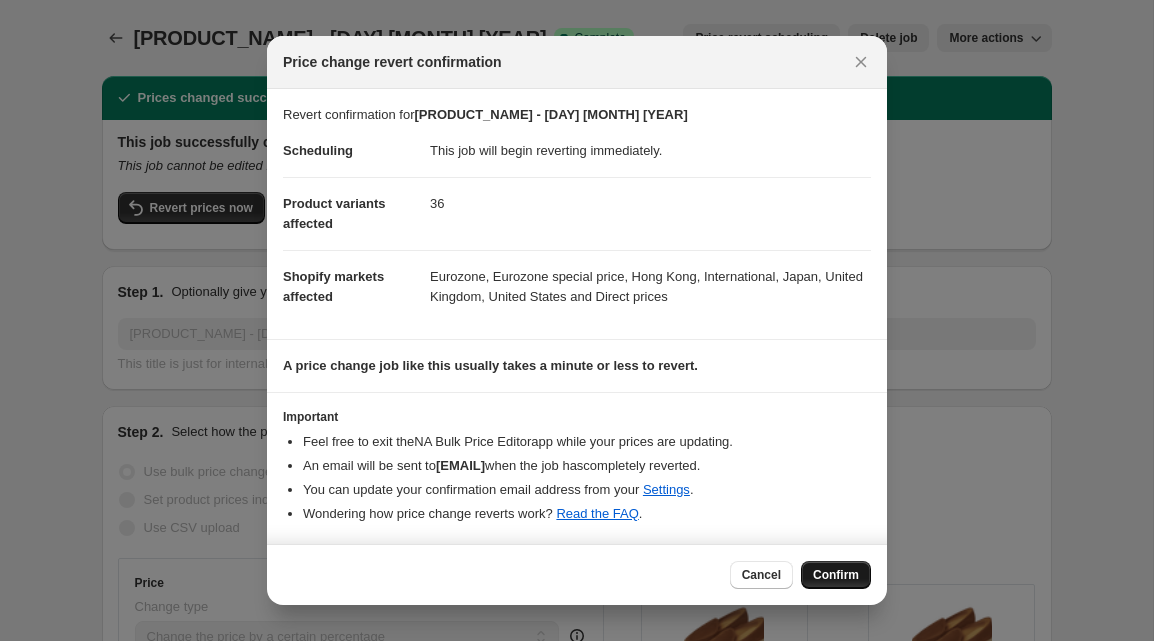 click on "Confirm" at bounding box center [836, 575] 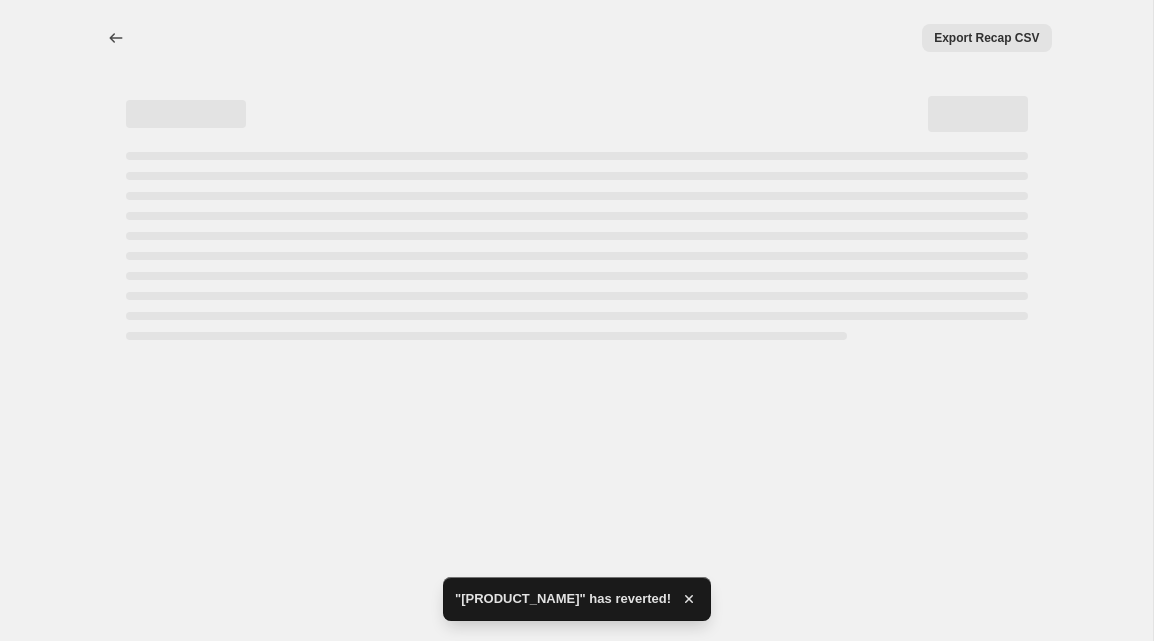 select on "percentage" 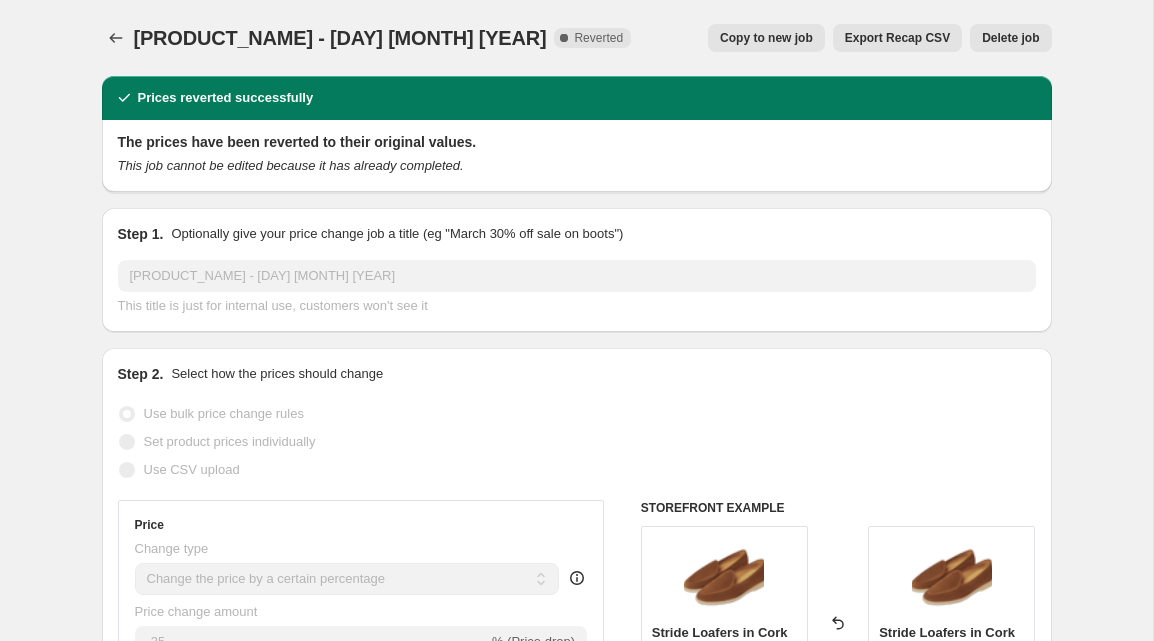 click on "Copy to new job" at bounding box center (766, 38) 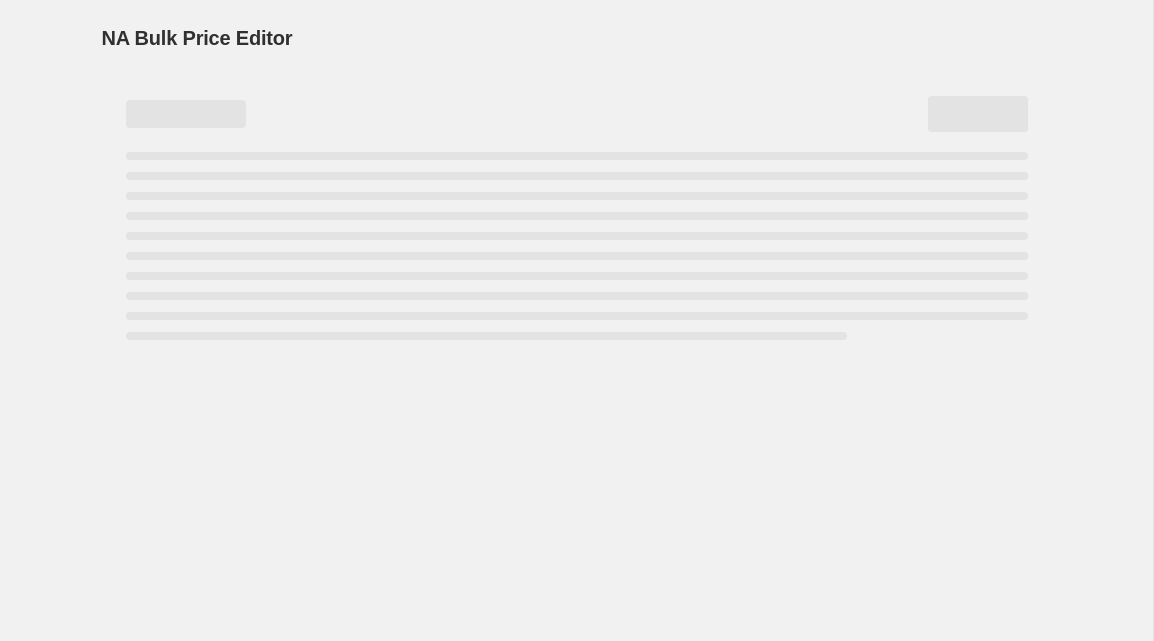 select on "percentage" 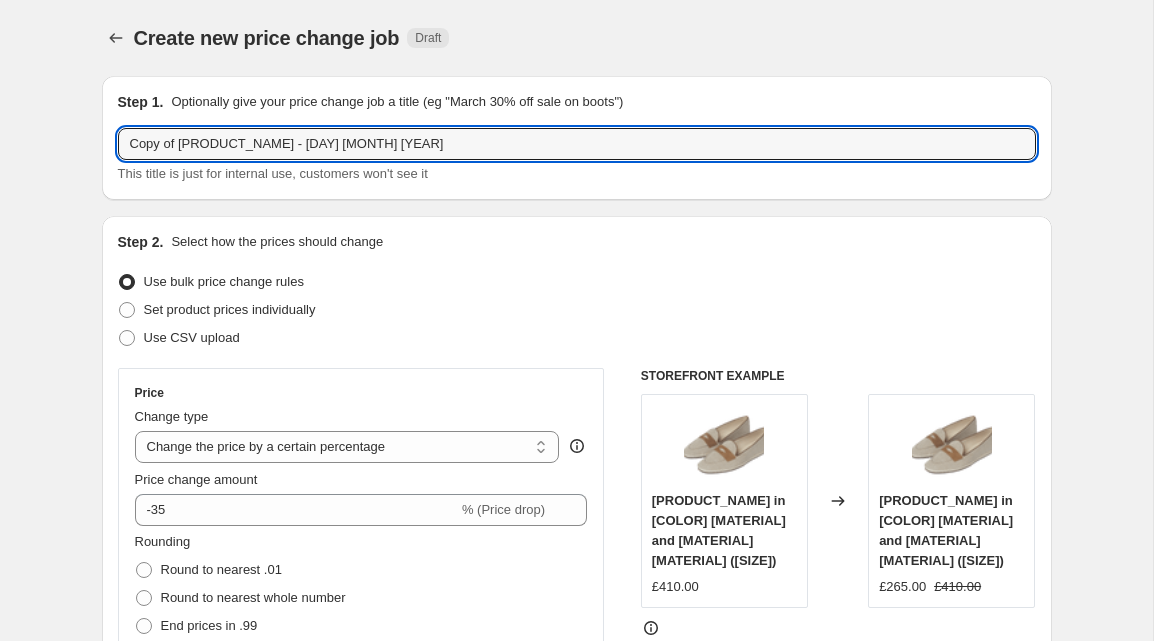 drag, startPoint x: 184, startPoint y: 146, endPoint x: 102, endPoint y: 143, distance: 82.05486 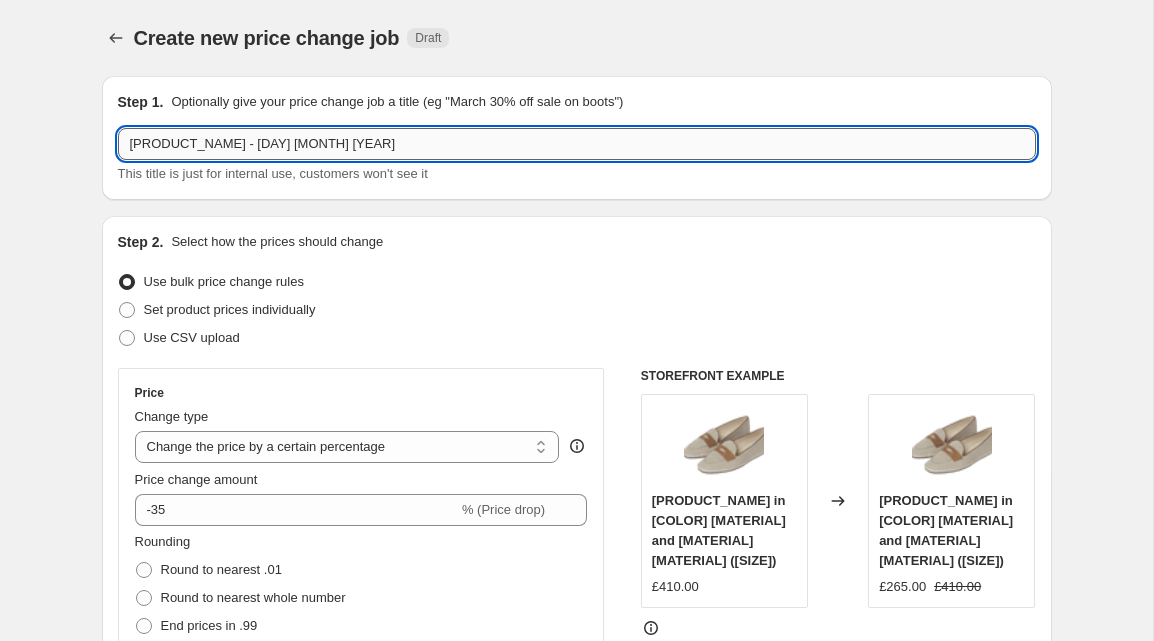 click on "[PRODUCT_NAME] - [DAY] [MONTH] [YEAR]" at bounding box center [577, 144] 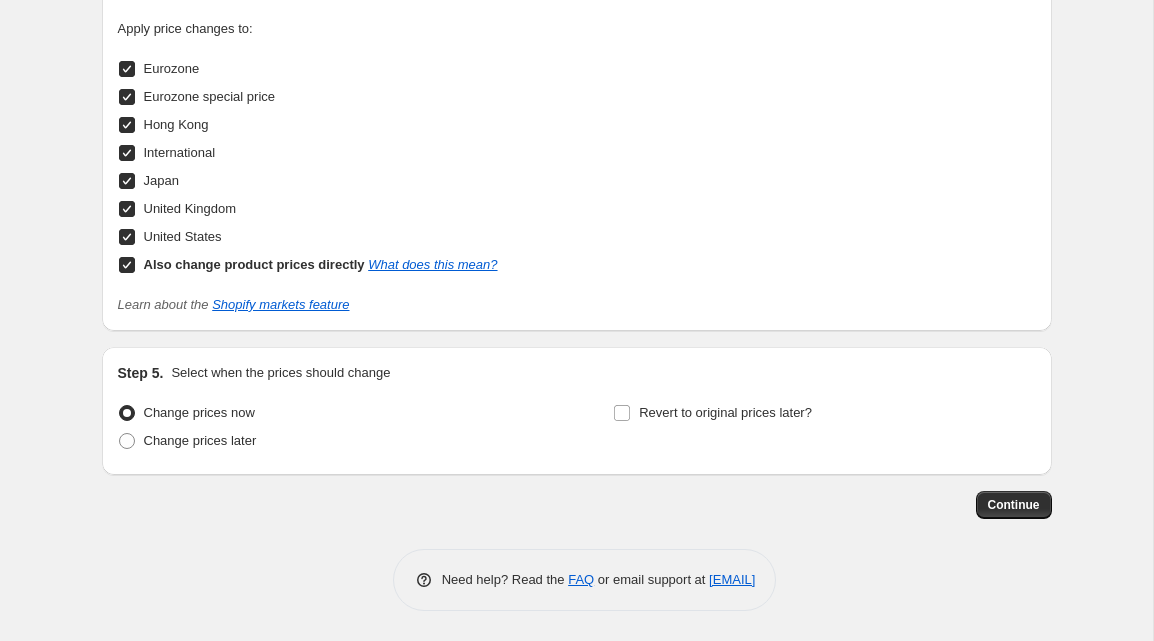 scroll, scrollTop: 2183, scrollLeft: 0, axis: vertical 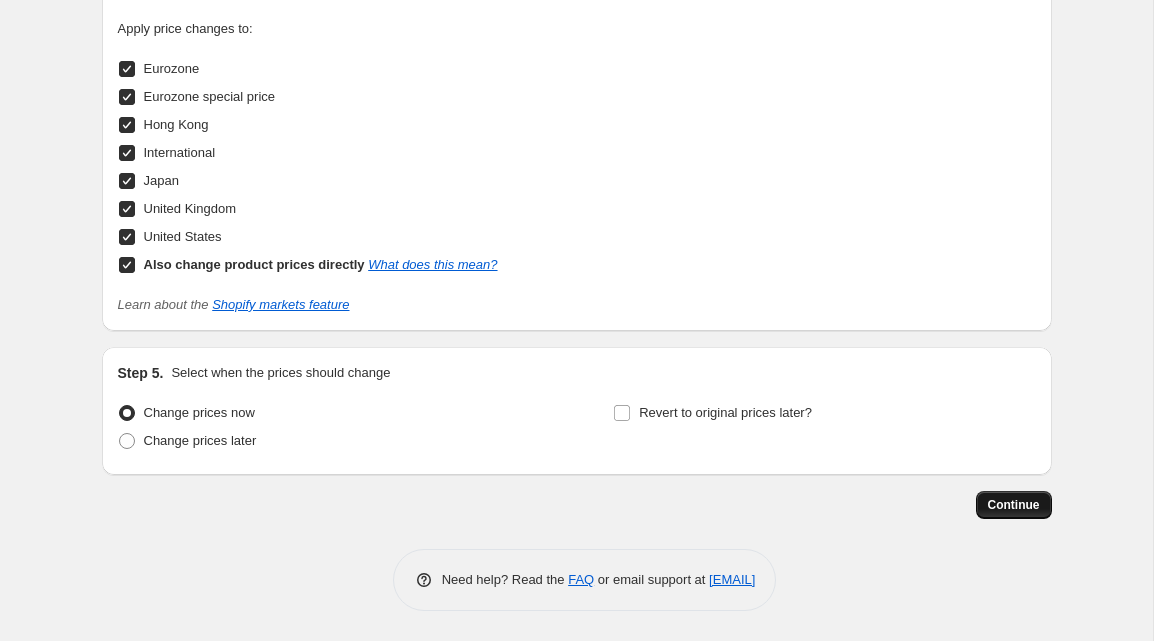 type on "[PRODUCT_NAME] - [DAY] [MONTH] [YEAR]" 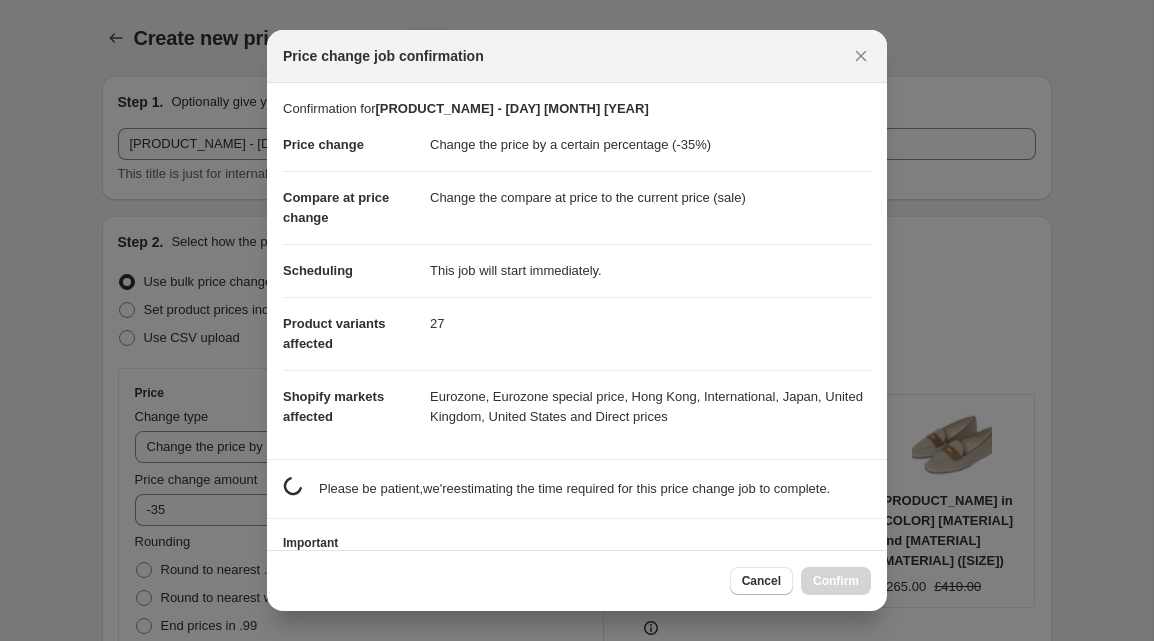scroll, scrollTop: 0, scrollLeft: 0, axis: both 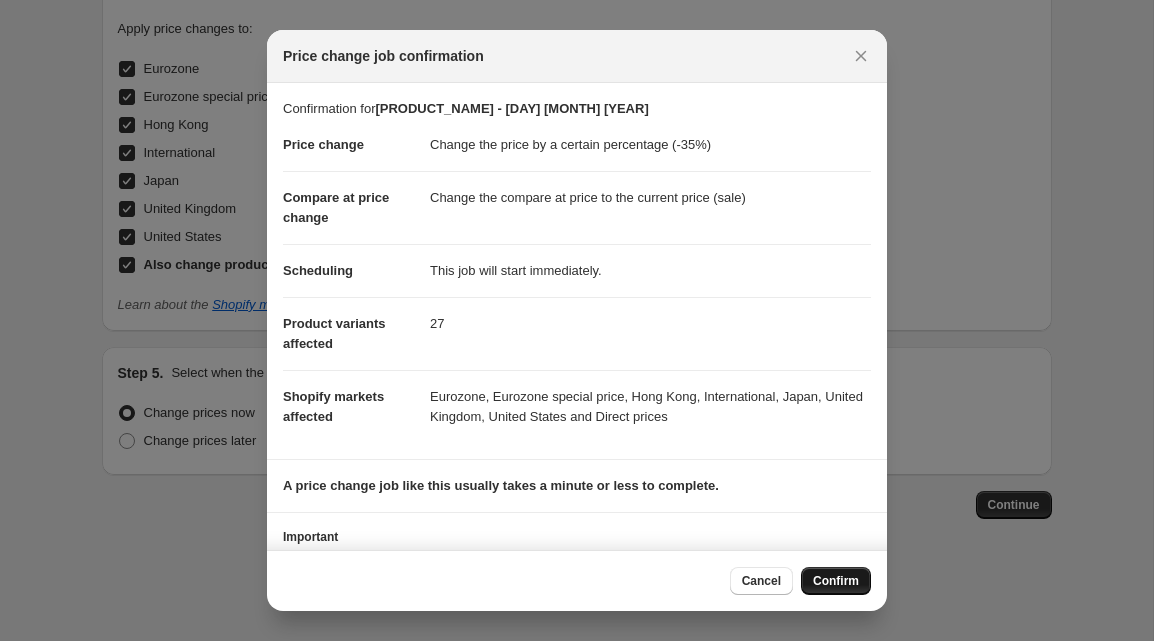 click on "Confirm" at bounding box center [836, 581] 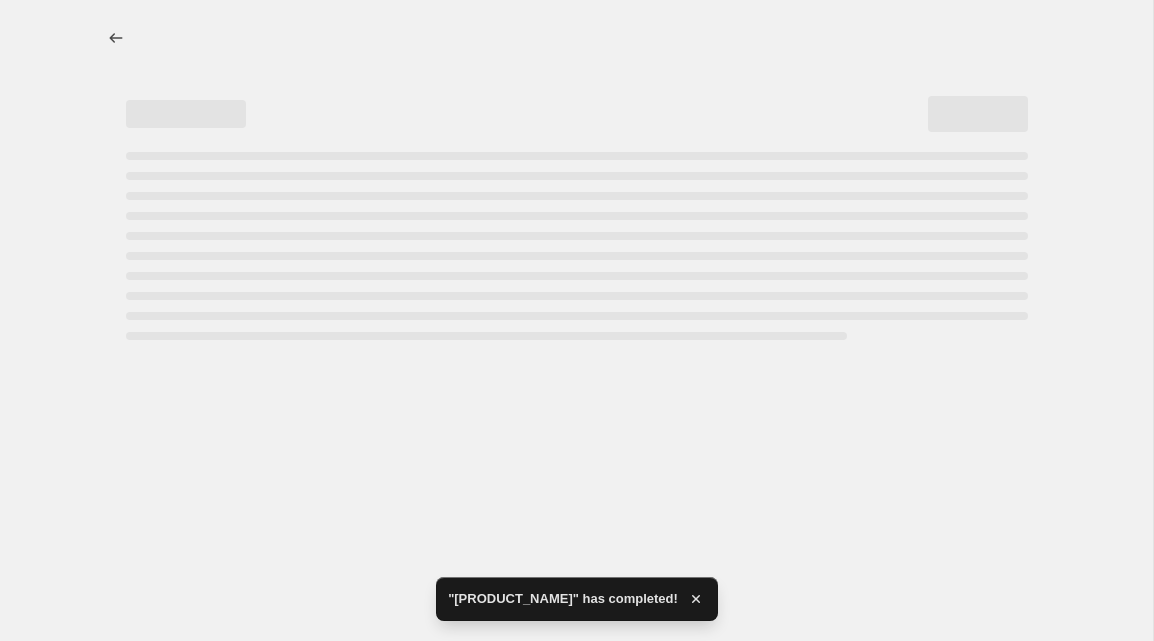 scroll, scrollTop: 0, scrollLeft: 0, axis: both 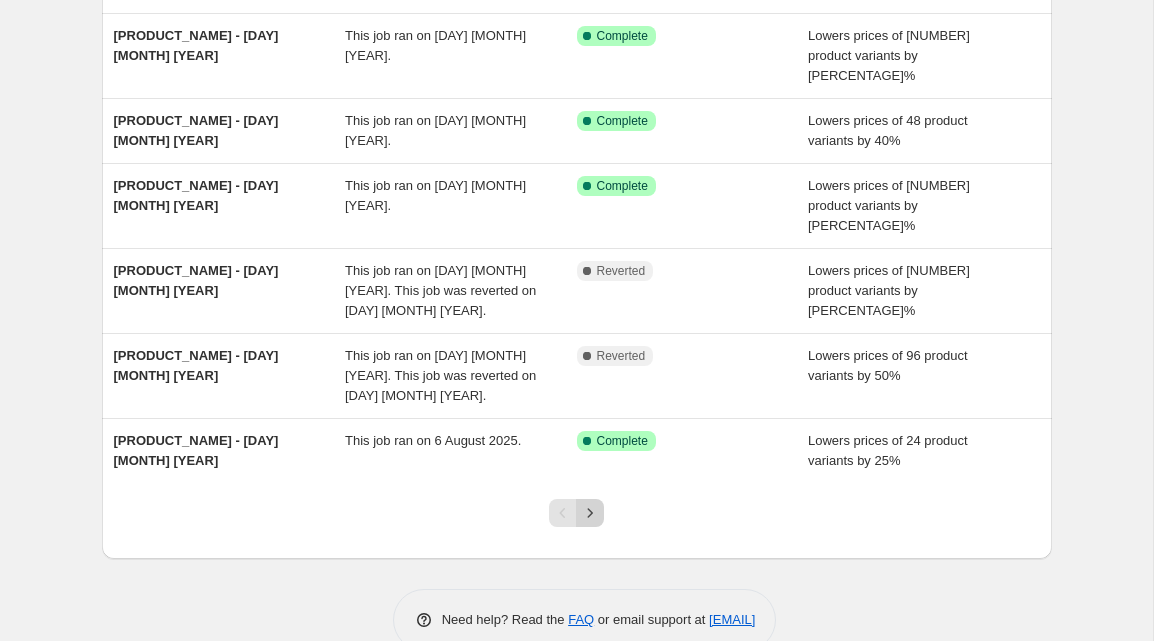 click 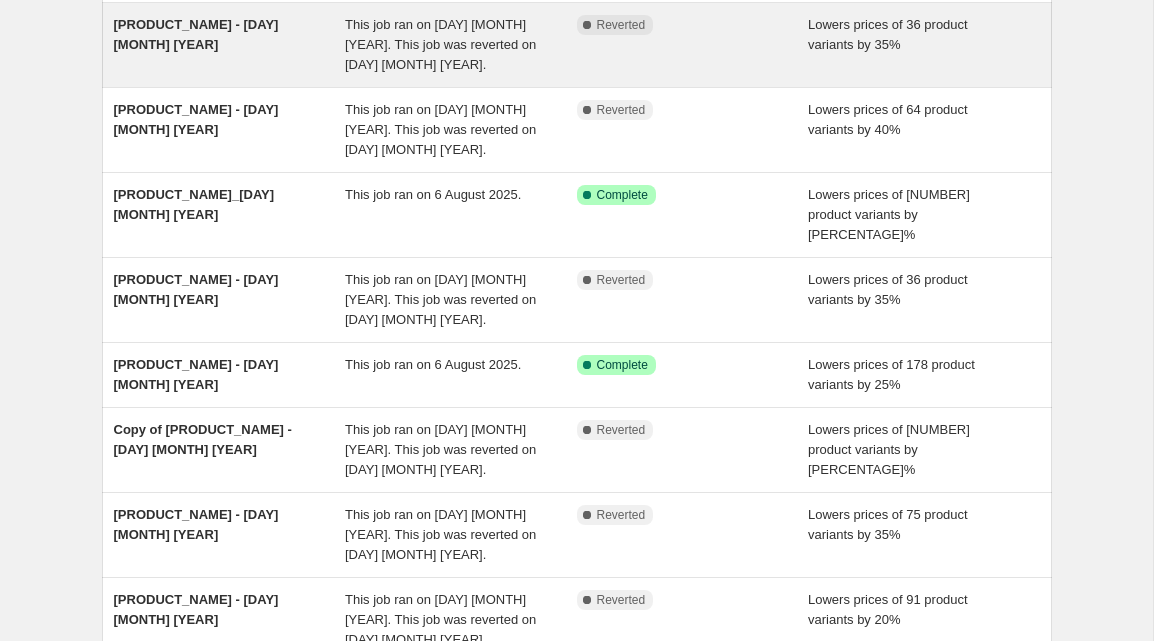 scroll, scrollTop: 248, scrollLeft: 0, axis: vertical 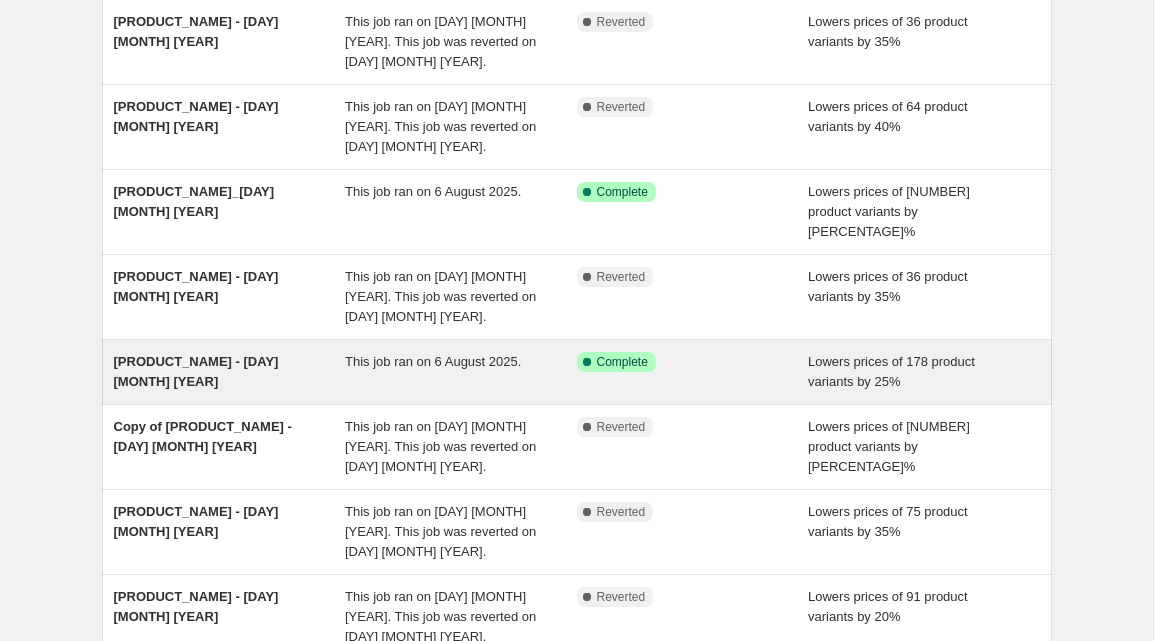 click on "[PRODUCT_NAME] - [DAY] [MONTH] [YEAR]" at bounding box center (196, 371) 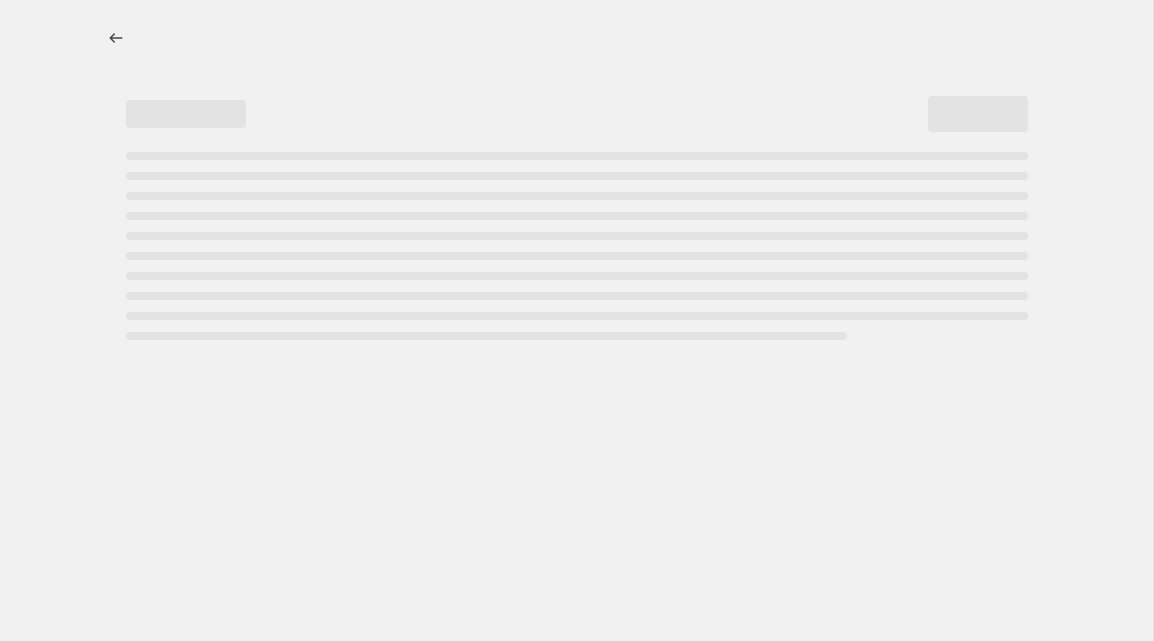 scroll, scrollTop: 0, scrollLeft: 0, axis: both 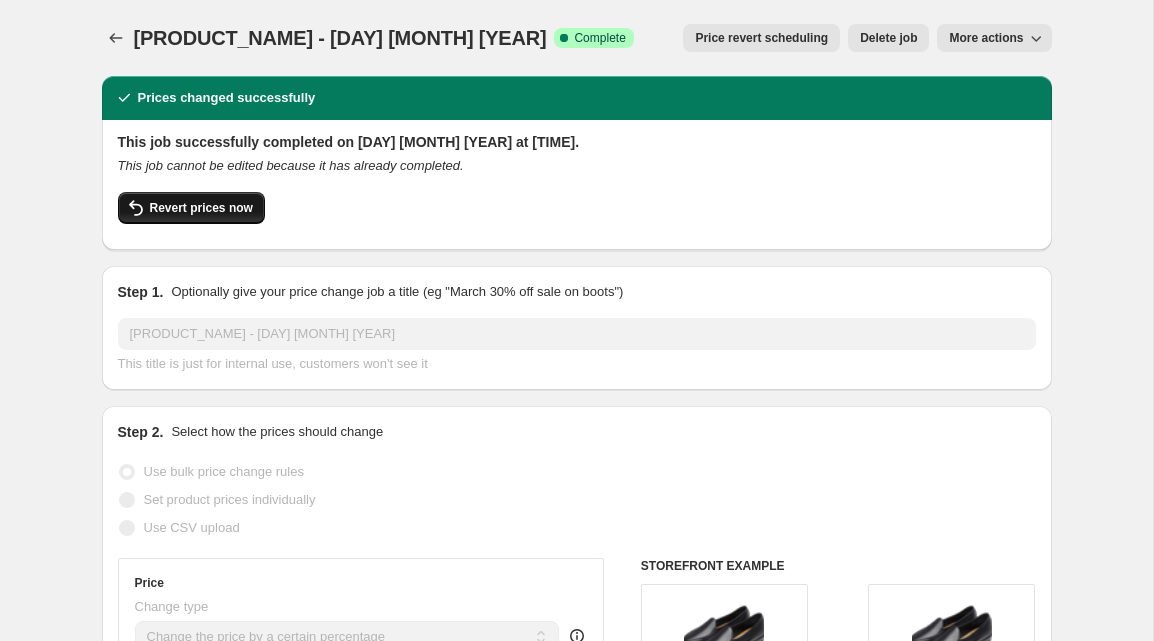 click on "Revert prices now" at bounding box center [201, 208] 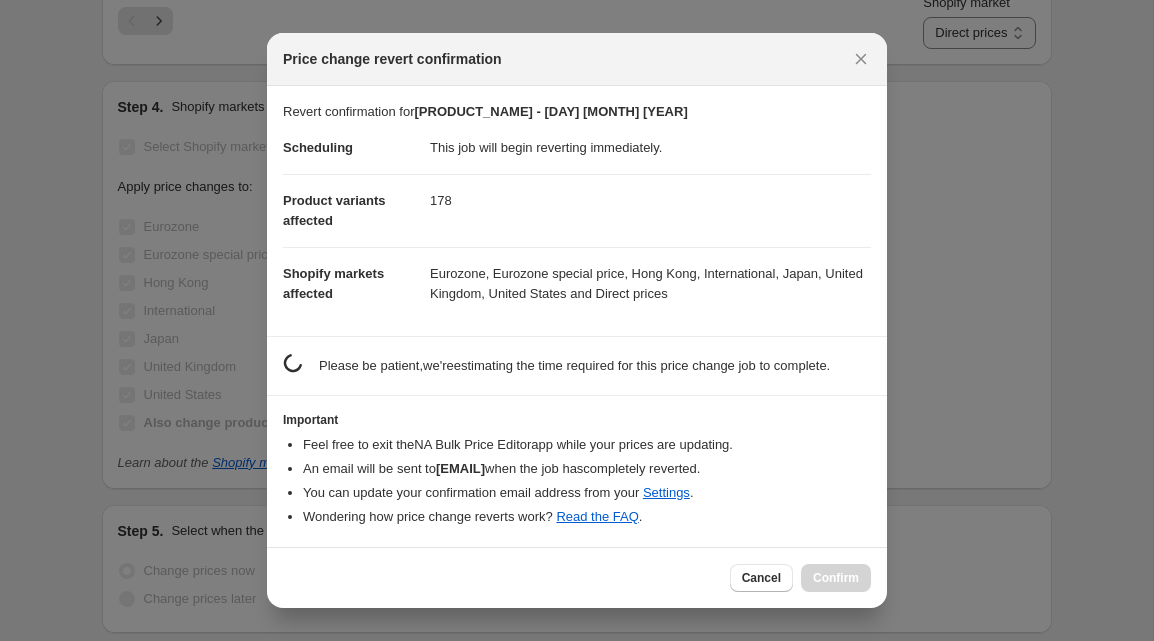 scroll, scrollTop: 0, scrollLeft: 0, axis: both 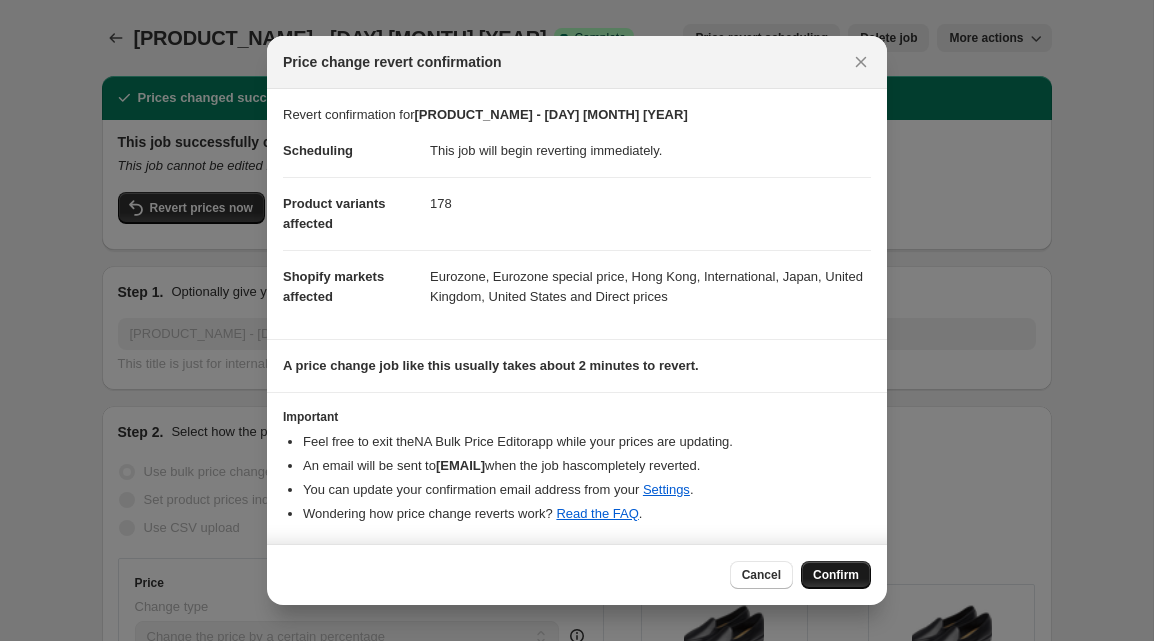 click on "Confirm" at bounding box center (836, 575) 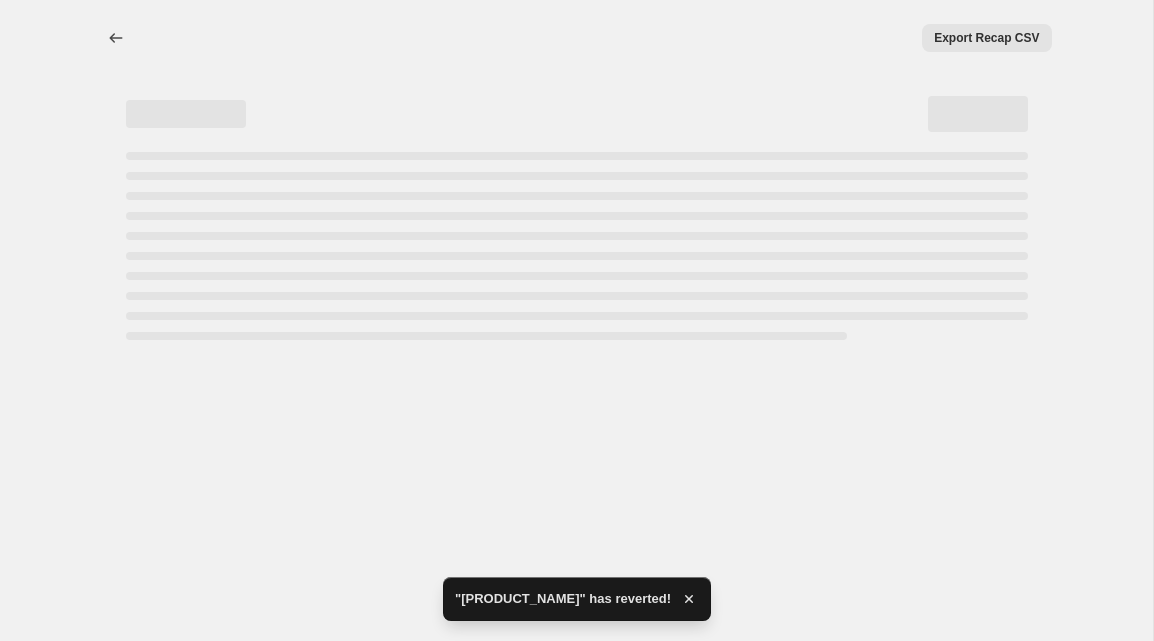 select on "percentage" 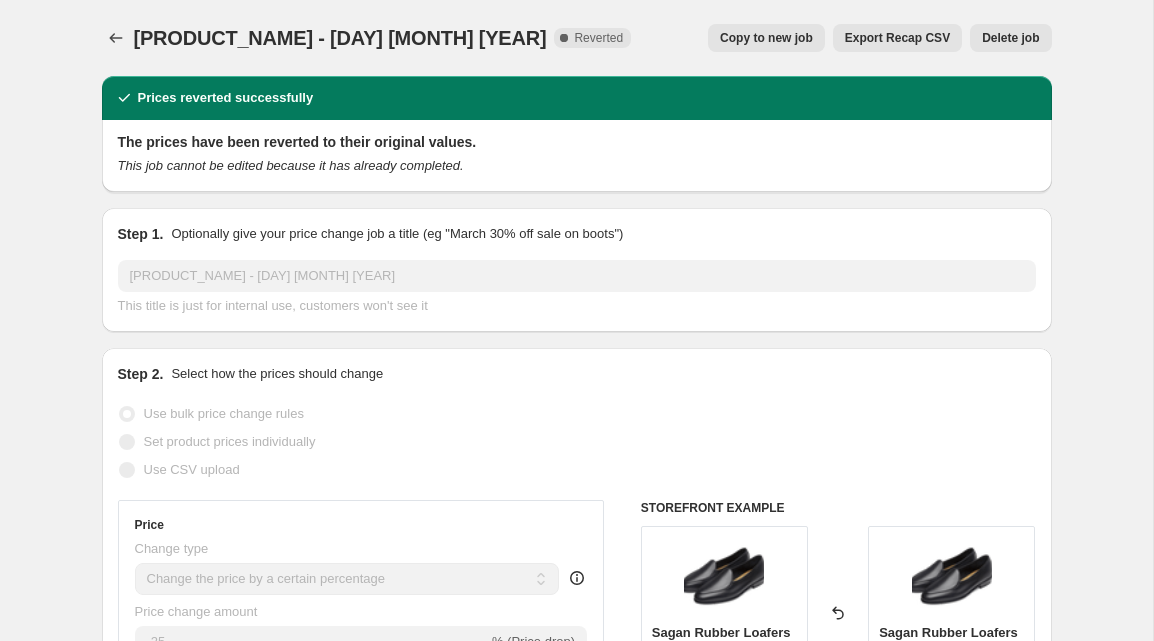 scroll, scrollTop: 0, scrollLeft: 0, axis: both 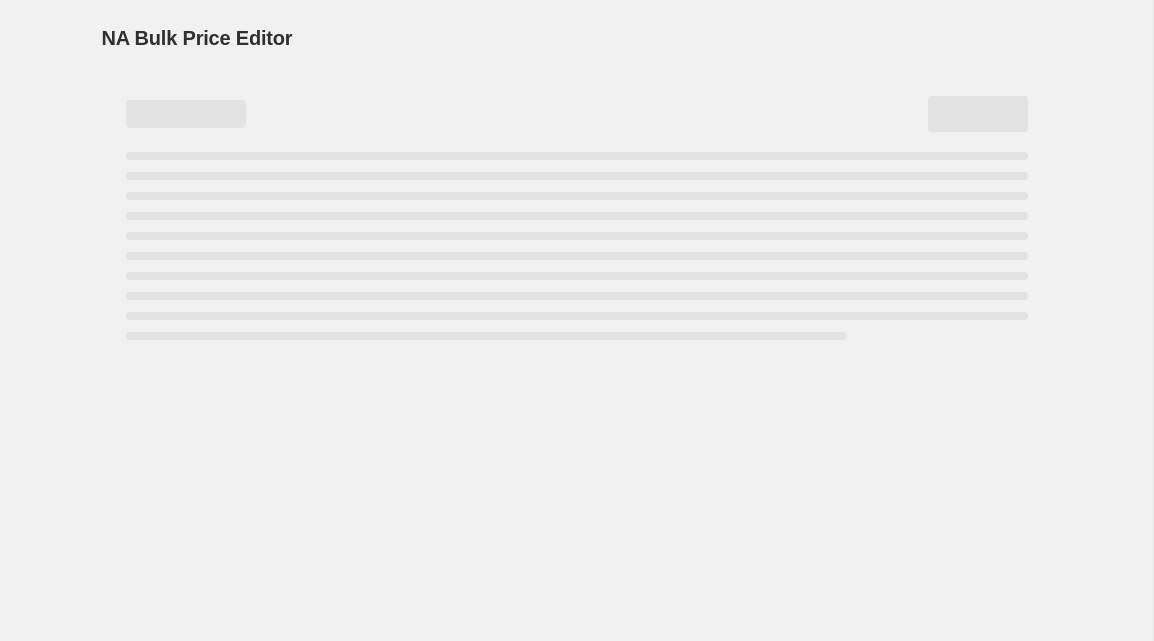 select on "percentage" 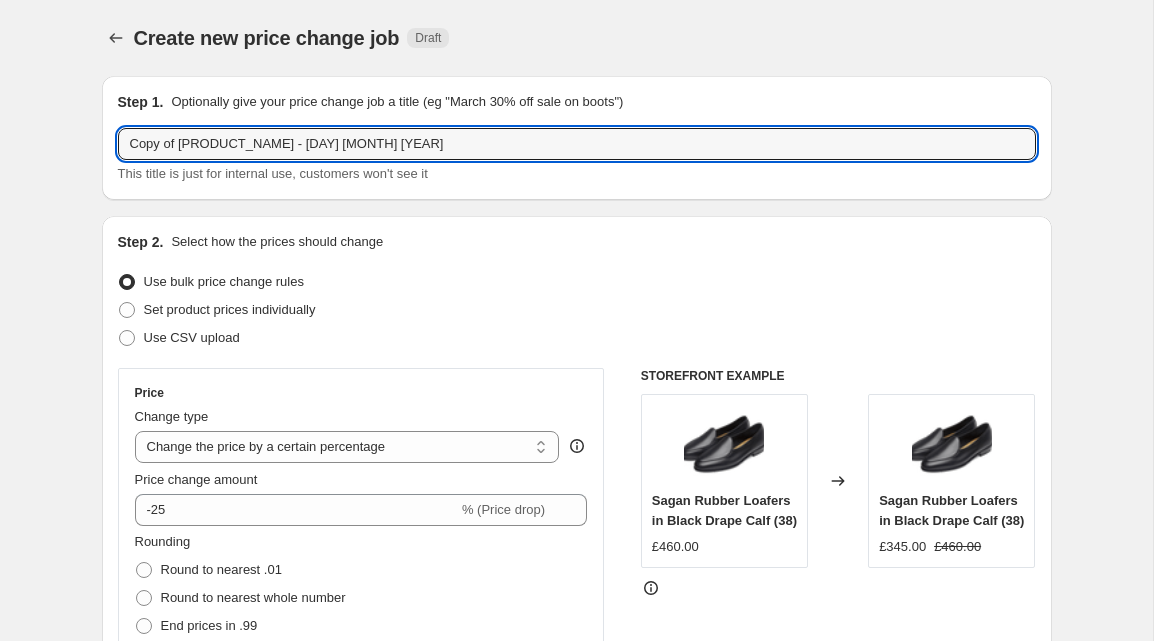drag, startPoint x: 181, startPoint y: 145, endPoint x: 82, endPoint y: 146, distance: 99.00505 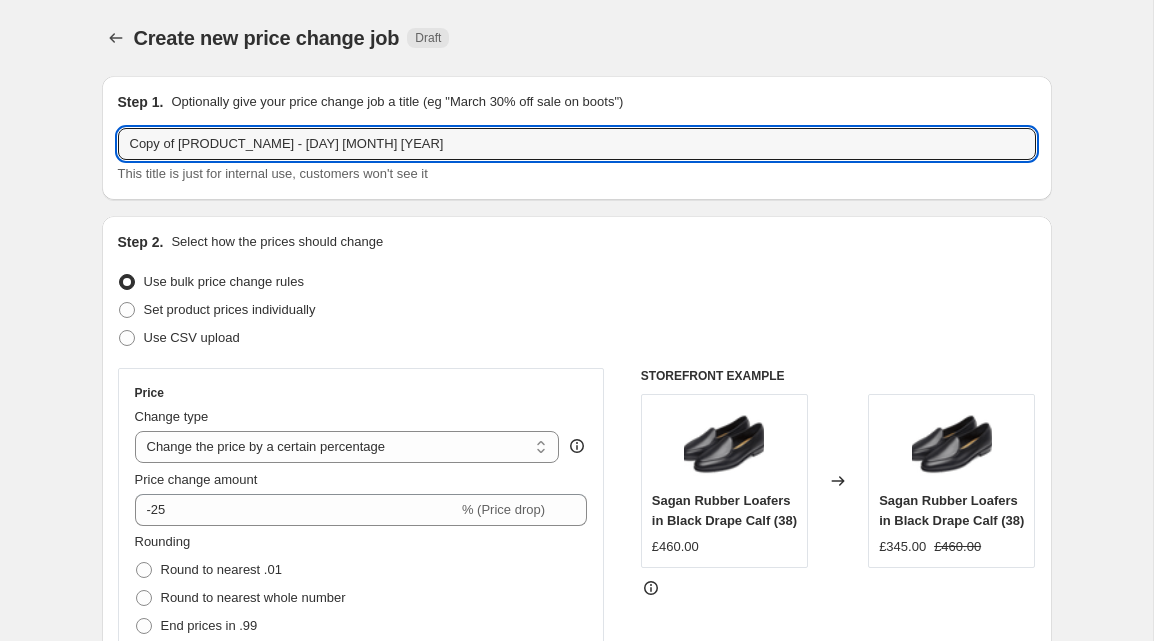 click on "Create new price change job. This page is ready Create new price change job Draft Step 1. Optionally give your price change job a title (eg "March 30% off sale on boots") Copy of [PRODUCT_NAME] - [DAY] [MONTH] [YEAR] This title is just for internal use, customers won't see it Step 2. Select how the prices should change Use bulk price change rules Set product prices individually Use CSV upload Price Change type Change the price to a certain amount Change the price by a certain amount Change the price by a certain percentage Change the price to the current compare at price (price before sale) Change the price by a certain amount relative to the compare at price Change the price by a certain percentage relative to the compare at price Don't change the price Change the price by a certain percentage relative to the cost per item Change price to certain cost margin Change the price by a certain percentage Price change amount -25 % (Price drop) Rounding Round to nearest .01 Round to nearest whole number 5 . 0 0 "" at bounding box center (577, 1396) 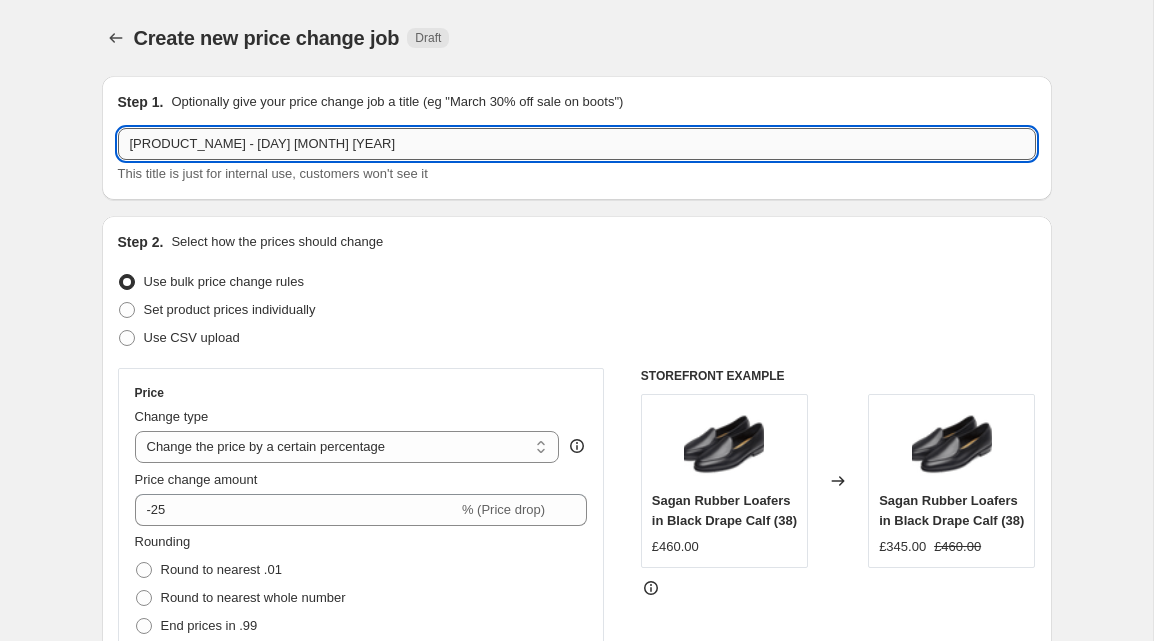 click on "[PRODUCT_NAME] - [DAY] [MONTH] [YEAR]" at bounding box center (577, 144) 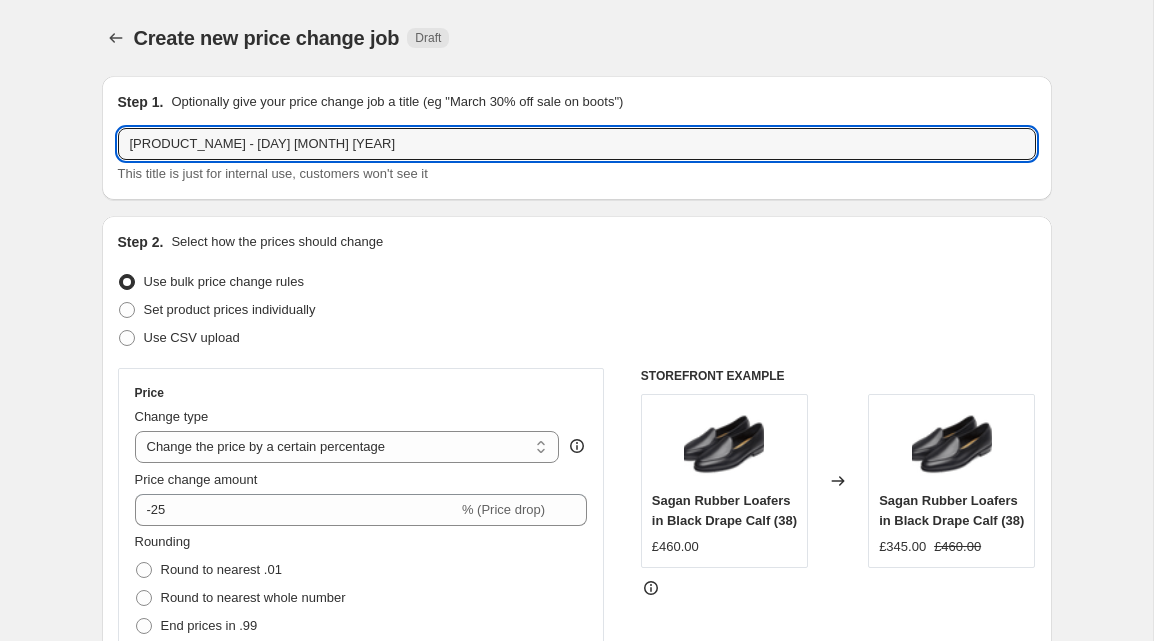 type on "[PRODUCT_NAME] - [DAY] [MONTH] [YEAR]" 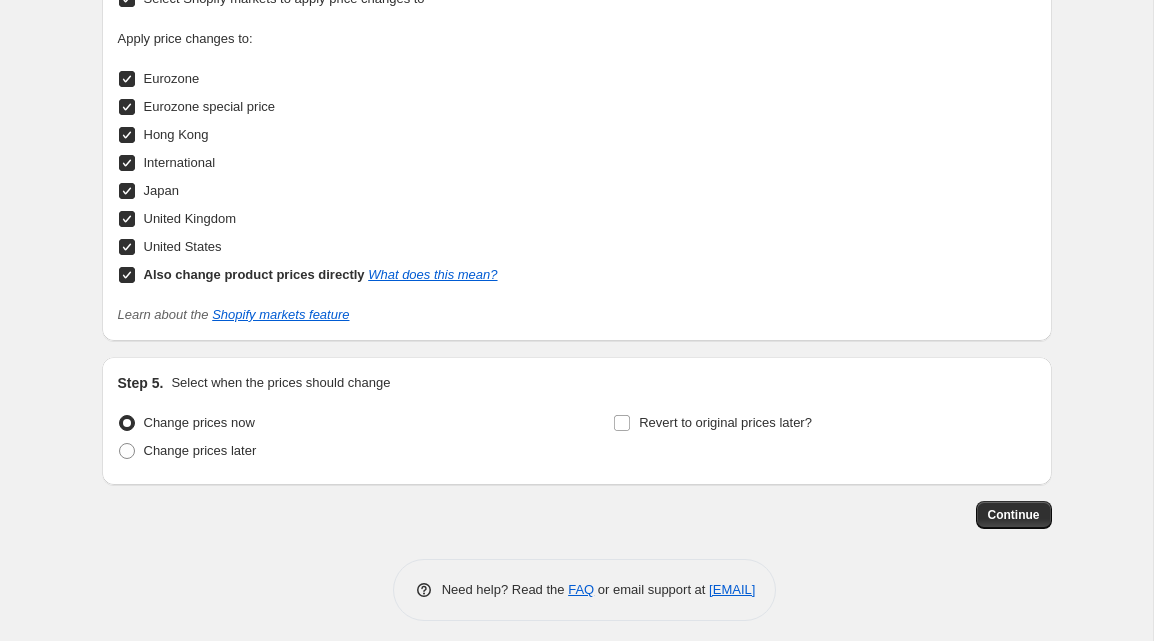scroll, scrollTop: 2101, scrollLeft: 0, axis: vertical 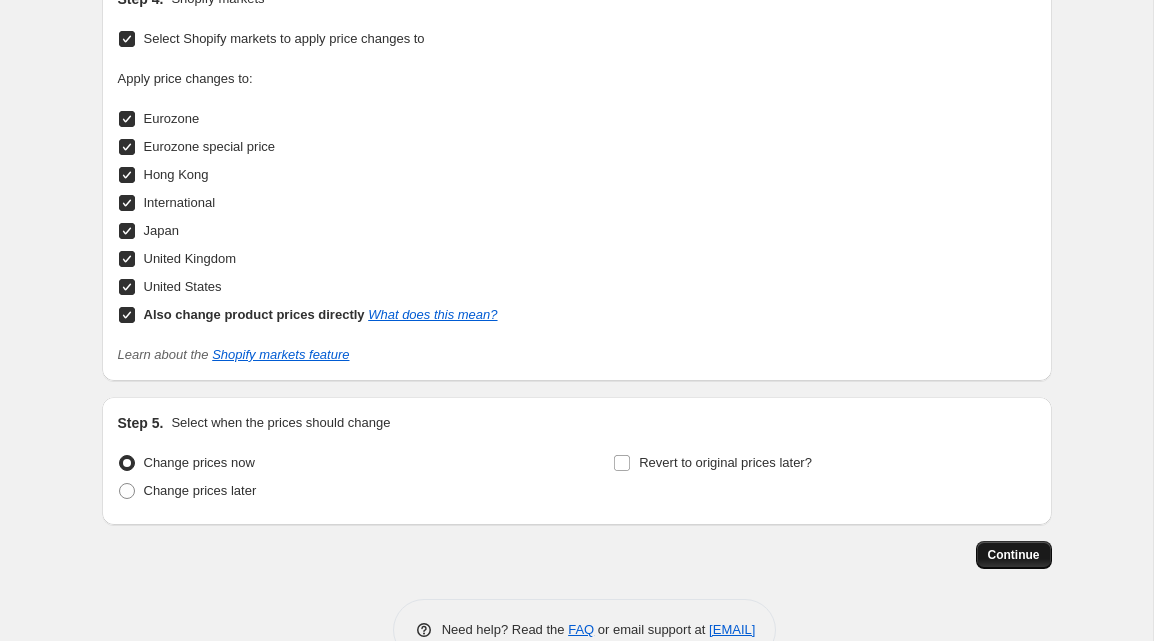 click on "Continue" at bounding box center (1014, 555) 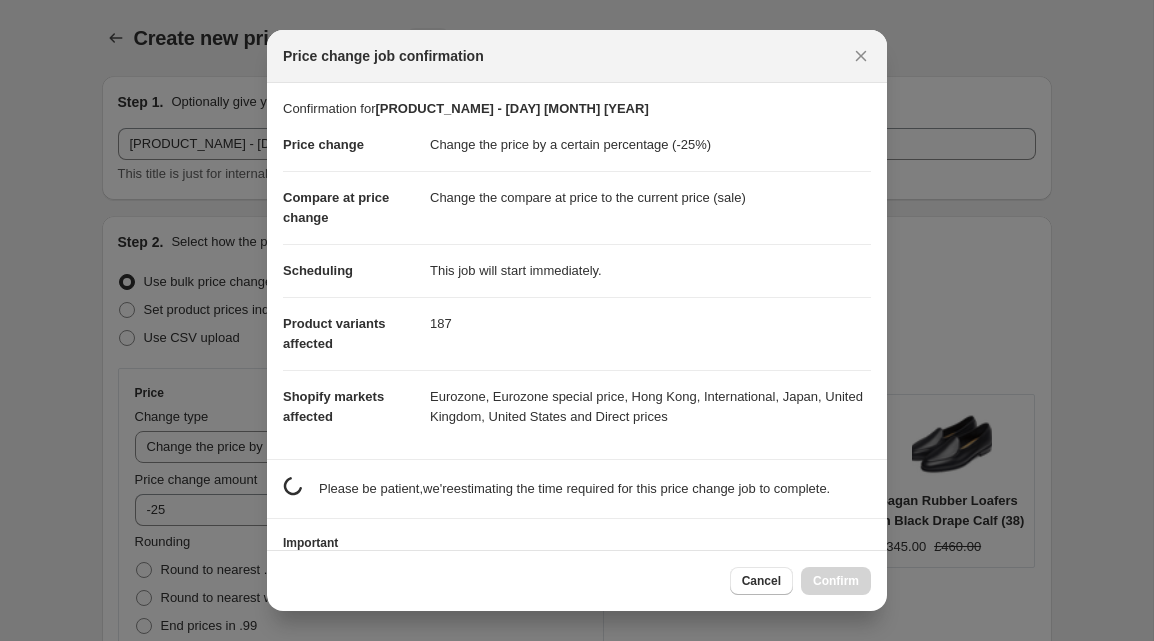 scroll, scrollTop: 0, scrollLeft: 0, axis: both 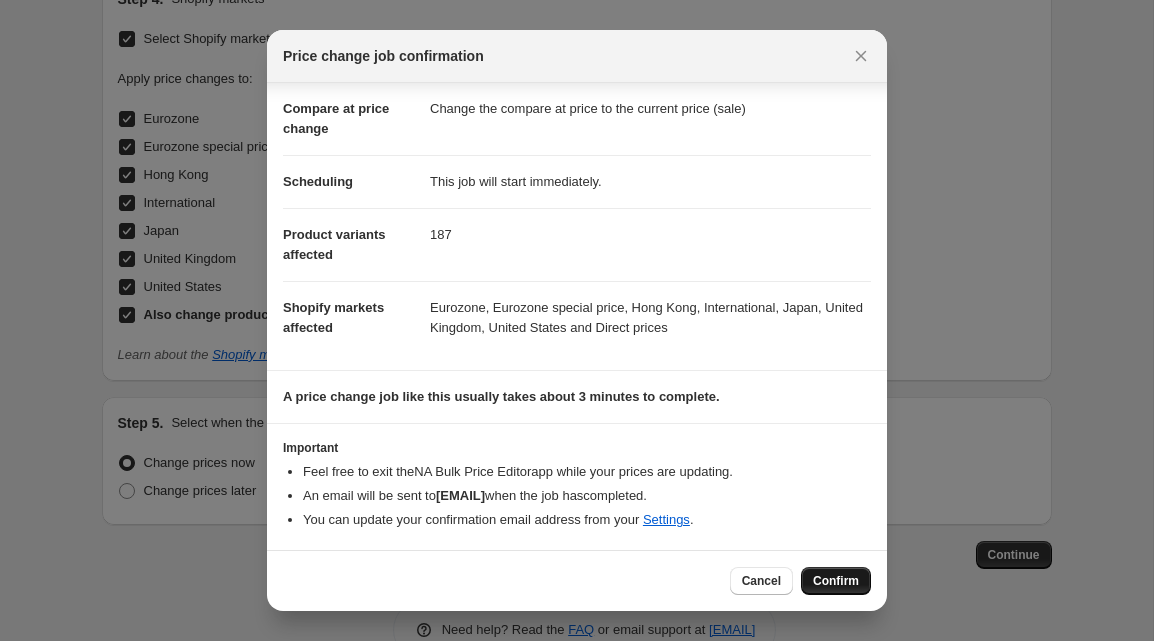 click on "Confirm" at bounding box center (836, 581) 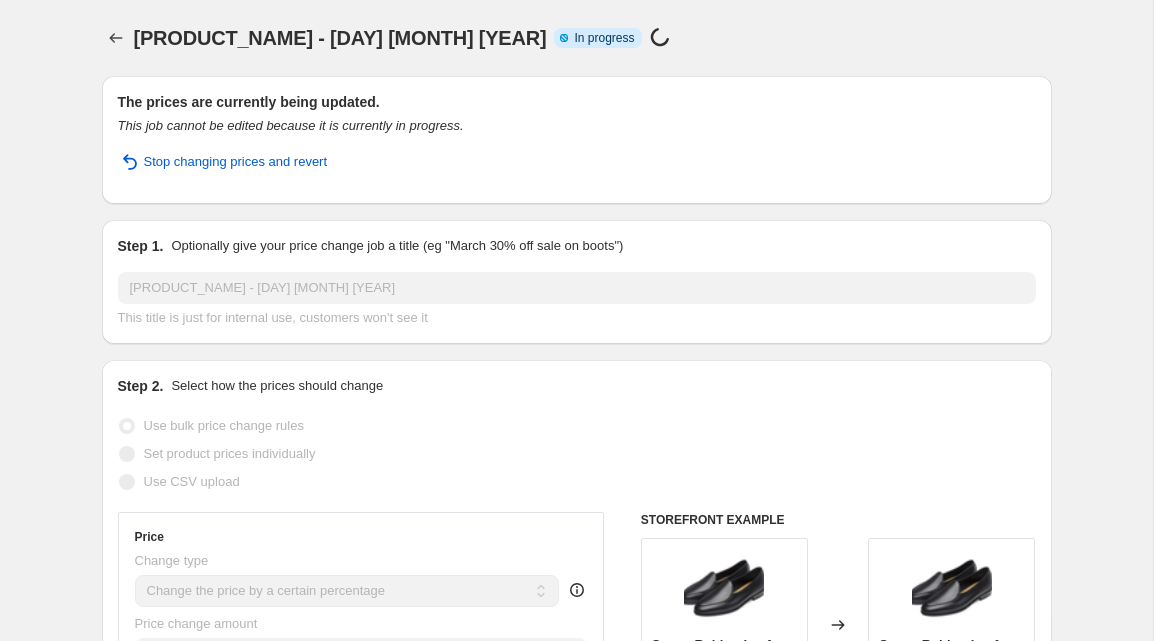 scroll, scrollTop: 0, scrollLeft: 0, axis: both 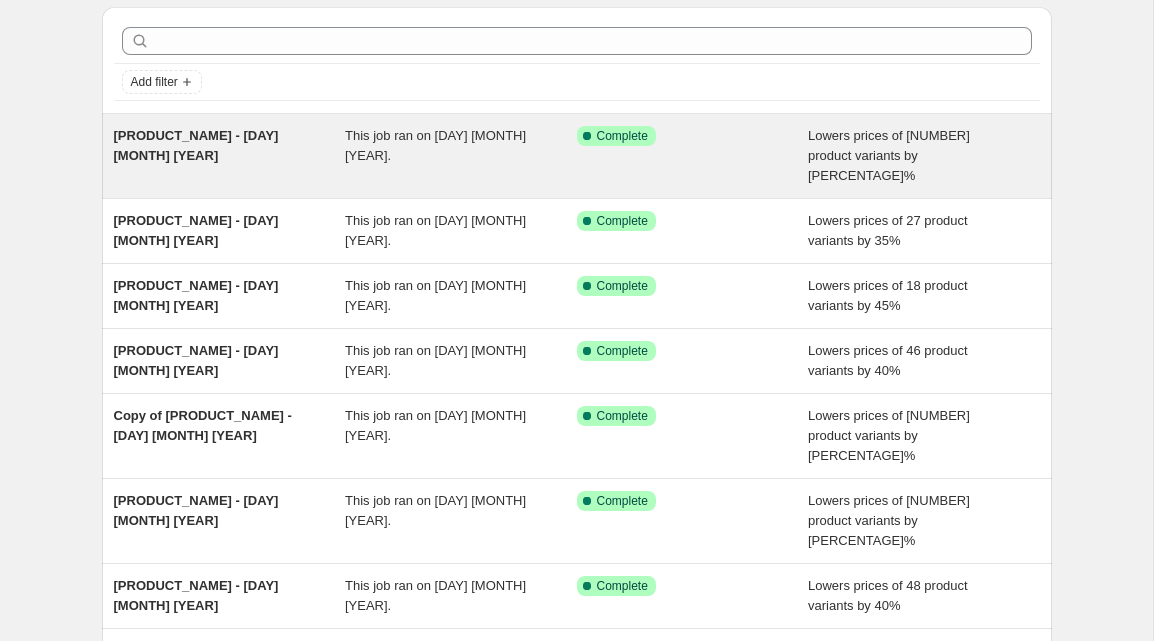 click on "[PRODUCT_NAME] - [DAY] [MONTH] [YEAR]" at bounding box center [196, 145] 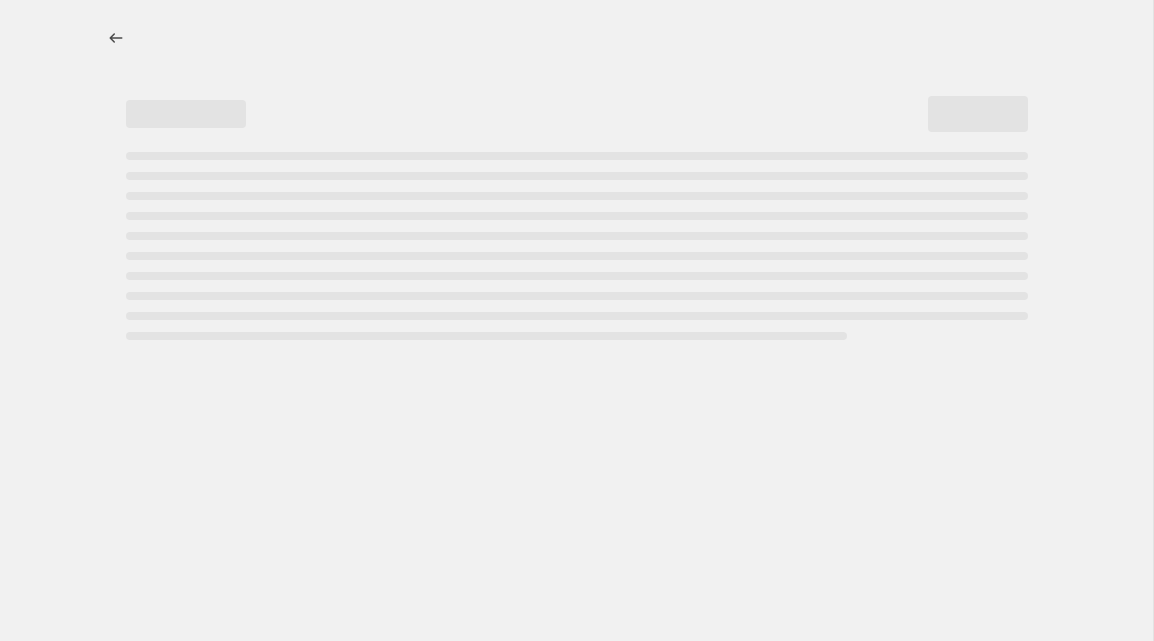 scroll, scrollTop: 0, scrollLeft: 0, axis: both 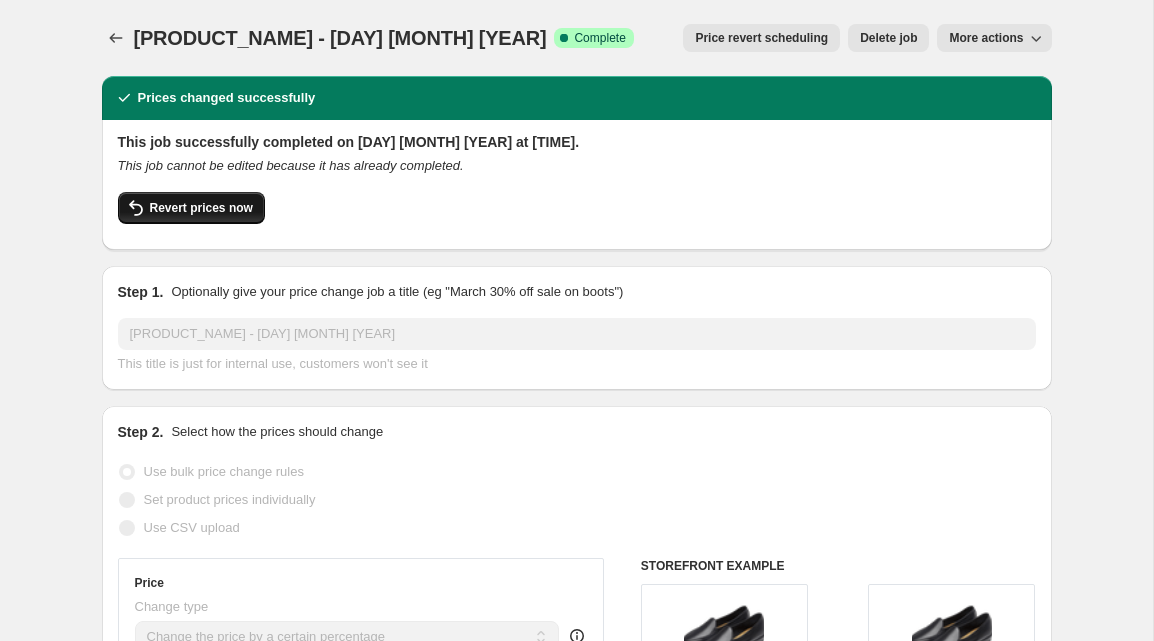 click on "Revert prices now" at bounding box center (201, 208) 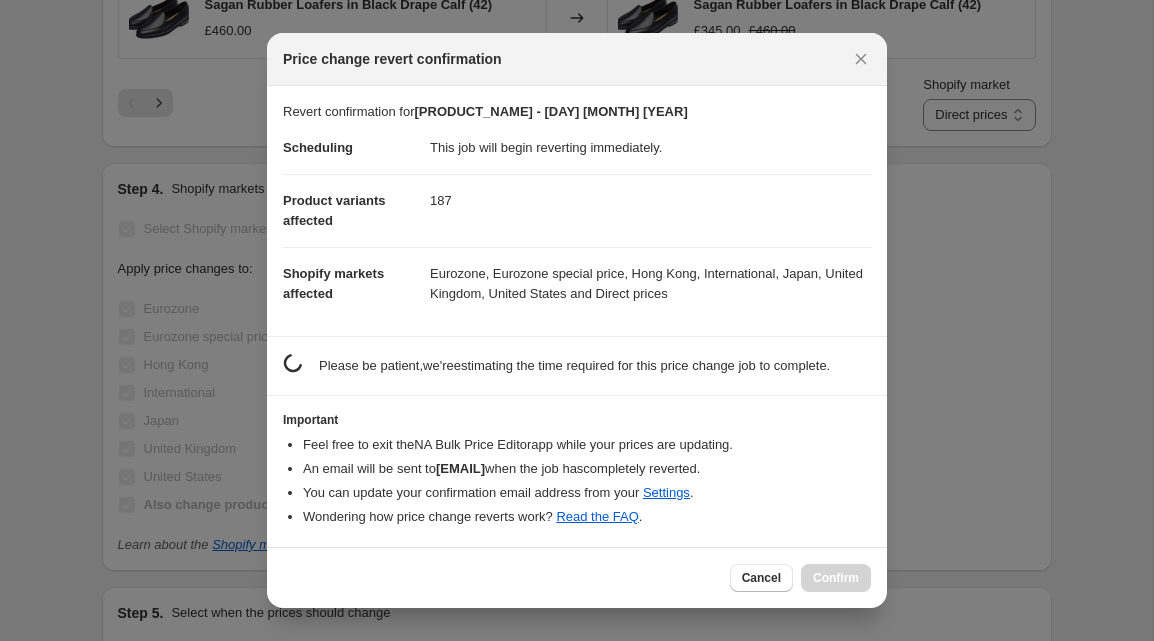 scroll, scrollTop: 0, scrollLeft: 0, axis: both 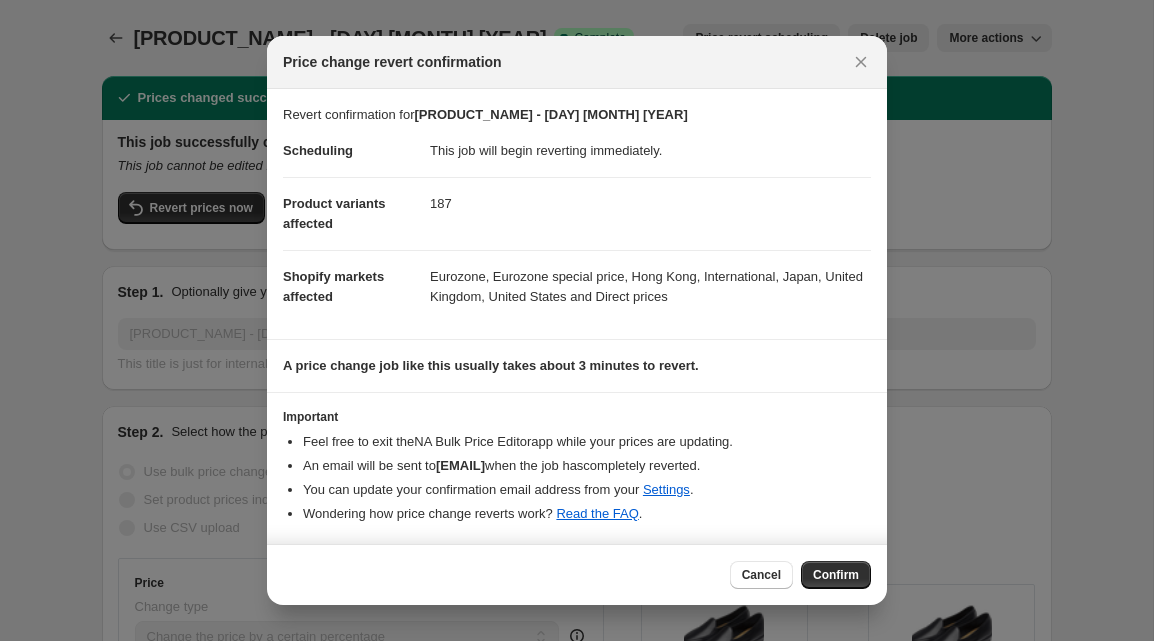 drag, startPoint x: 819, startPoint y: 581, endPoint x: 772, endPoint y: 559, distance: 51.894123 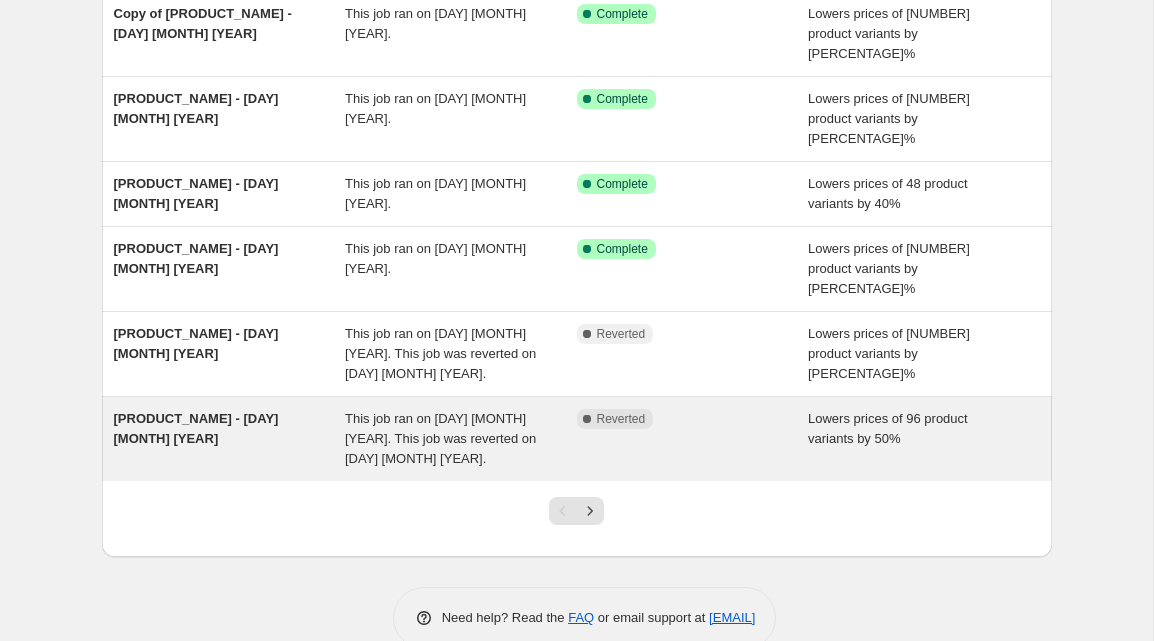 scroll, scrollTop: 469, scrollLeft: 0, axis: vertical 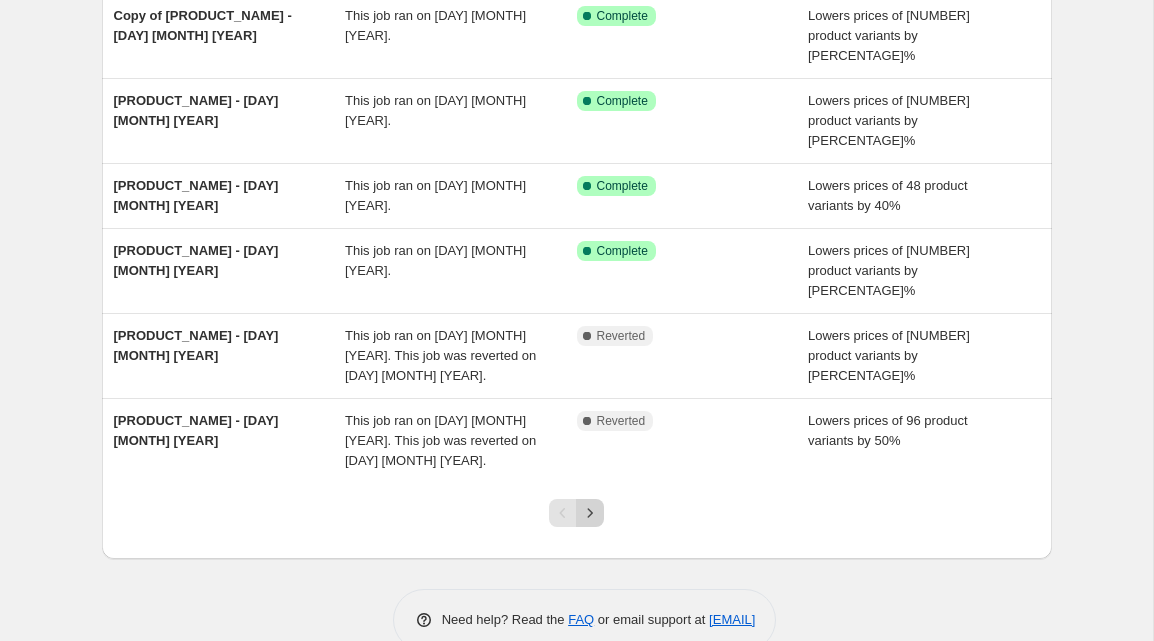 click 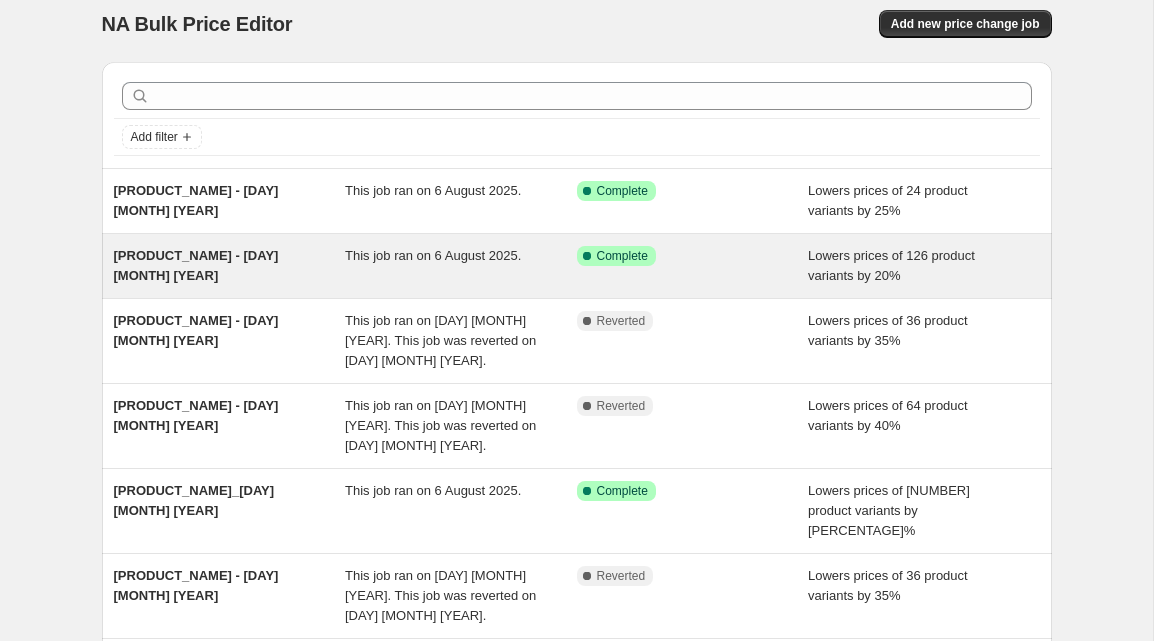 scroll, scrollTop: 13, scrollLeft: 0, axis: vertical 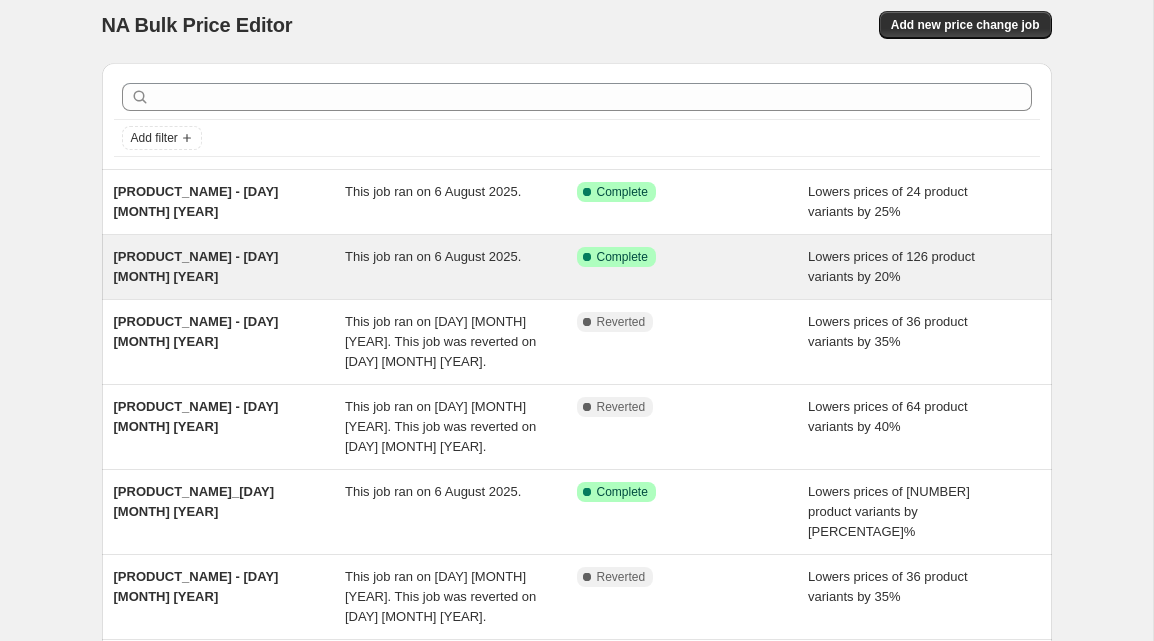 click on "[PRODUCT_NAME] - [DAY] [MONTH] [YEAR]" at bounding box center [230, 267] 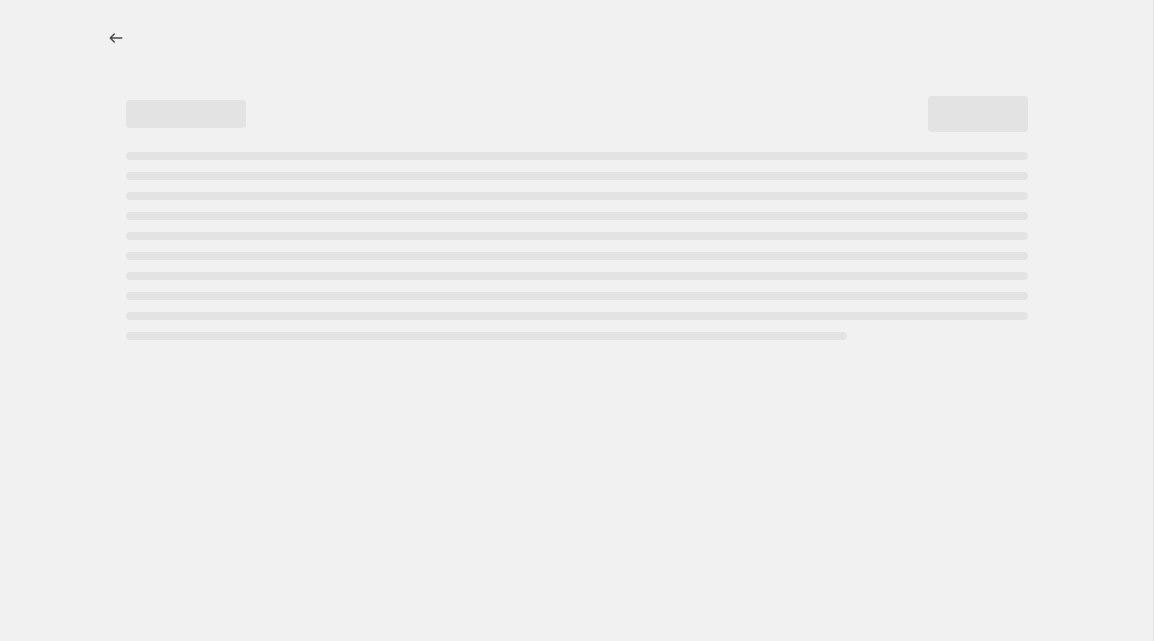 scroll, scrollTop: 0, scrollLeft: 0, axis: both 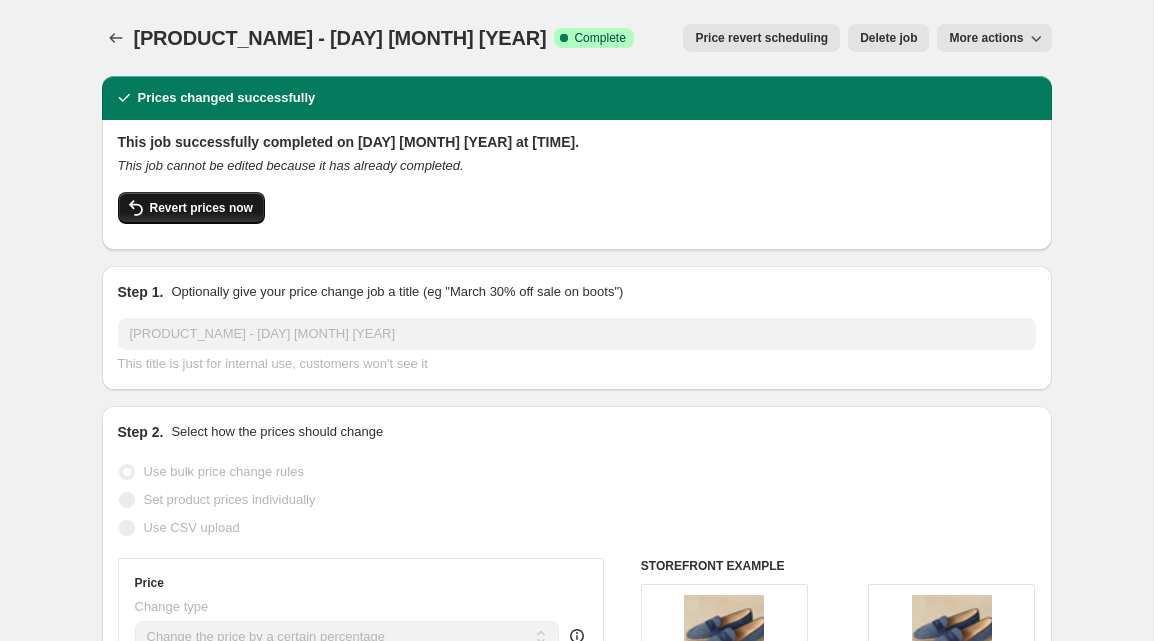 click on "Revert prices now" at bounding box center (201, 208) 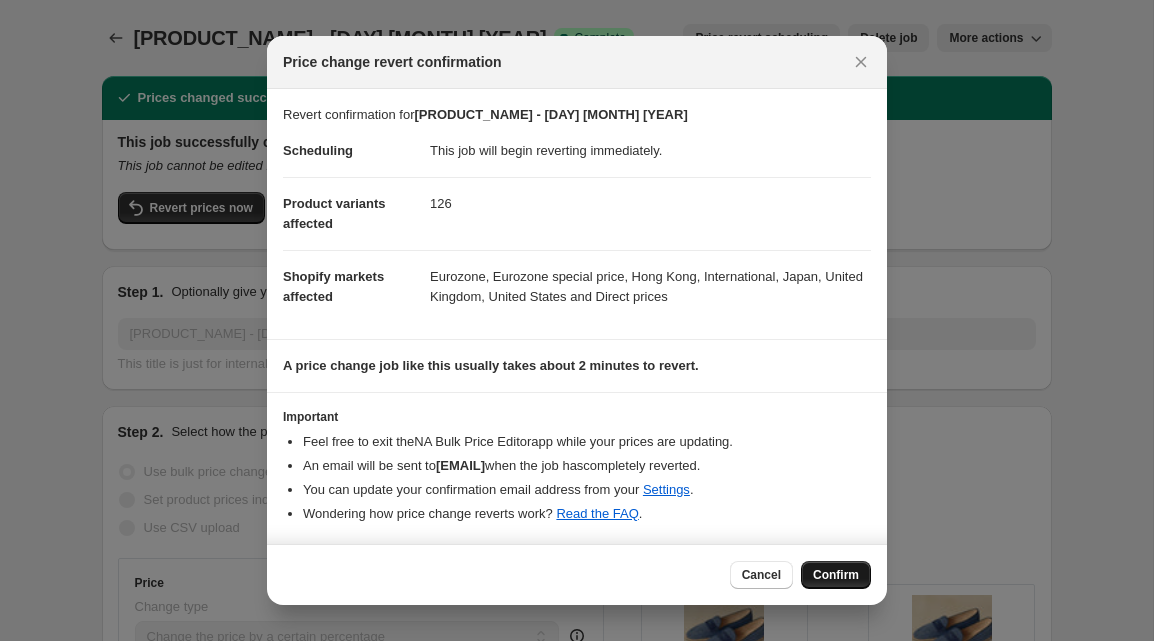 click on "Confirm" at bounding box center [836, 575] 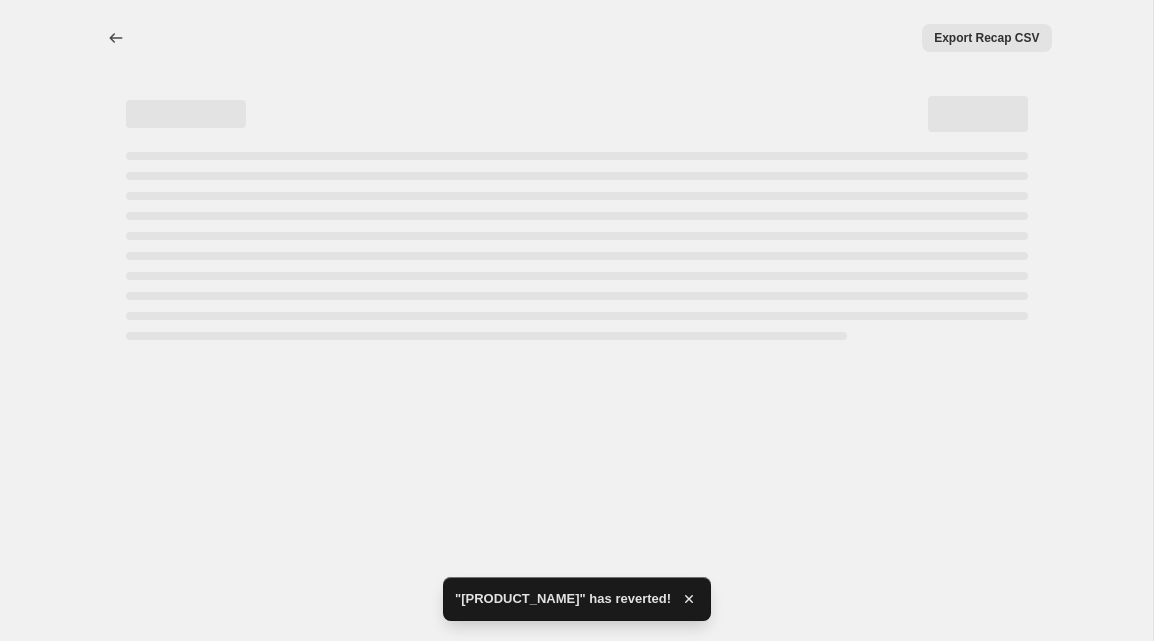 select on "percentage" 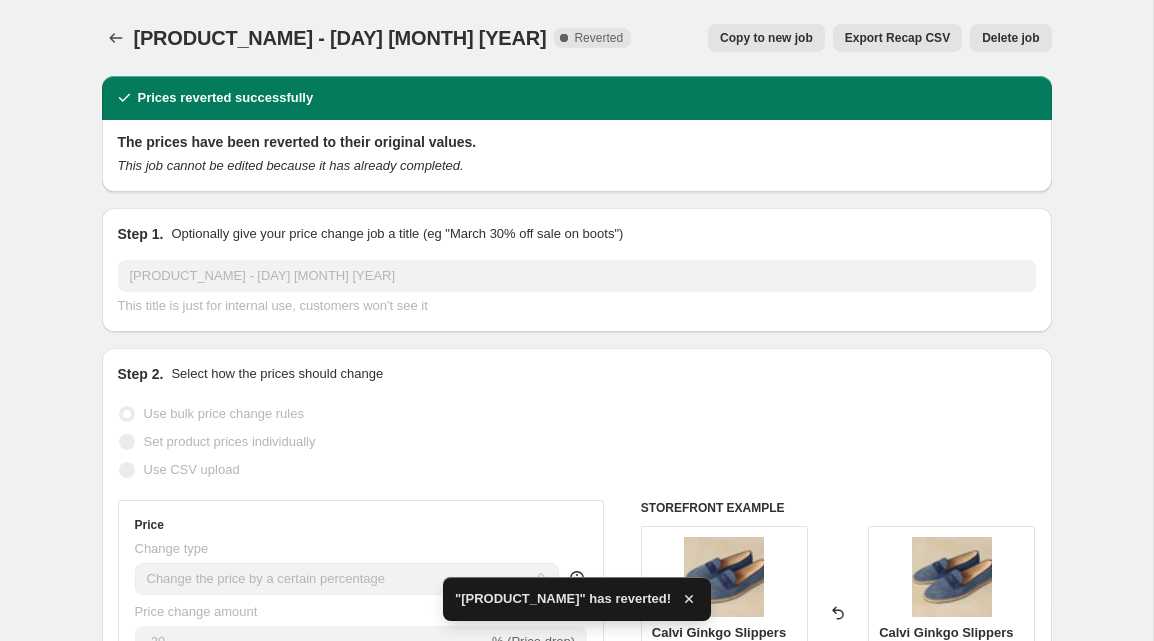 click on "Copy to new job" at bounding box center [766, 38] 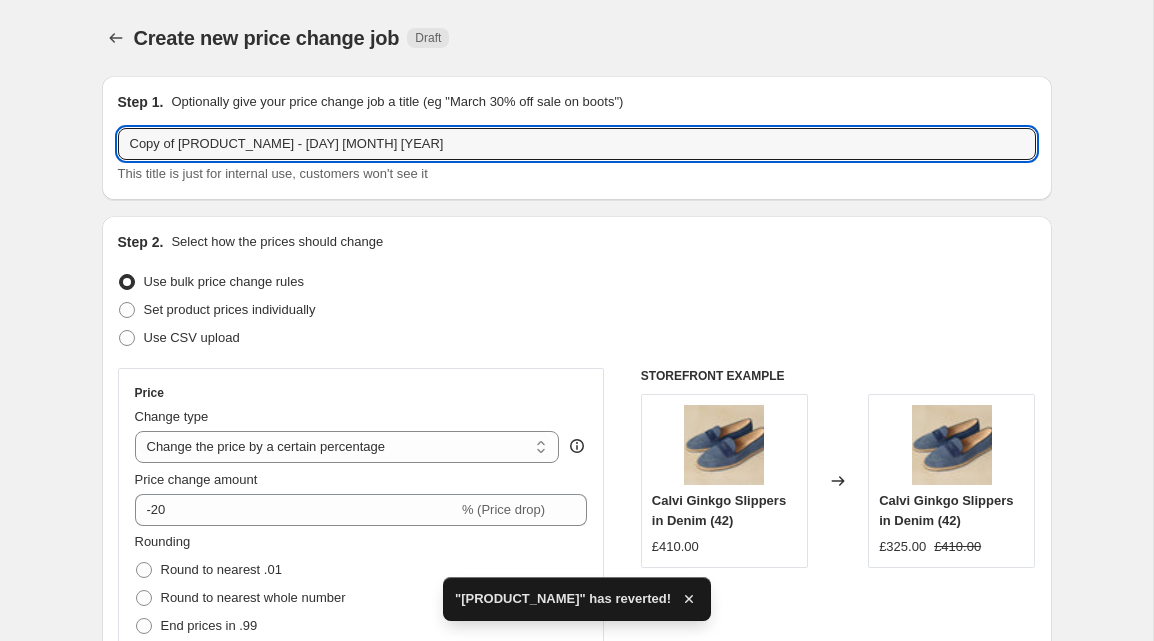 drag, startPoint x: 181, startPoint y: 147, endPoint x: 100, endPoint y: 145, distance: 81.02469 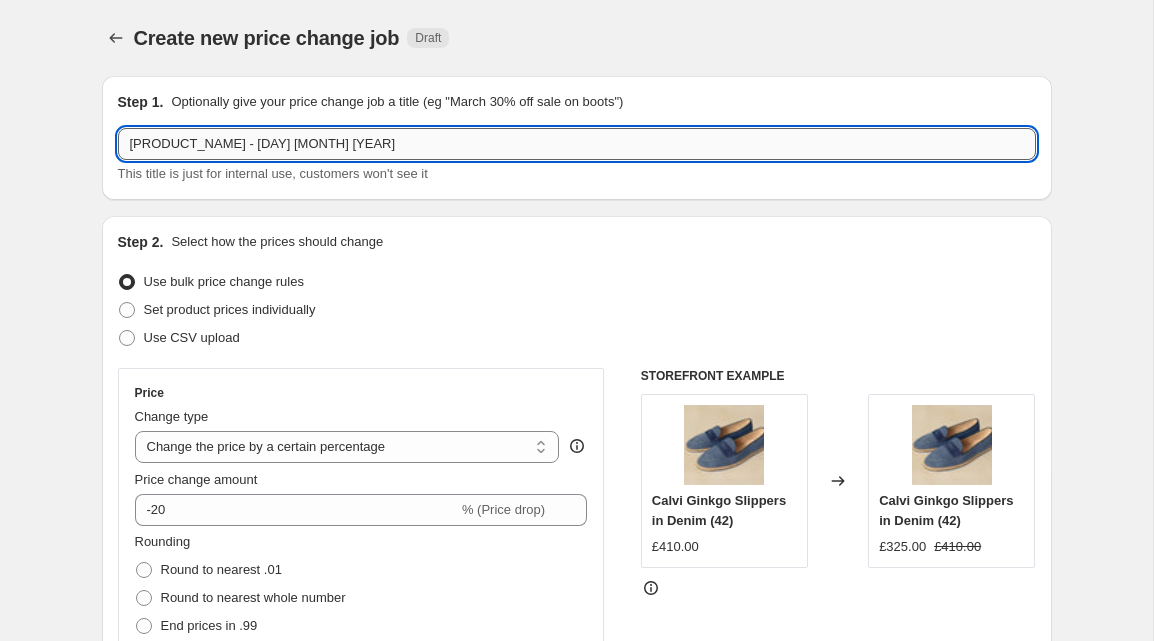 click on "[PRODUCT_NAME] - [DAY] [MONTH] [YEAR]" at bounding box center (577, 144) 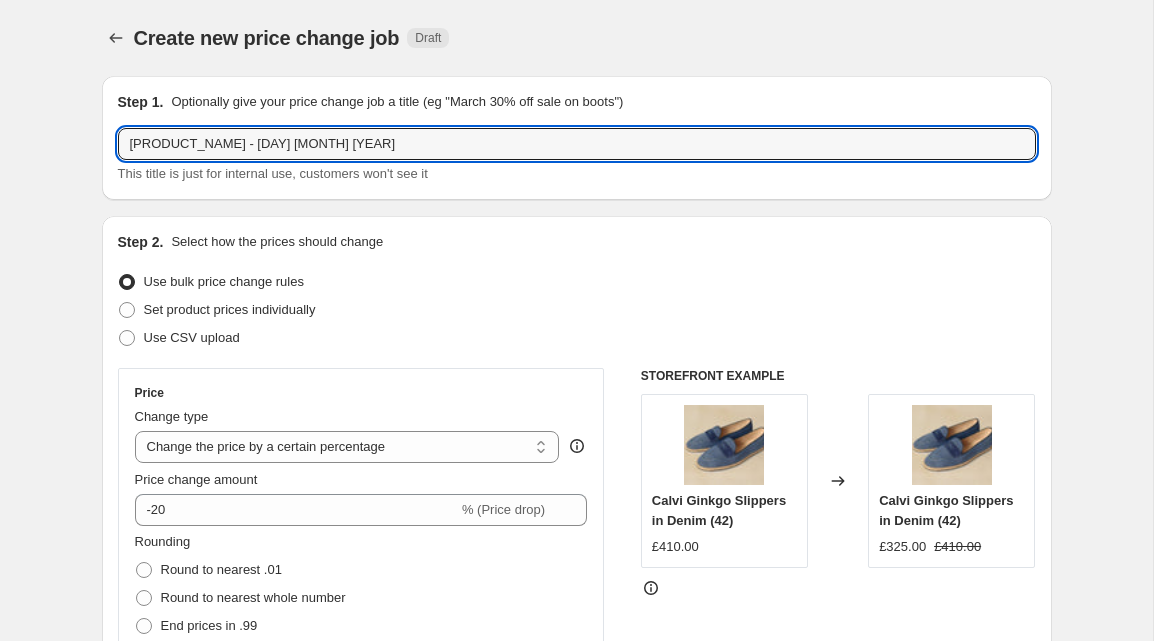type on "[PRODUCT_NAME] - [DAY] [MONTH] [YEAR]" 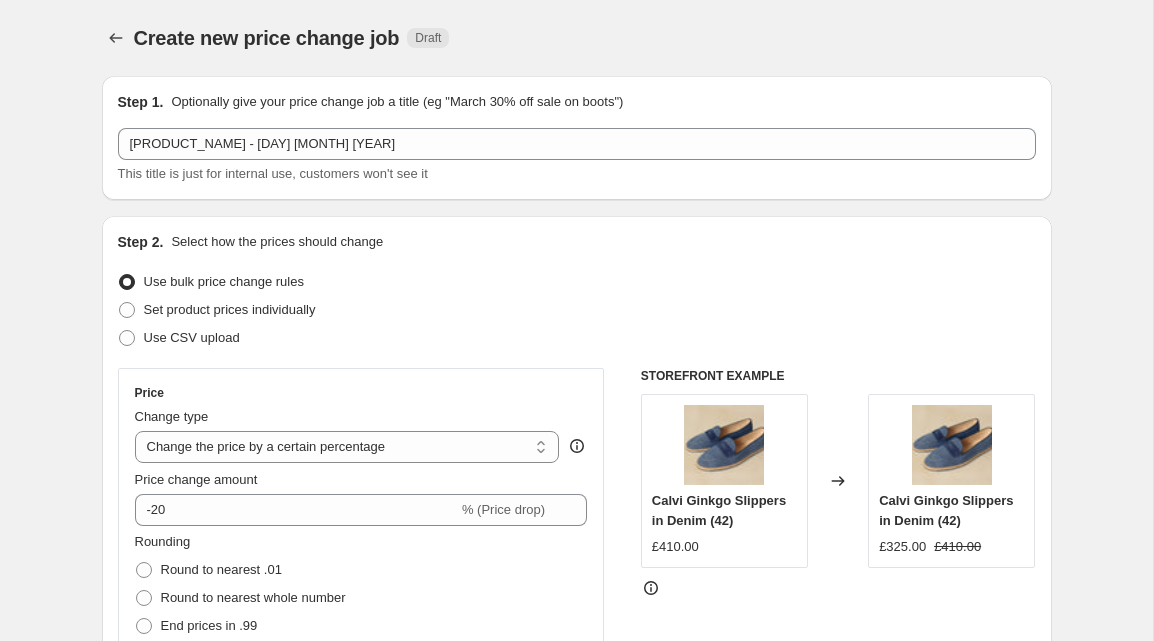 click on "Step 2. Select how the prices should change Use bulk price change rules Set product prices individually Use CSV upload Price Change type Change the price to a certain amount Change the price by a certain amount Change the price by a certain percentage Change the price to the current compare at price (price before sale) Change the price by a certain amount relative to the compare at price Change the price by a certain percentage relative to the compare at price Don't change the price Change the price by a certain percentage relative to the cost per item Change price to certain cost margin Change the price by a certain percentage Price change amount -20 % (Price drop) Rounding Round to nearest .01 Round to nearest whole number End prices in .99 End prices in a certain number 5 . 0 0 Add digit Remove digit Make prices end in  5.00 Learn more about  " End prices in a certain number "  rounding Show rounding direction options? Compare at price What's the compare at price? Change type Remove the compare at price" at bounding box center [577, 625] 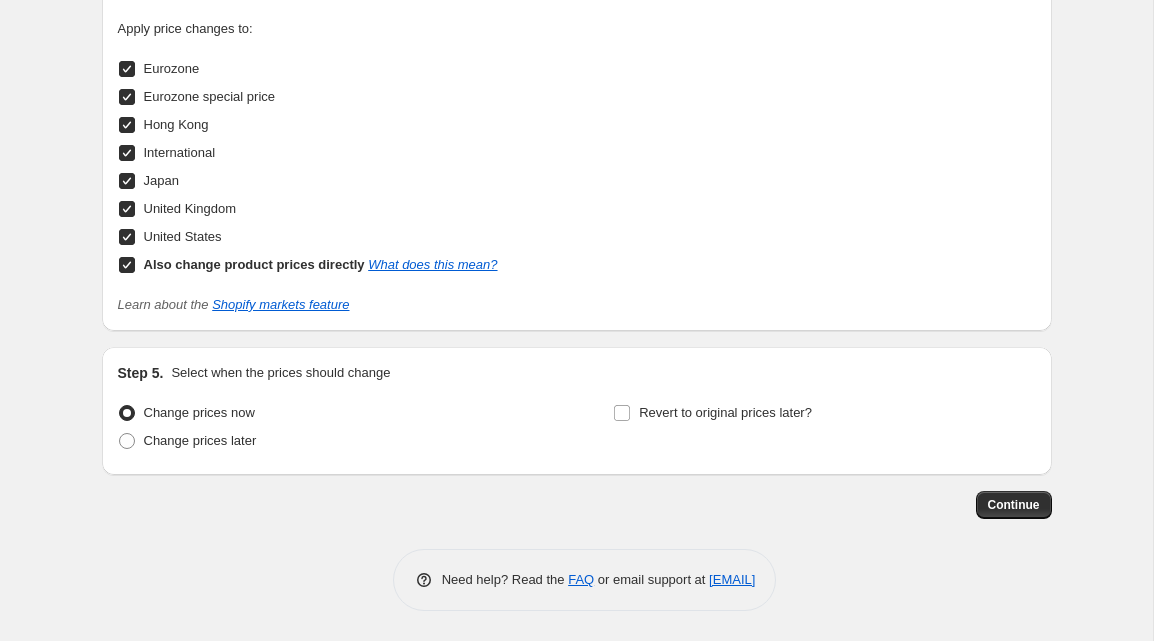 scroll, scrollTop: 2151, scrollLeft: 0, axis: vertical 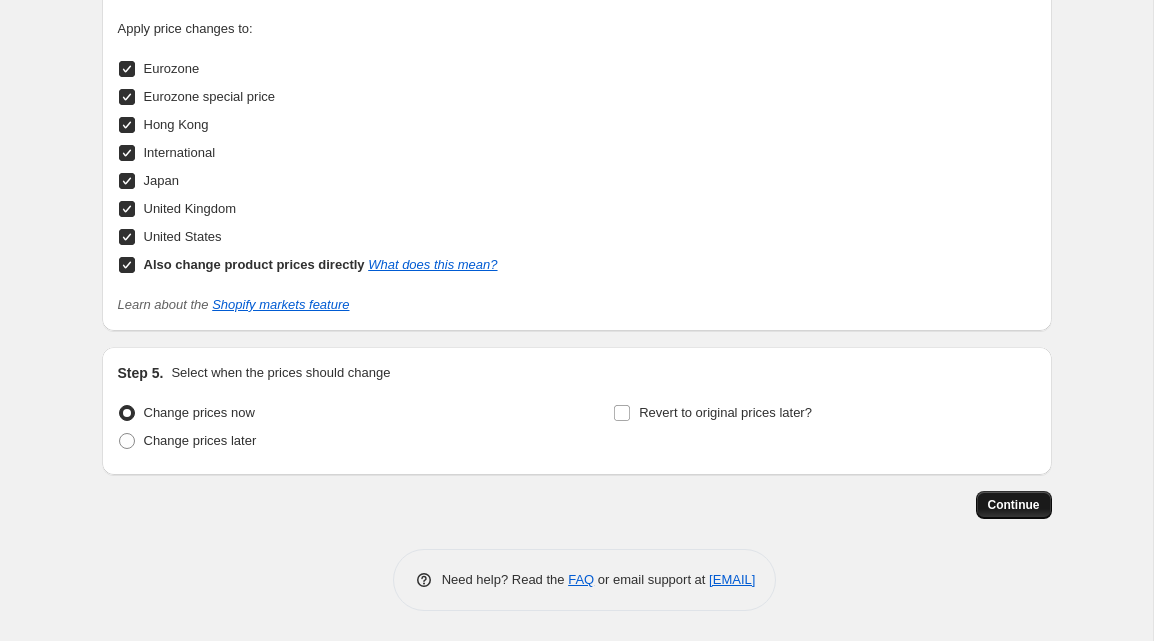 click on "Continue" at bounding box center (1014, 505) 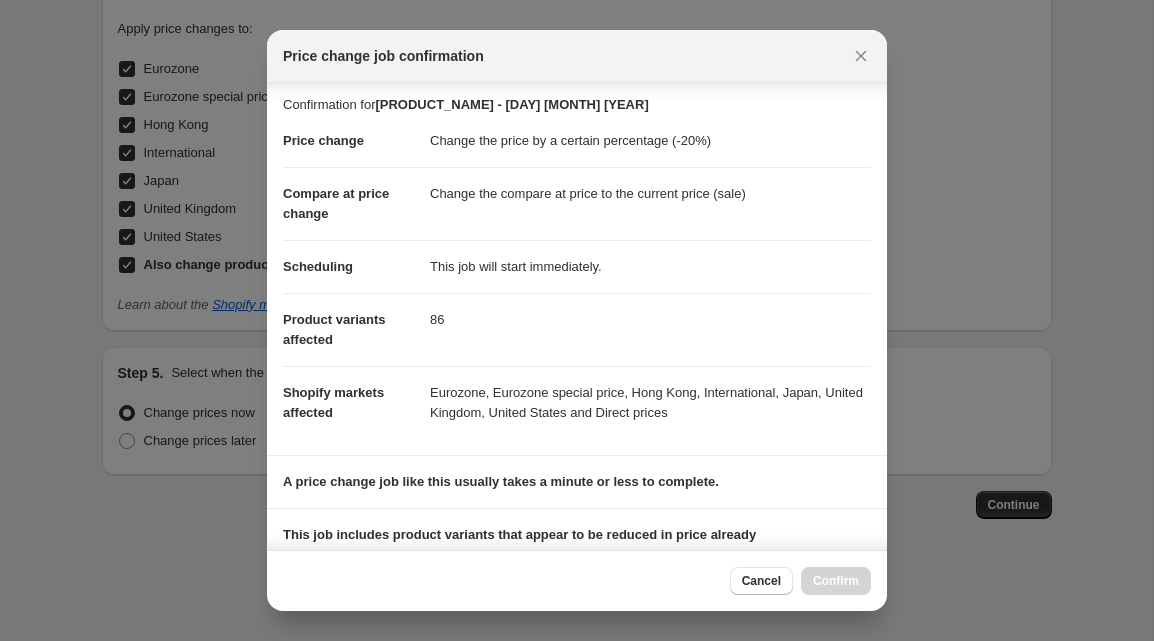 scroll, scrollTop: 0, scrollLeft: 0, axis: both 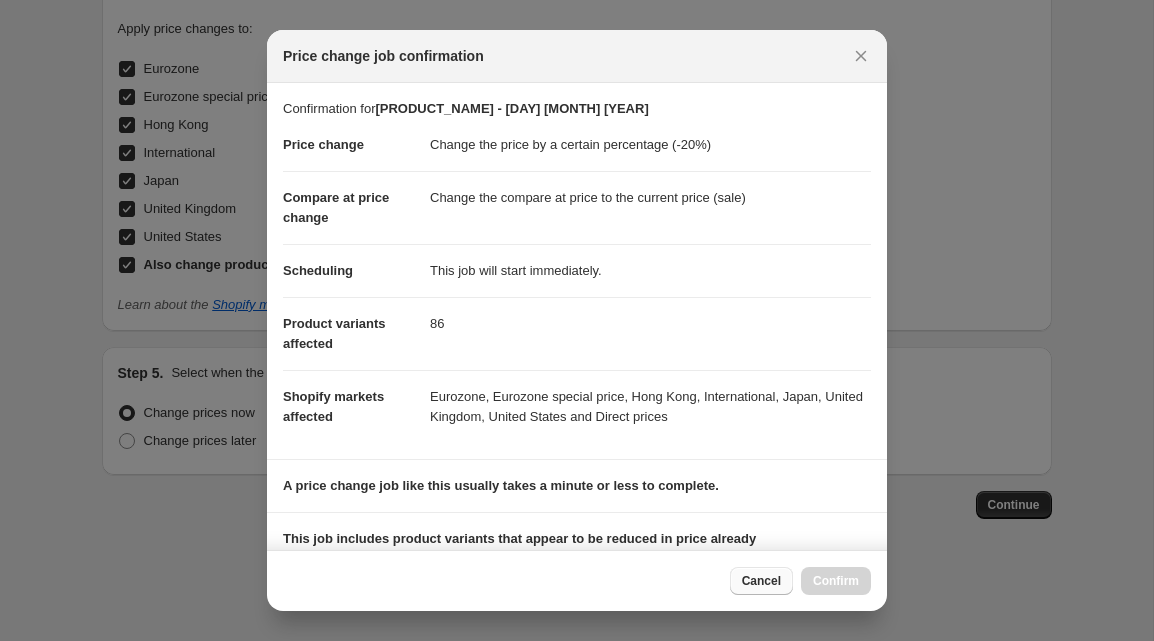 click on "Cancel" at bounding box center (761, 581) 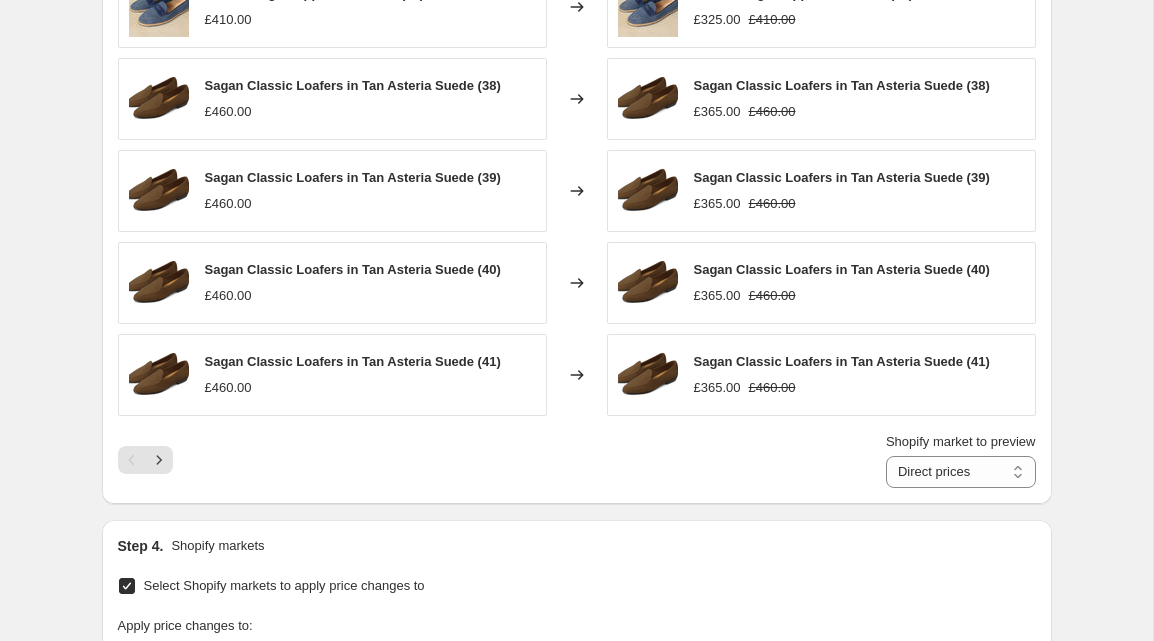 scroll, scrollTop: 1573, scrollLeft: 0, axis: vertical 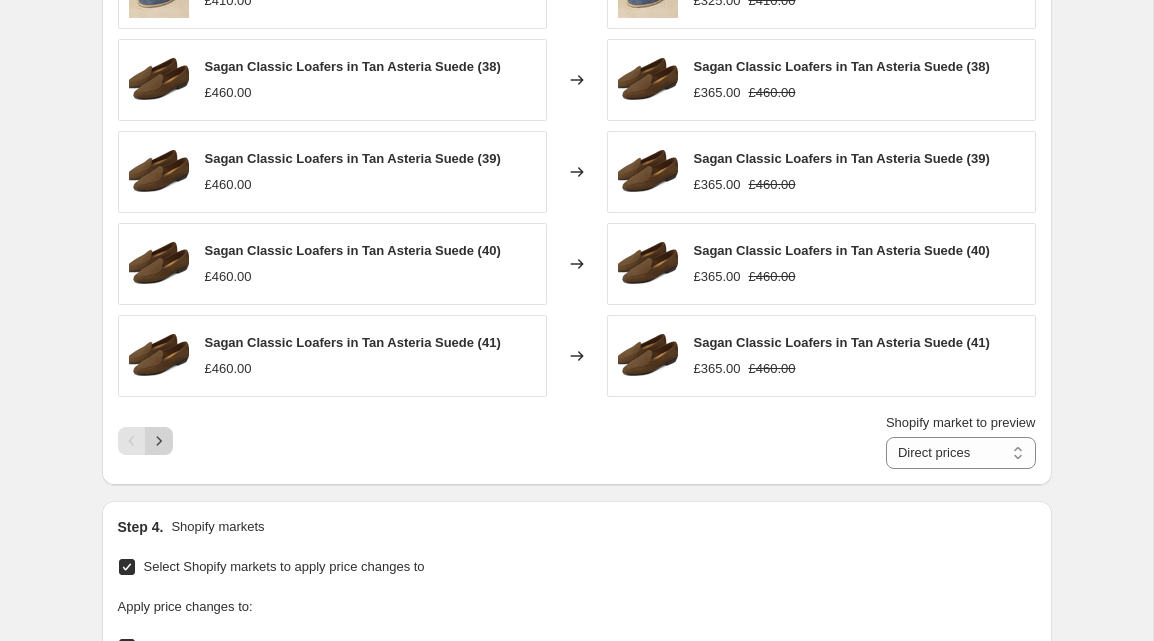click 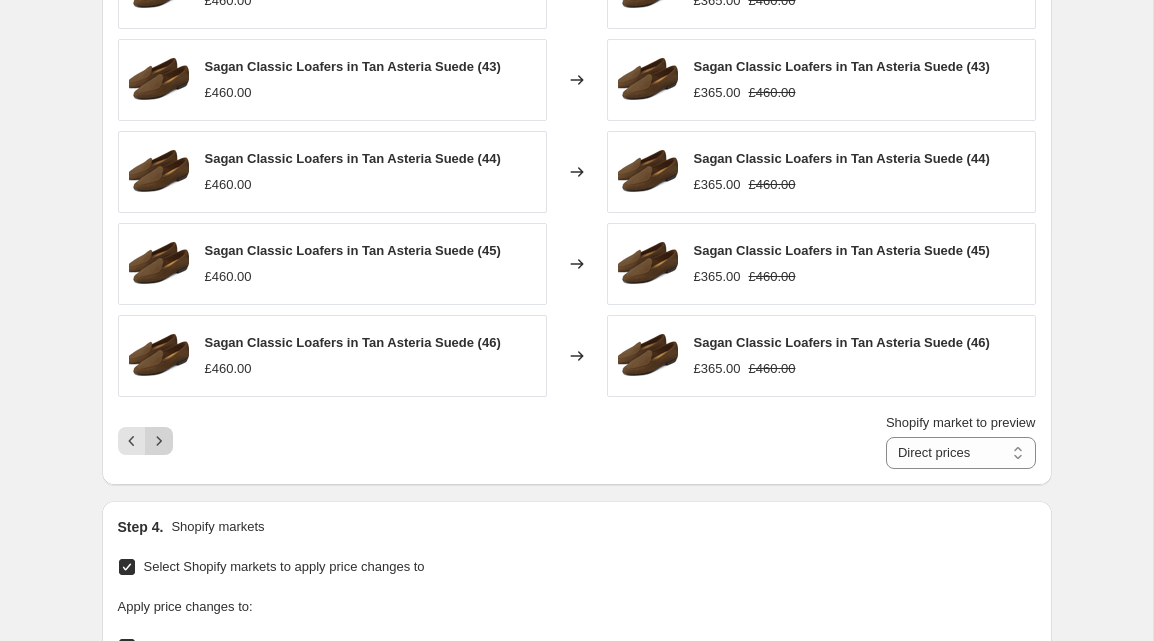 click 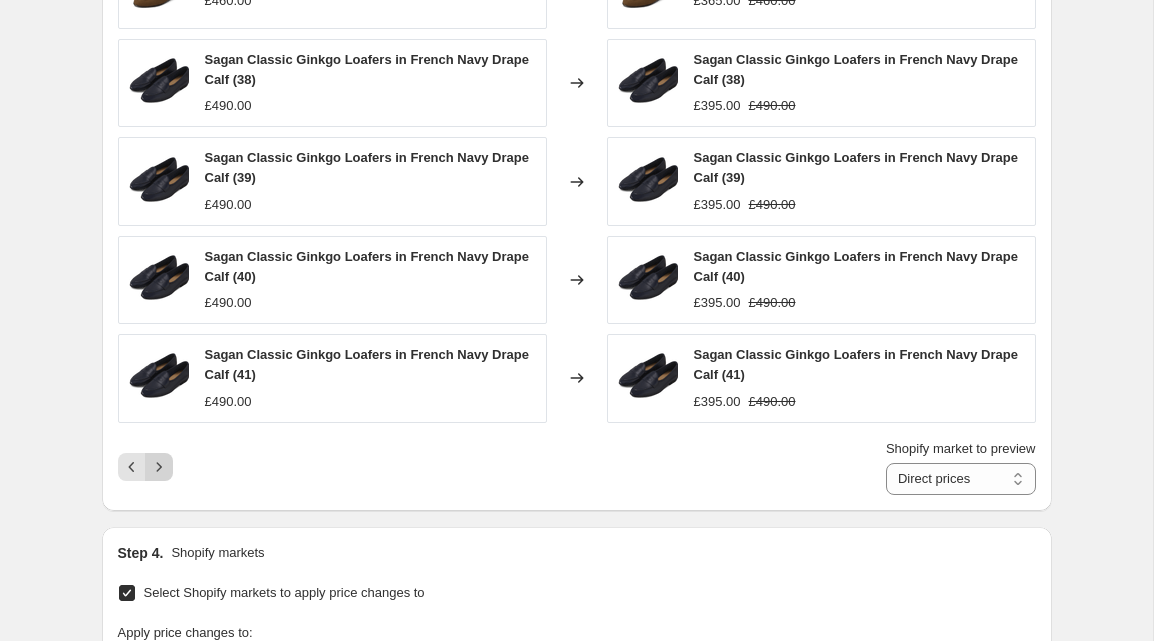 click 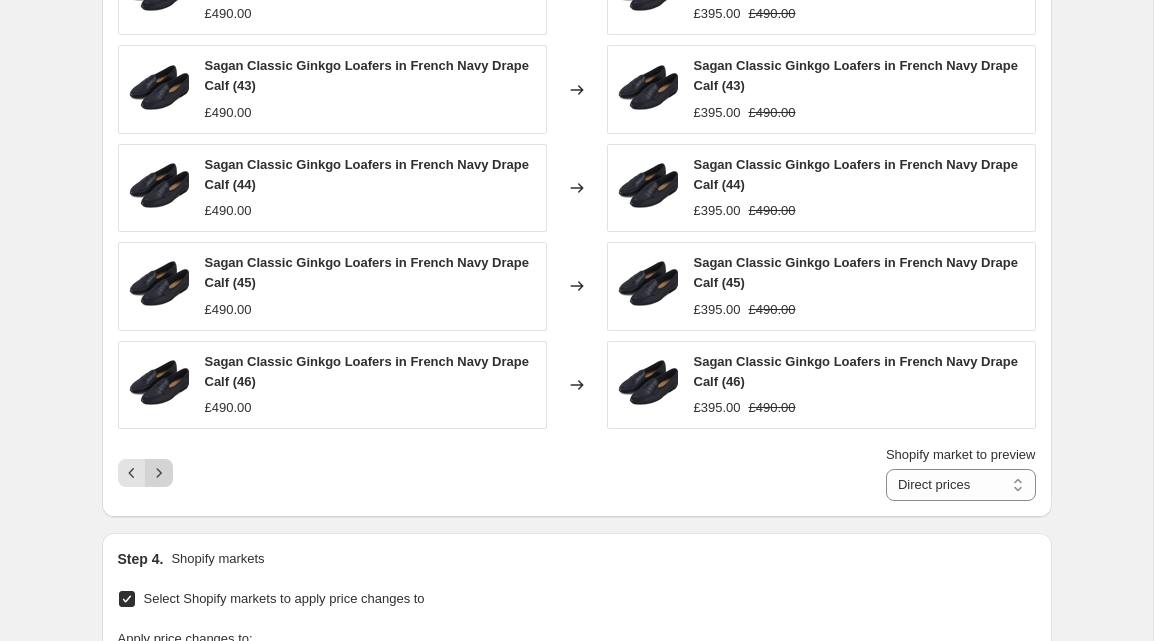 click 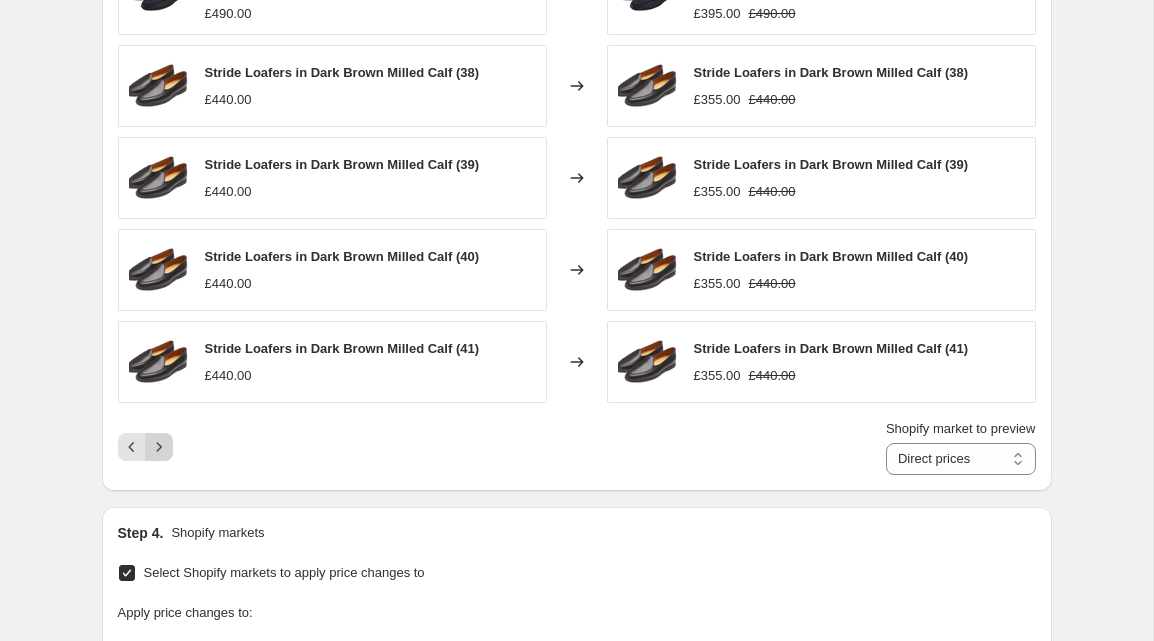 click 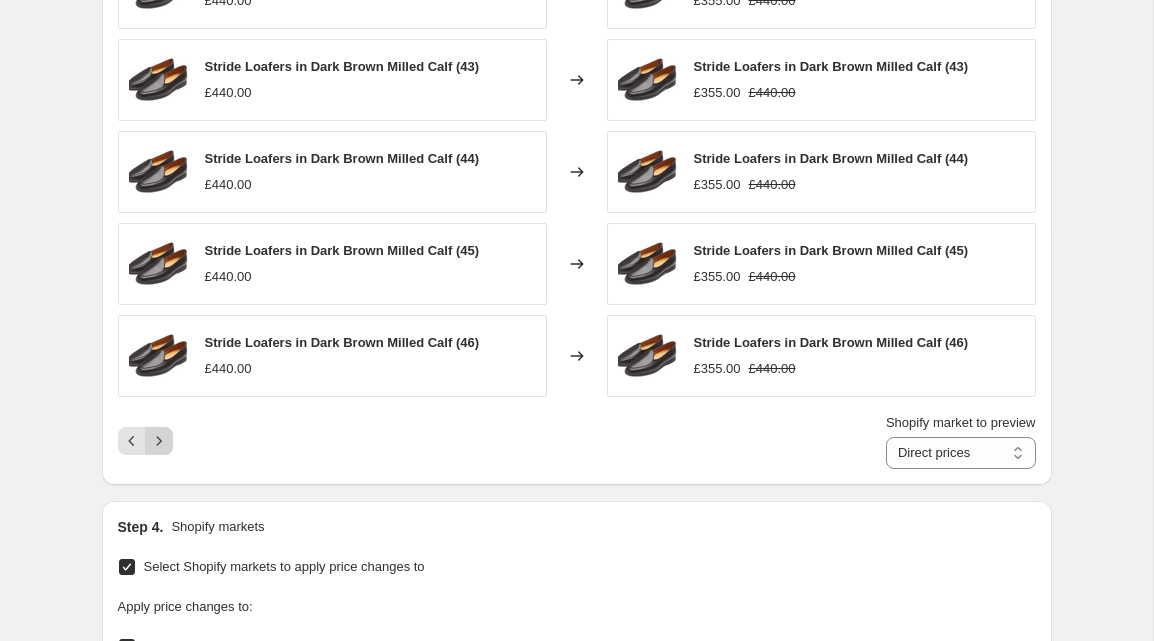click 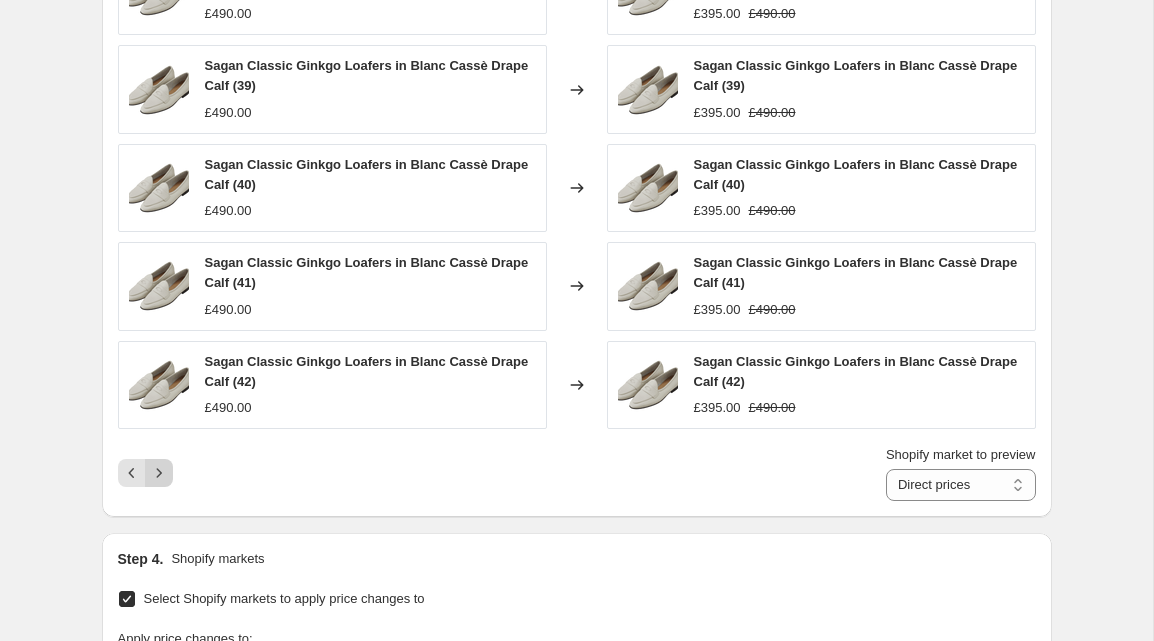click at bounding box center [159, 473] 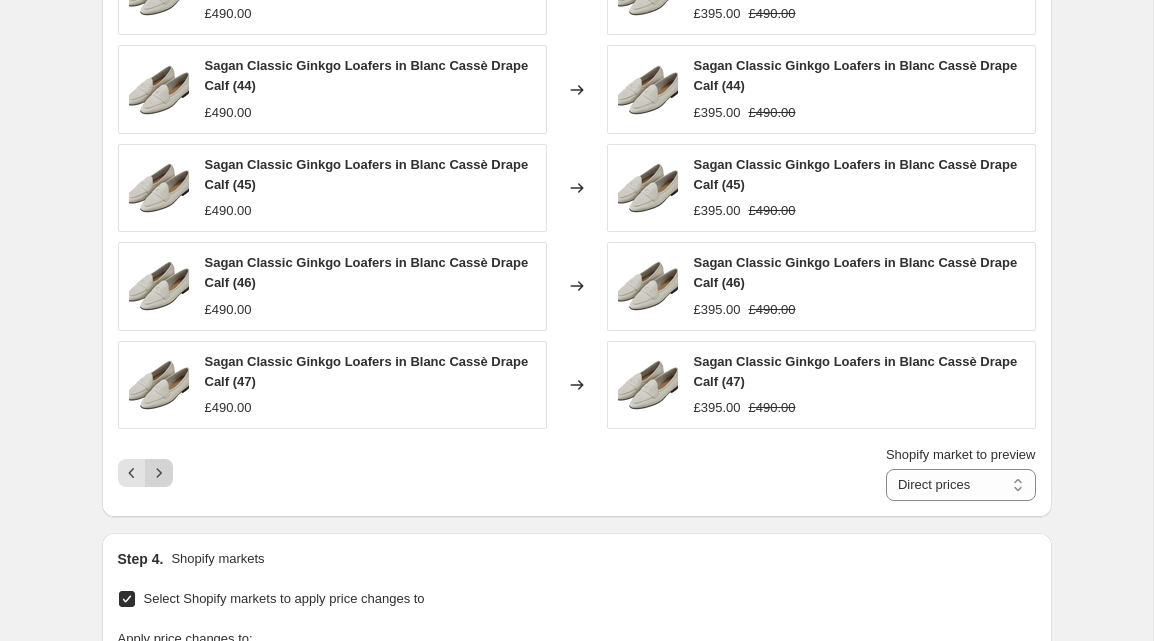 click 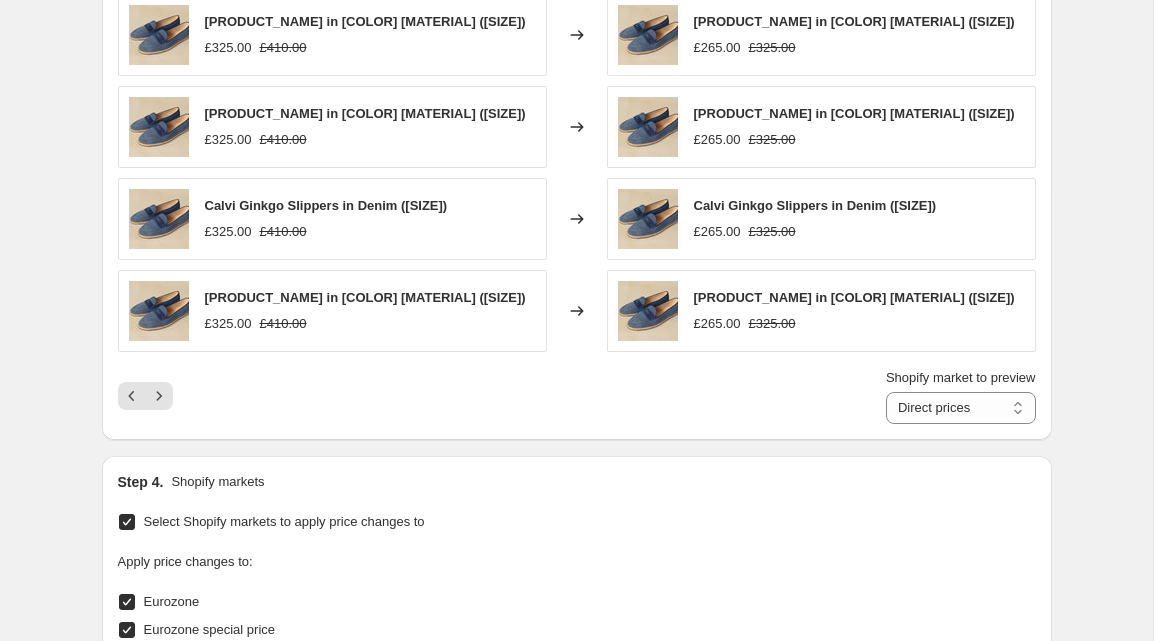 scroll, scrollTop: 1644, scrollLeft: 0, axis: vertical 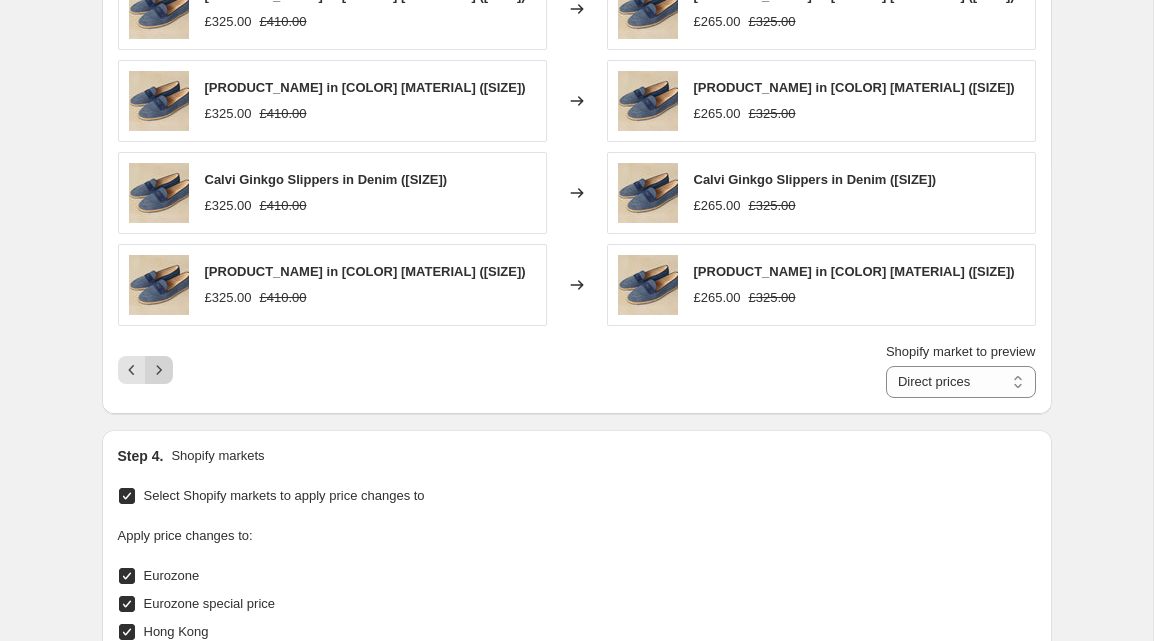 click 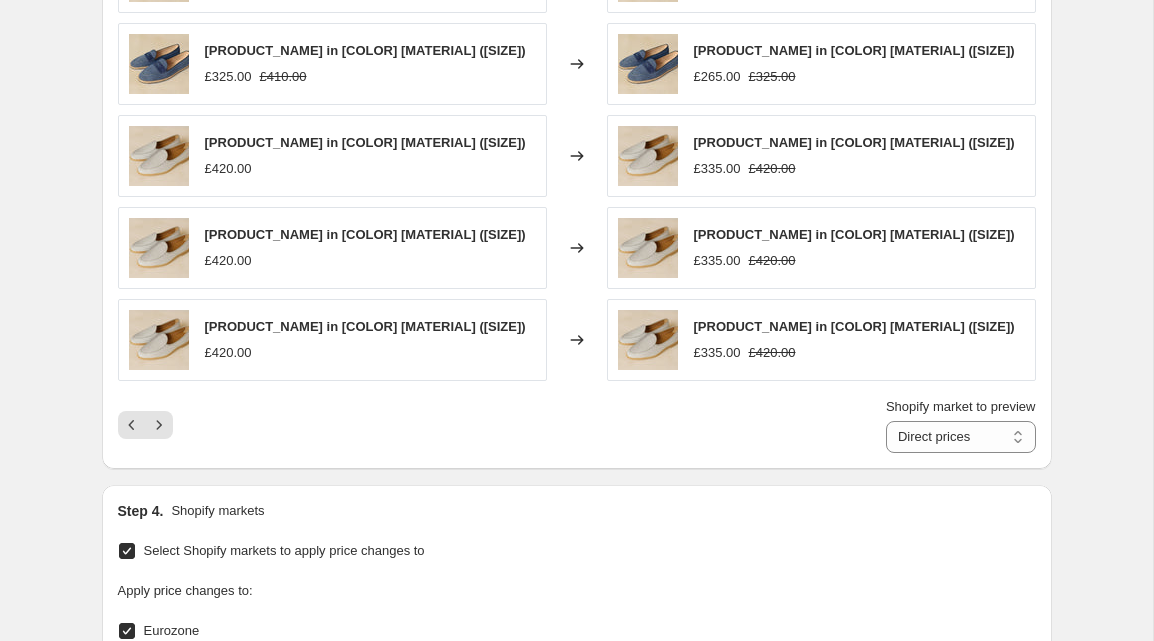 scroll, scrollTop: 1595, scrollLeft: 0, axis: vertical 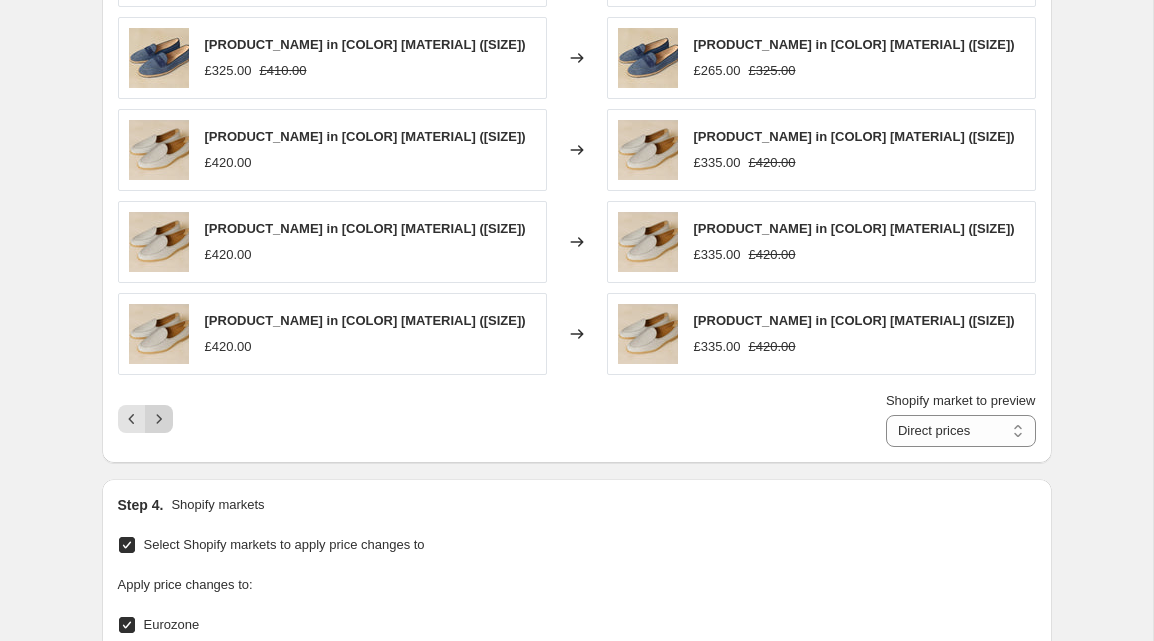 click 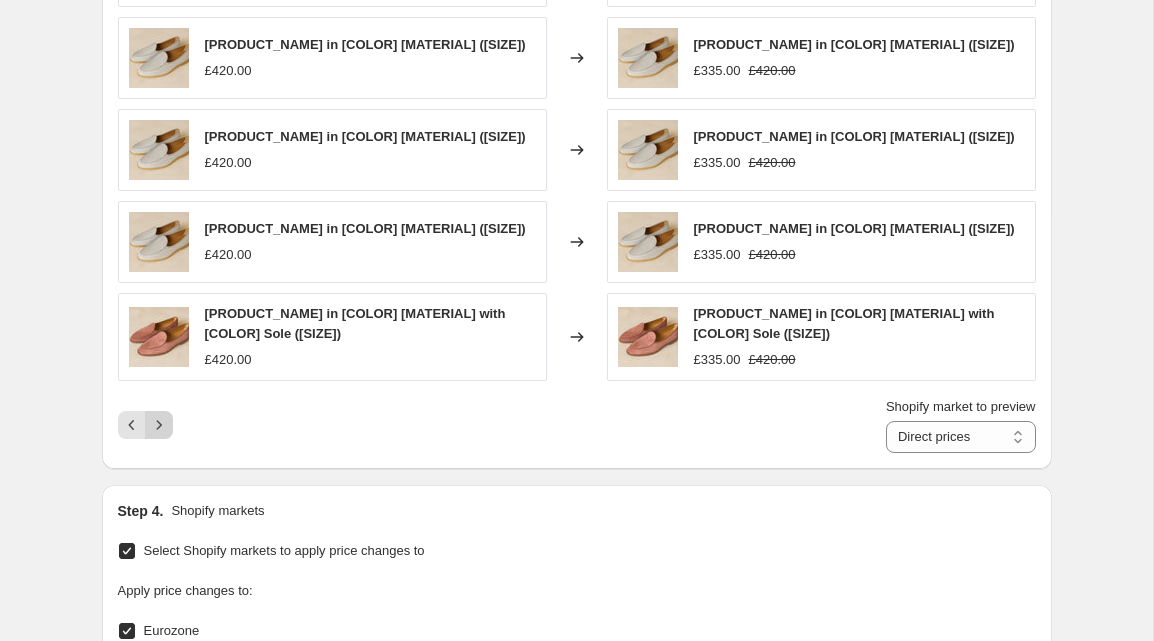 click 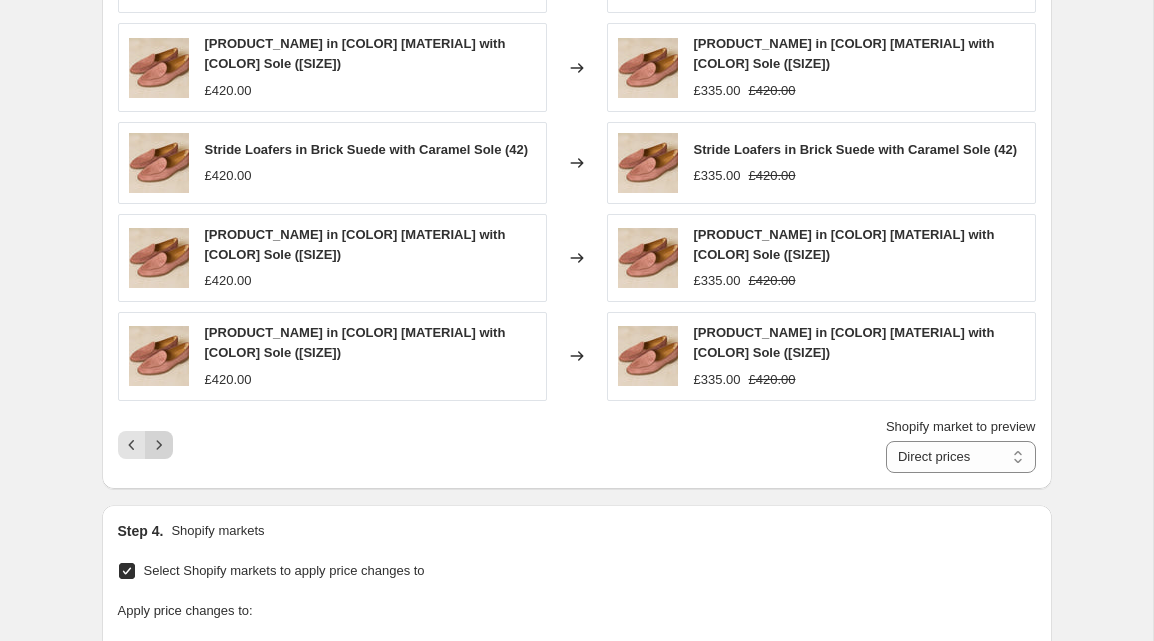 click at bounding box center (159, 445) 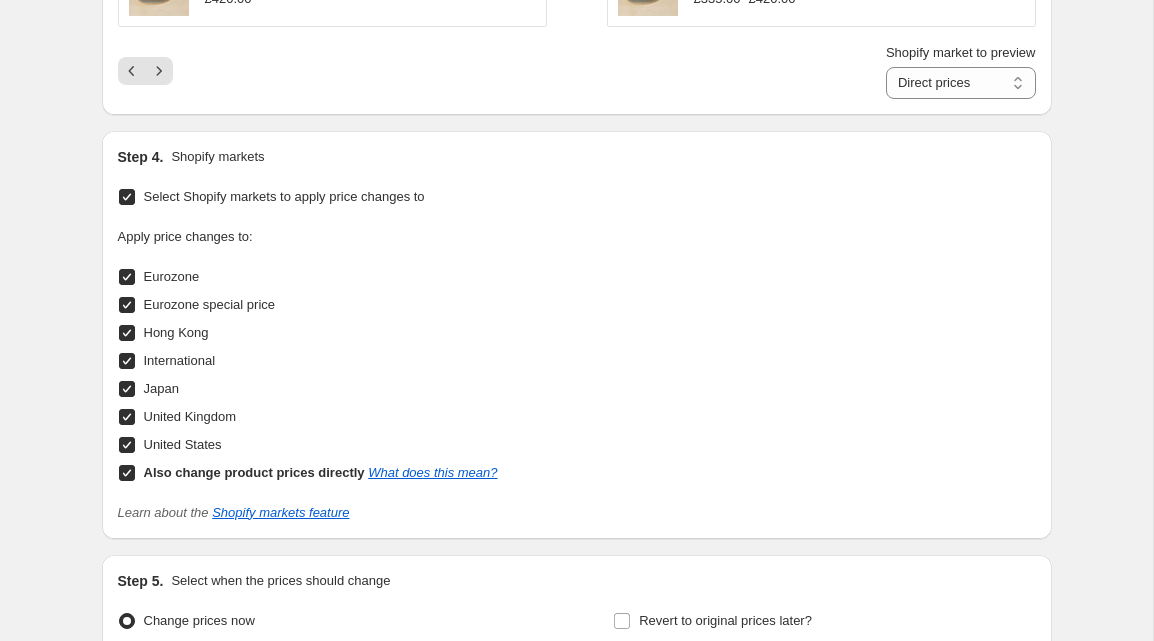 scroll, scrollTop: 2164, scrollLeft: 0, axis: vertical 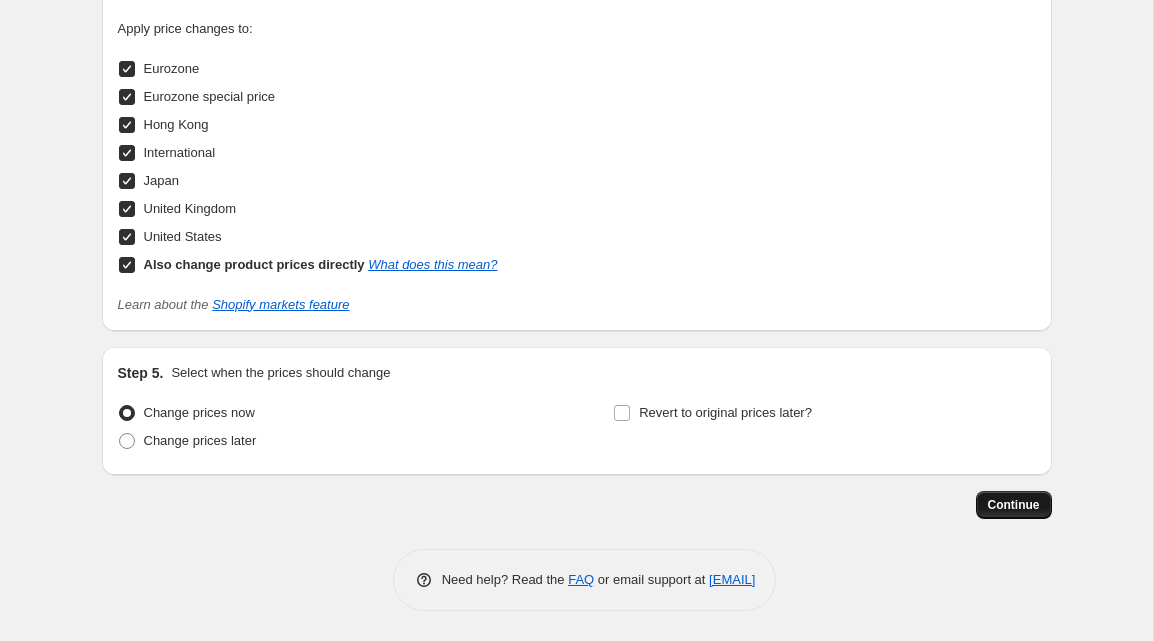 click on "Continue" at bounding box center [1014, 505] 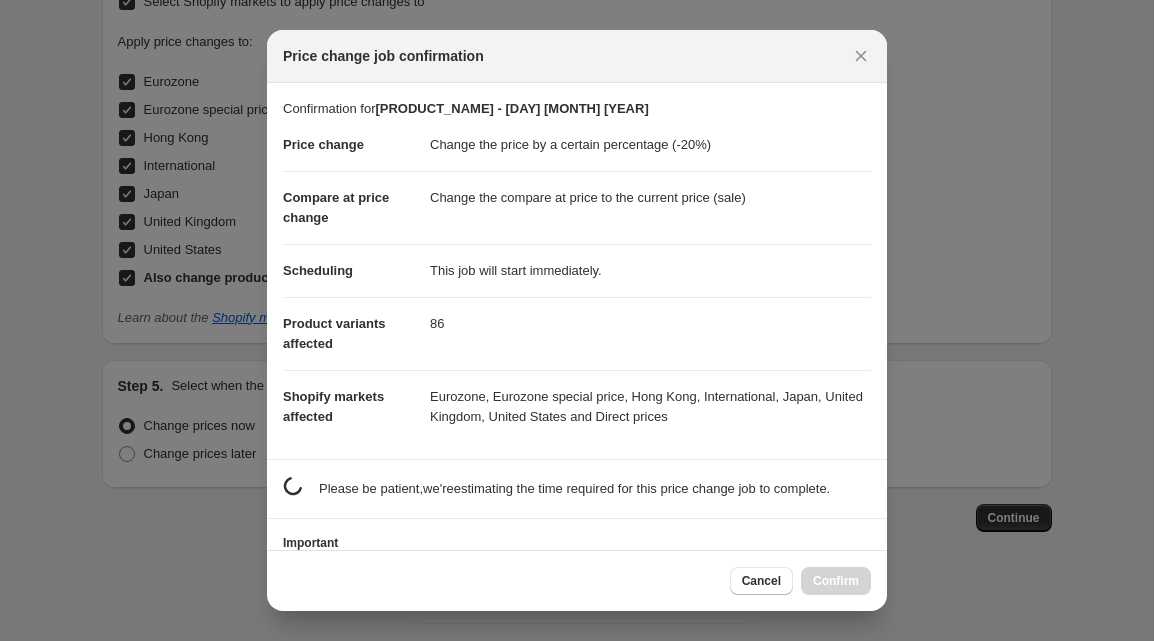 scroll, scrollTop: 0, scrollLeft: 0, axis: both 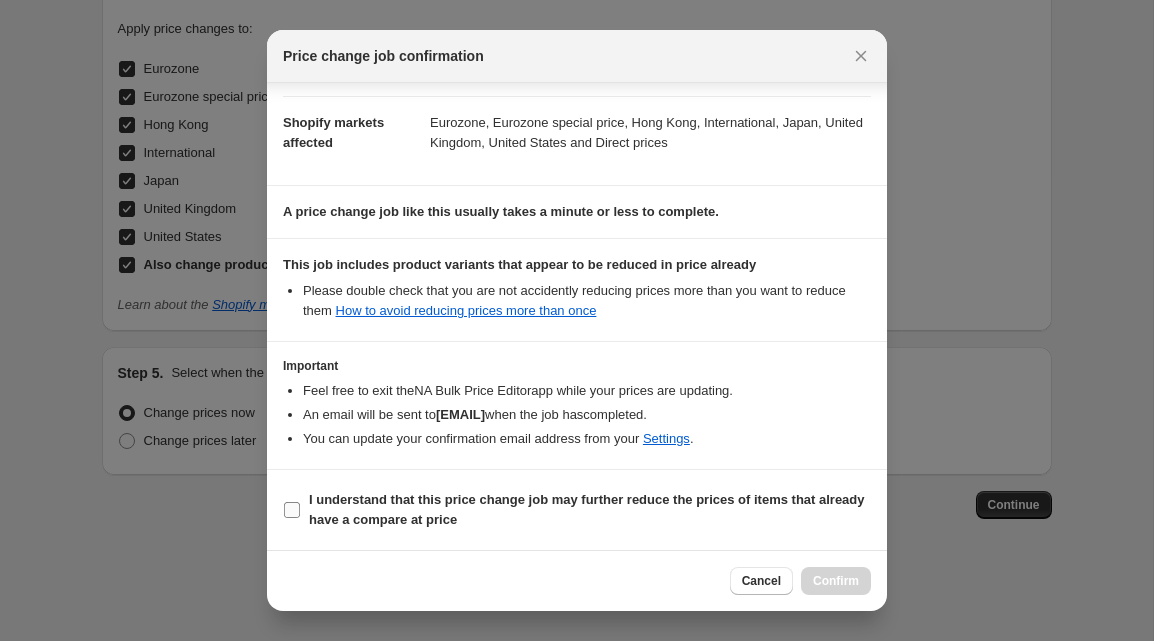 click on "I understand that this price change job may further reduce the prices of items that already have a compare at price" at bounding box center [587, 509] 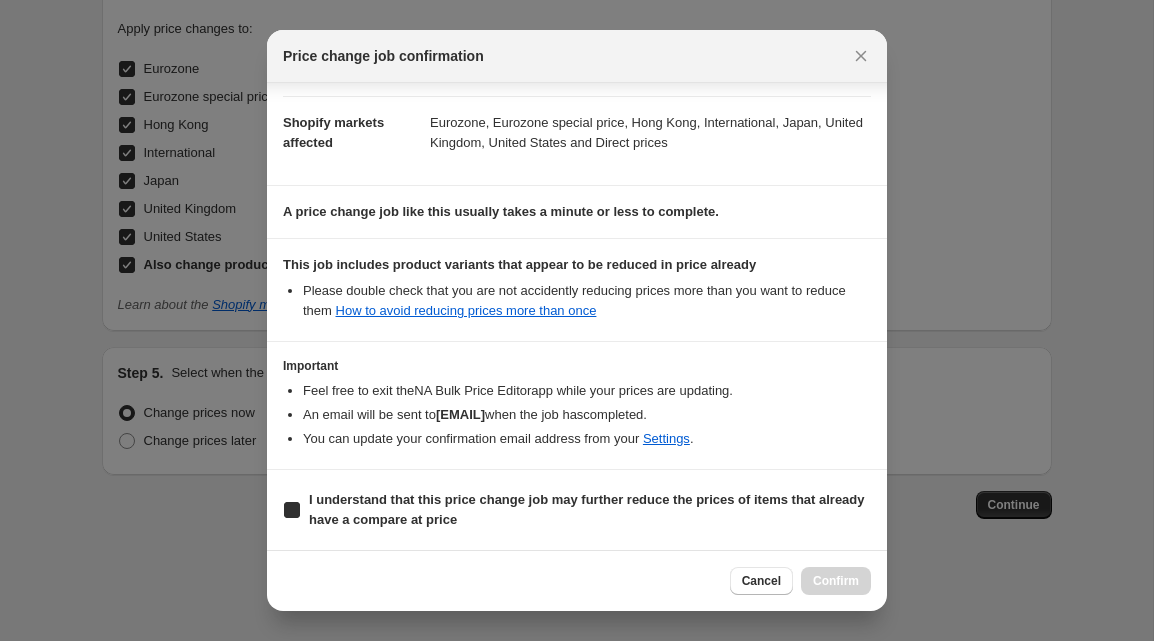 checkbox on "true" 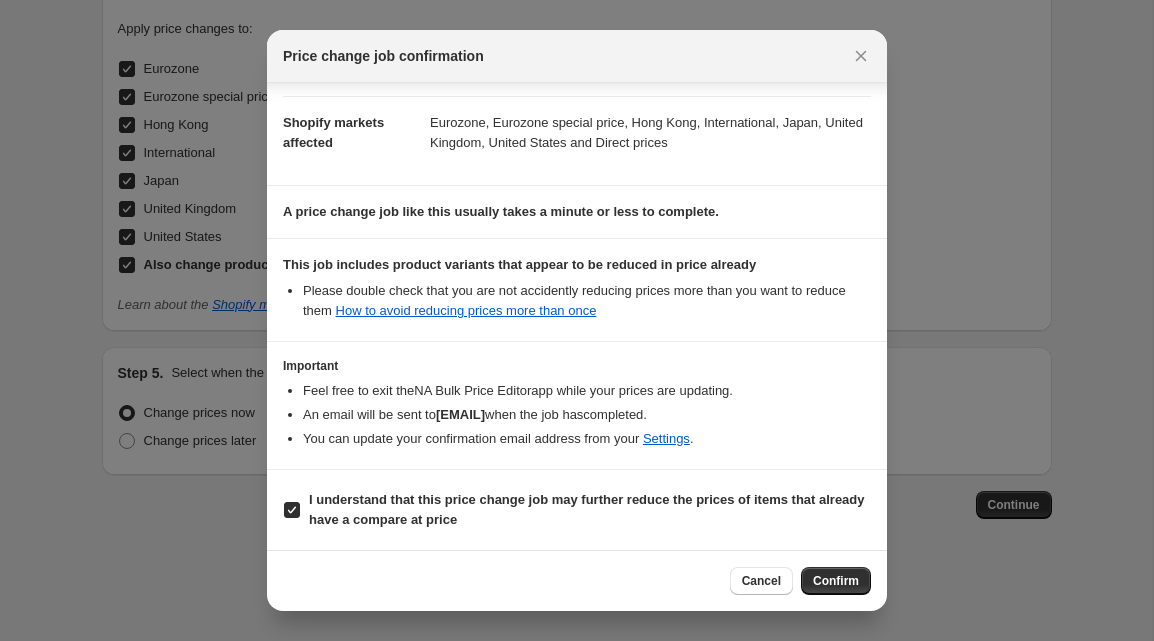 click on "Confirm" at bounding box center (836, 581) 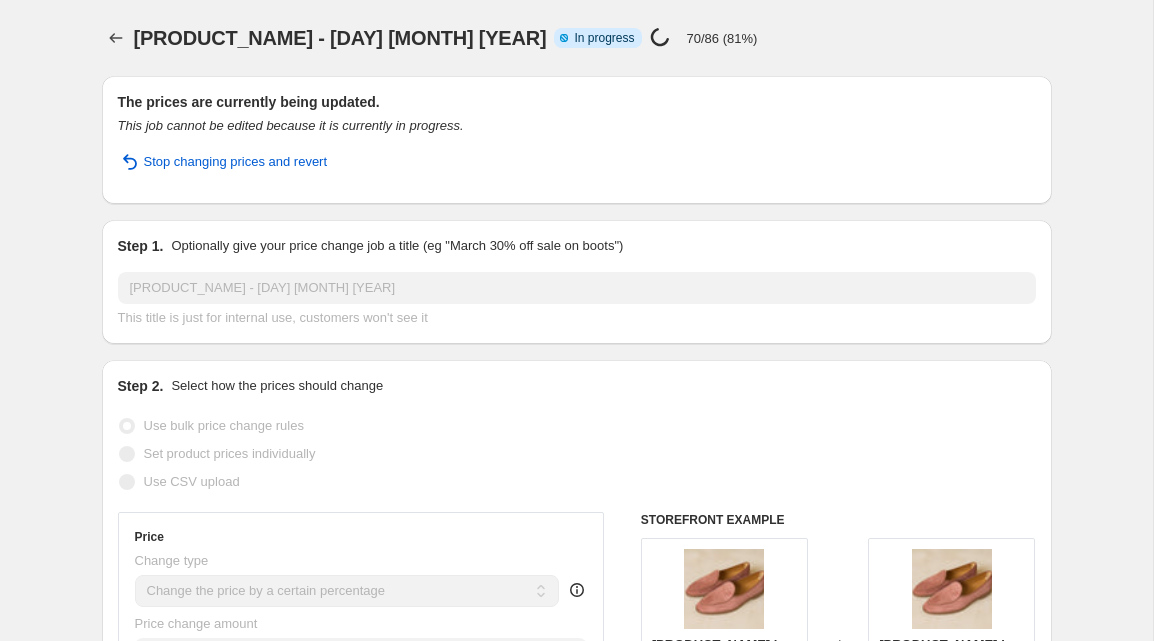 scroll, scrollTop: 0, scrollLeft: 0, axis: both 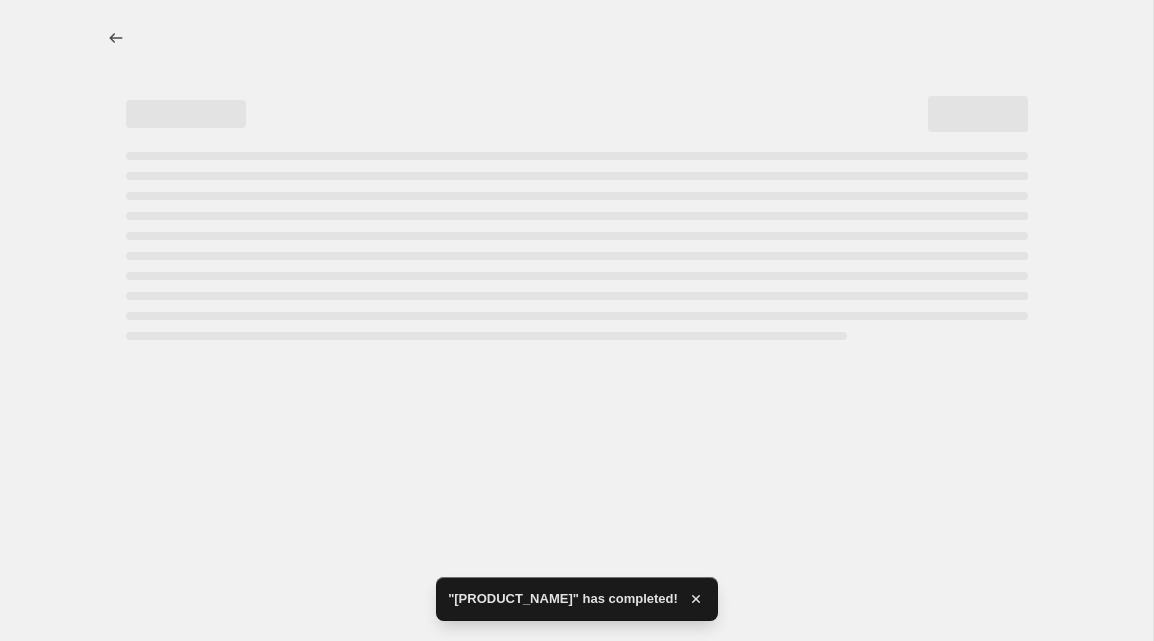 select on "percentage" 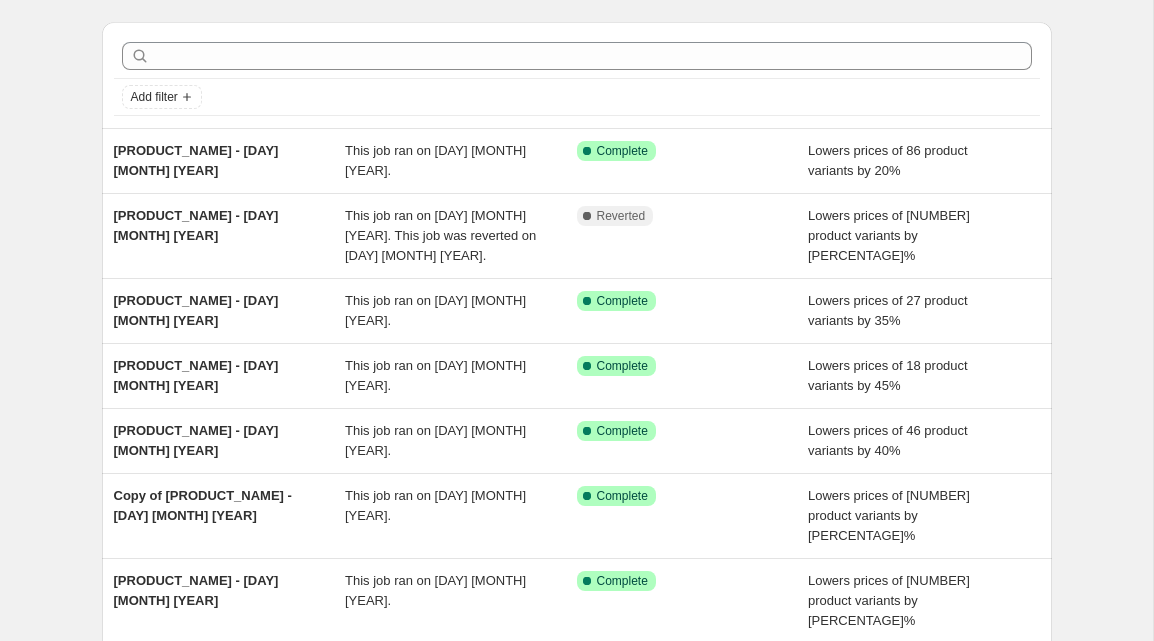 scroll, scrollTop: 67, scrollLeft: 0, axis: vertical 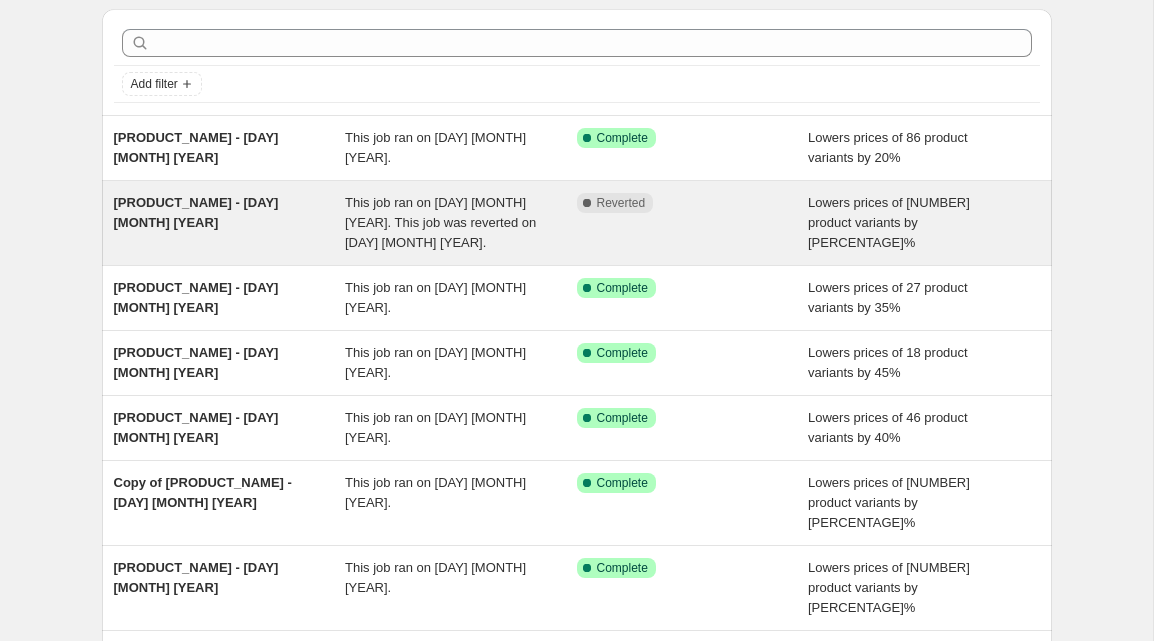 click on "[PRODUCT_NAME] - [DAY] [MONTH] [YEAR]" at bounding box center [196, 212] 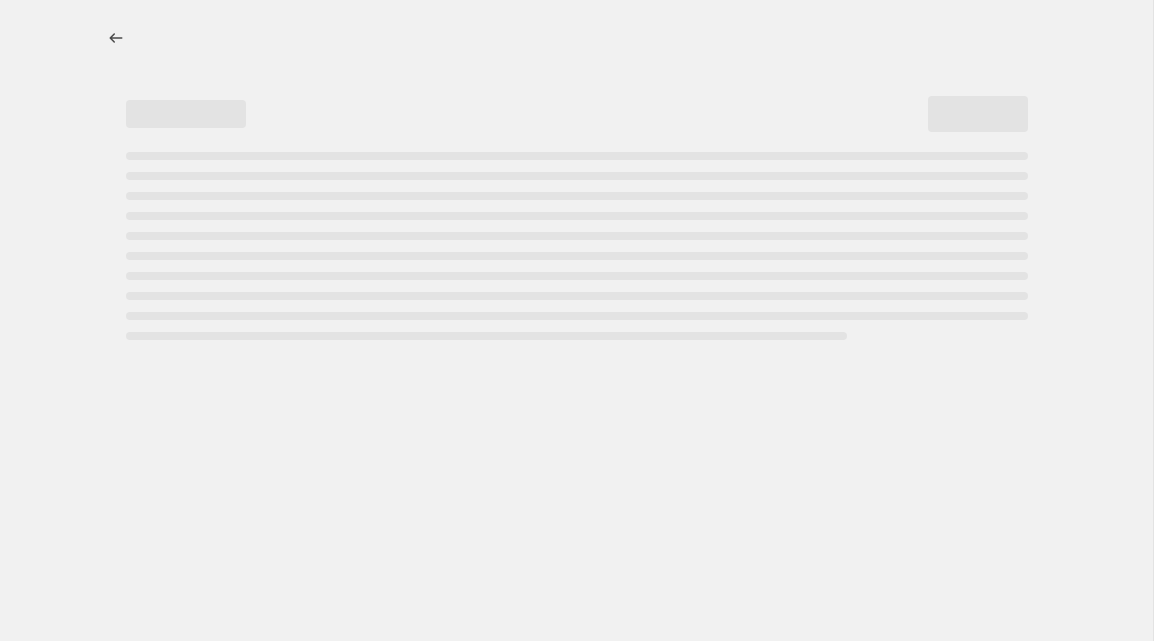 scroll, scrollTop: 0, scrollLeft: 0, axis: both 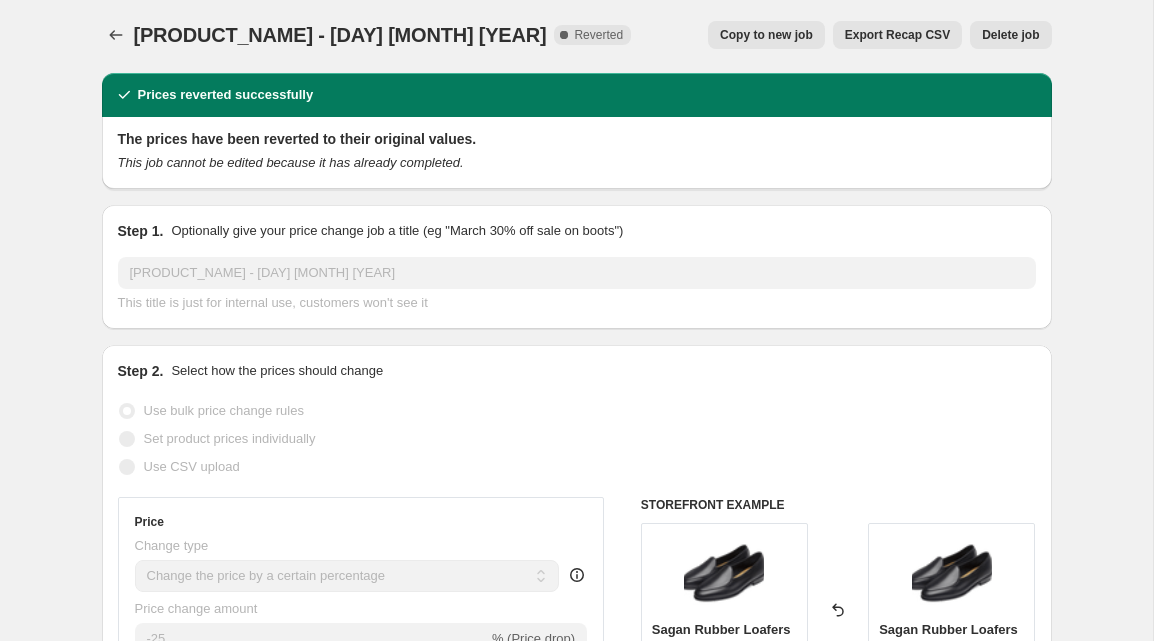 click on "Copy to new job" at bounding box center [766, 35] 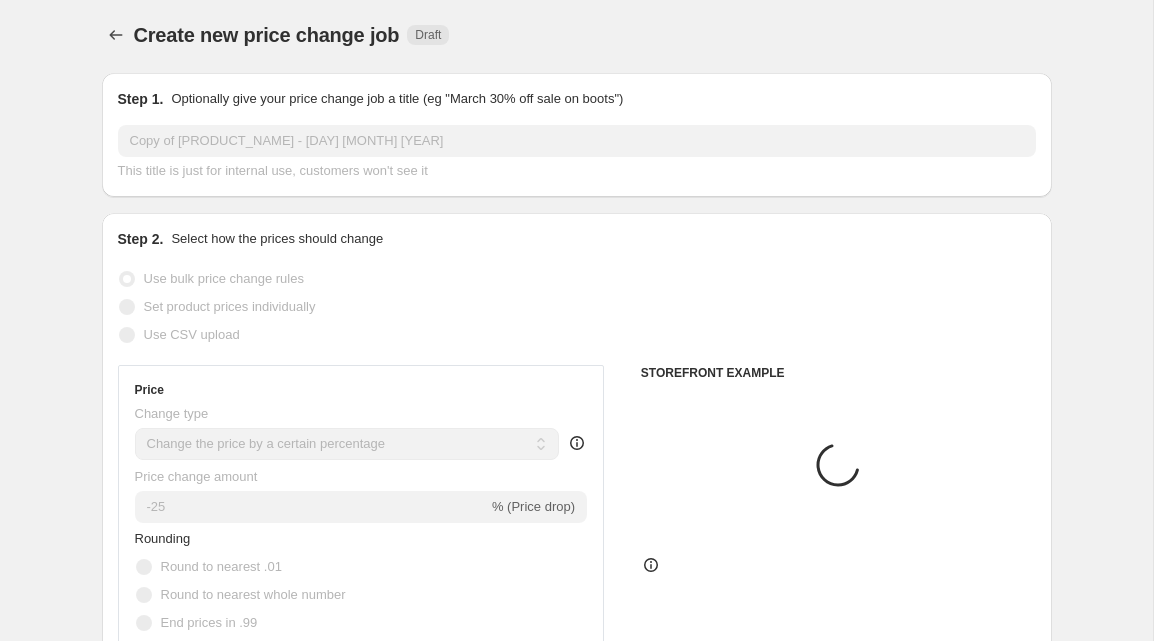 scroll, scrollTop: 1, scrollLeft: 0, axis: vertical 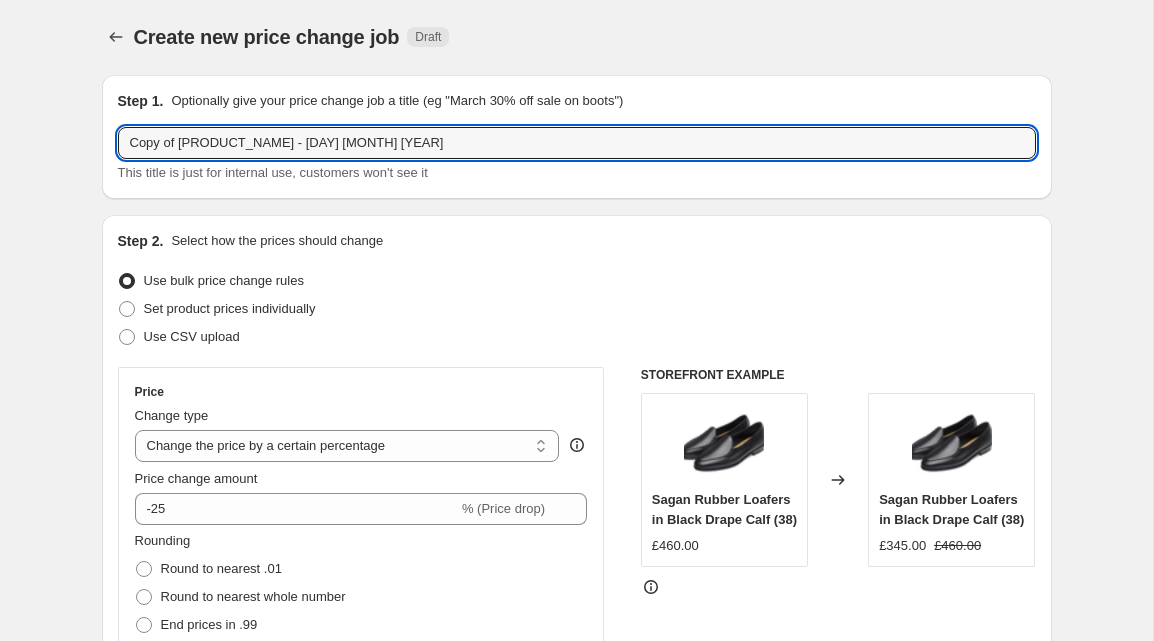 drag, startPoint x: 182, startPoint y: 143, endPoint x: 99, endPoint y: 144, distance: 83.00603 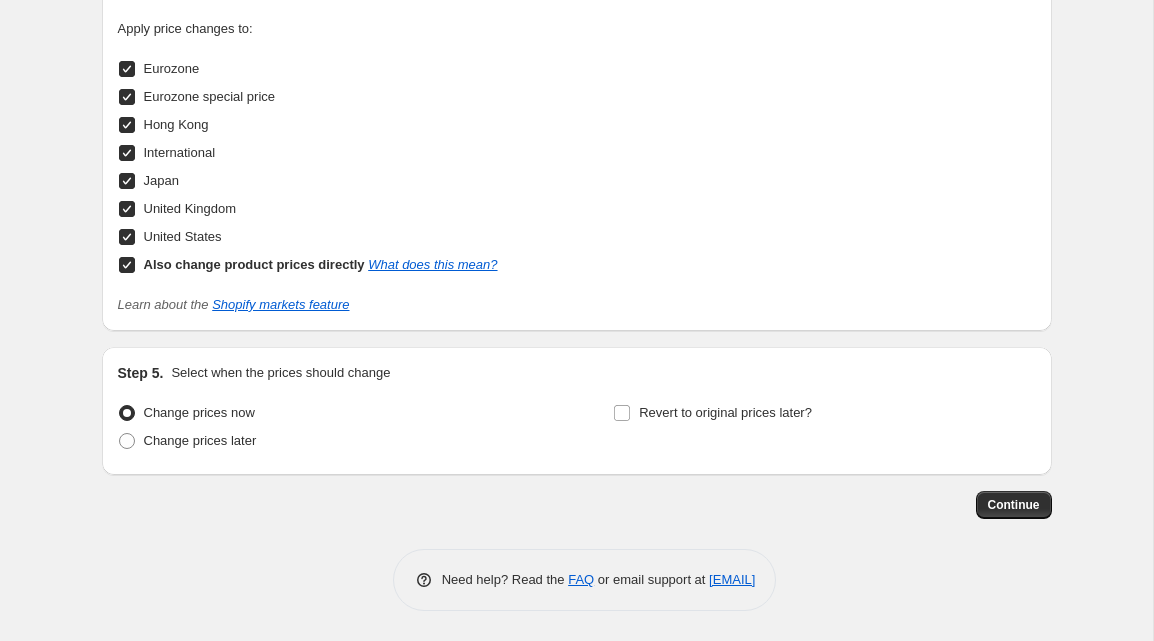 scroll, scrollTop: 2151, scrollLeft: 0, axis: vertical 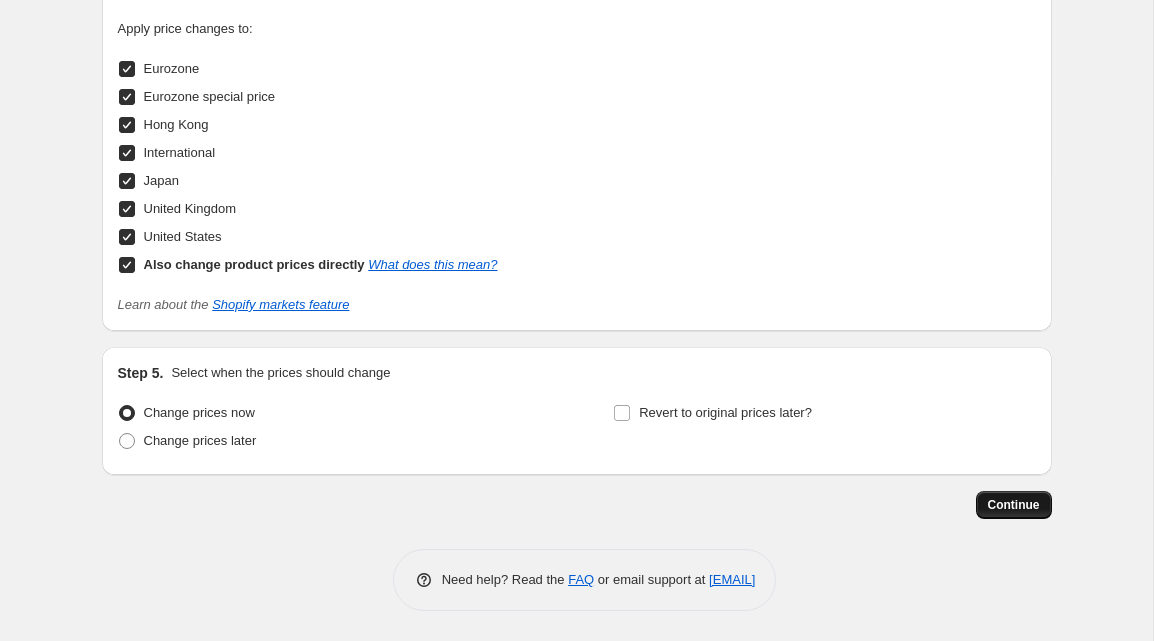 type on "[PRODUCT_NAME] - [DAY] [MONTH] [YEAR]" 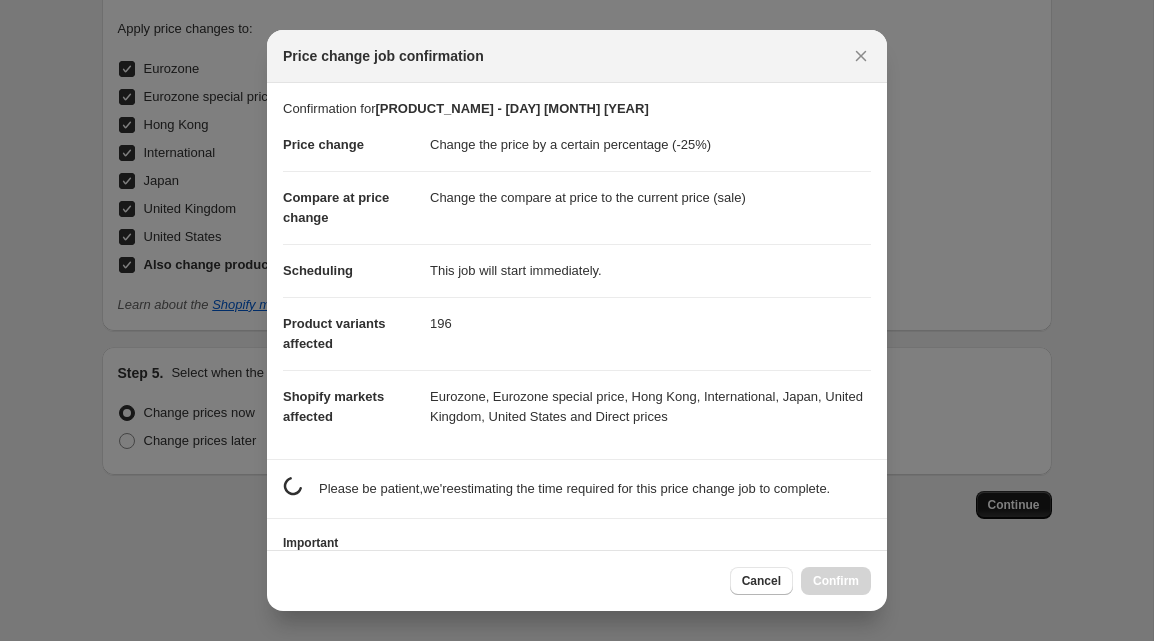 scroll, scrollTop: 0, scrollLeft: 0, axis: both 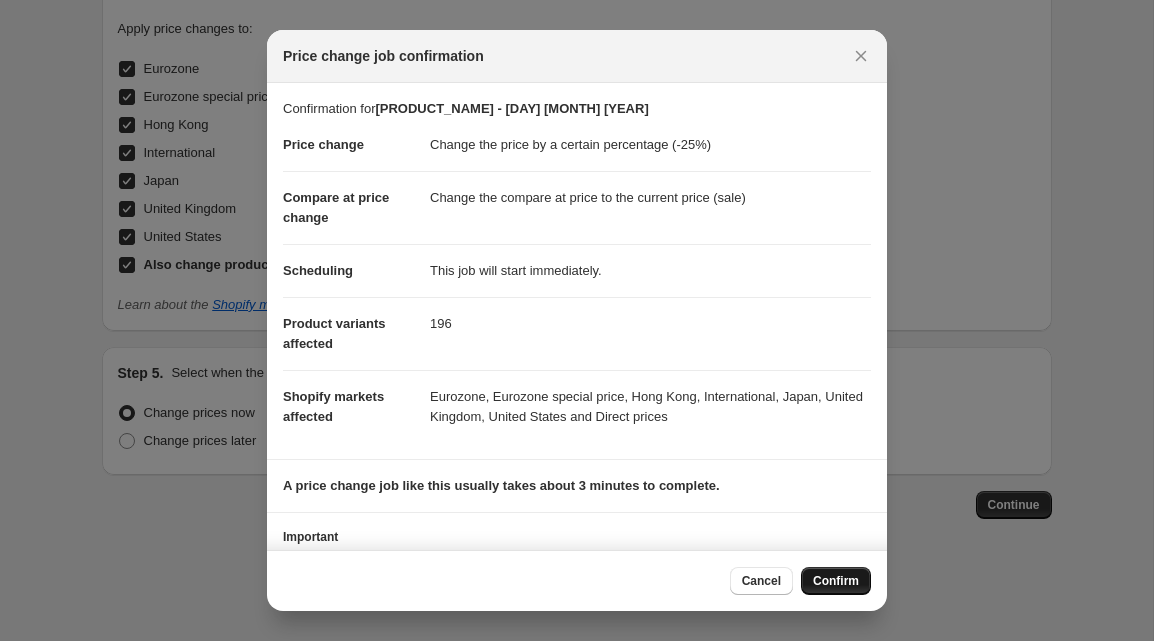 click on "Confirm" at bounding box center [836, 581] 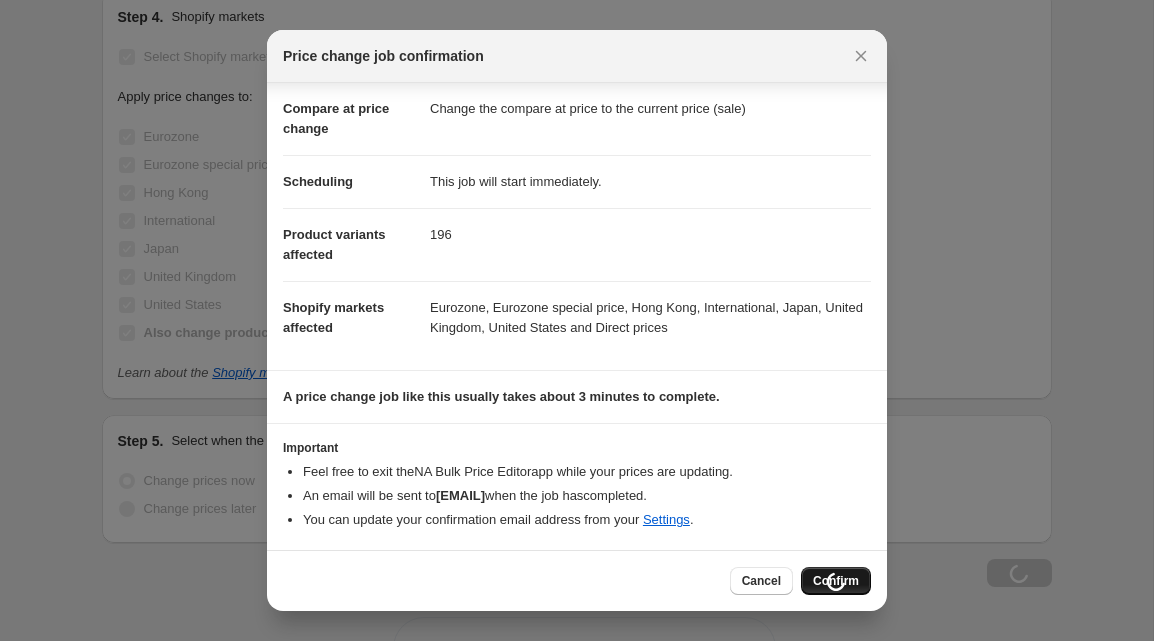 scroll, scrollTop: 89, scrollLeft: 0, axis: vertical 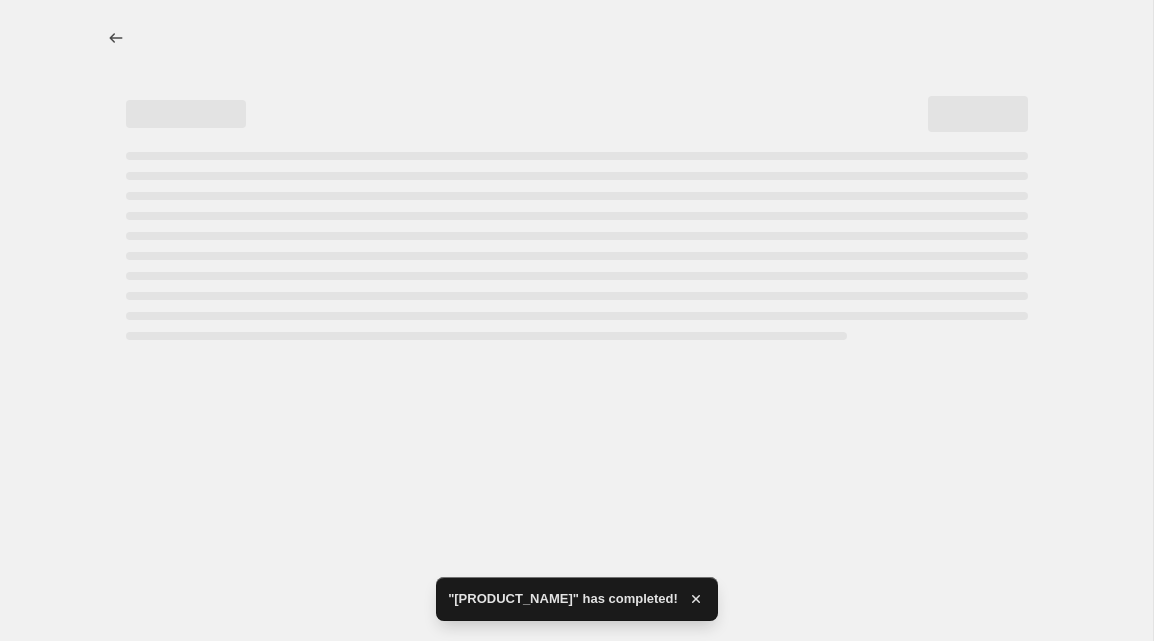 select on "percentage" 